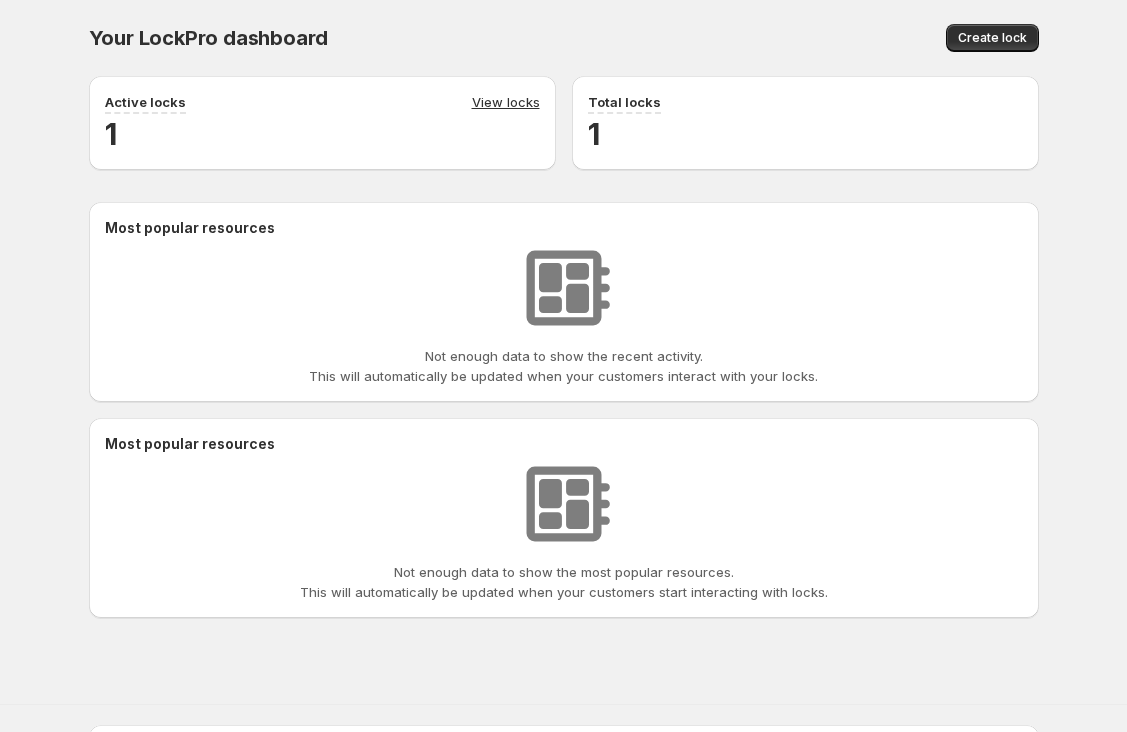 scroll, scrollTop: 0, scrollLeft: 0, axis: both 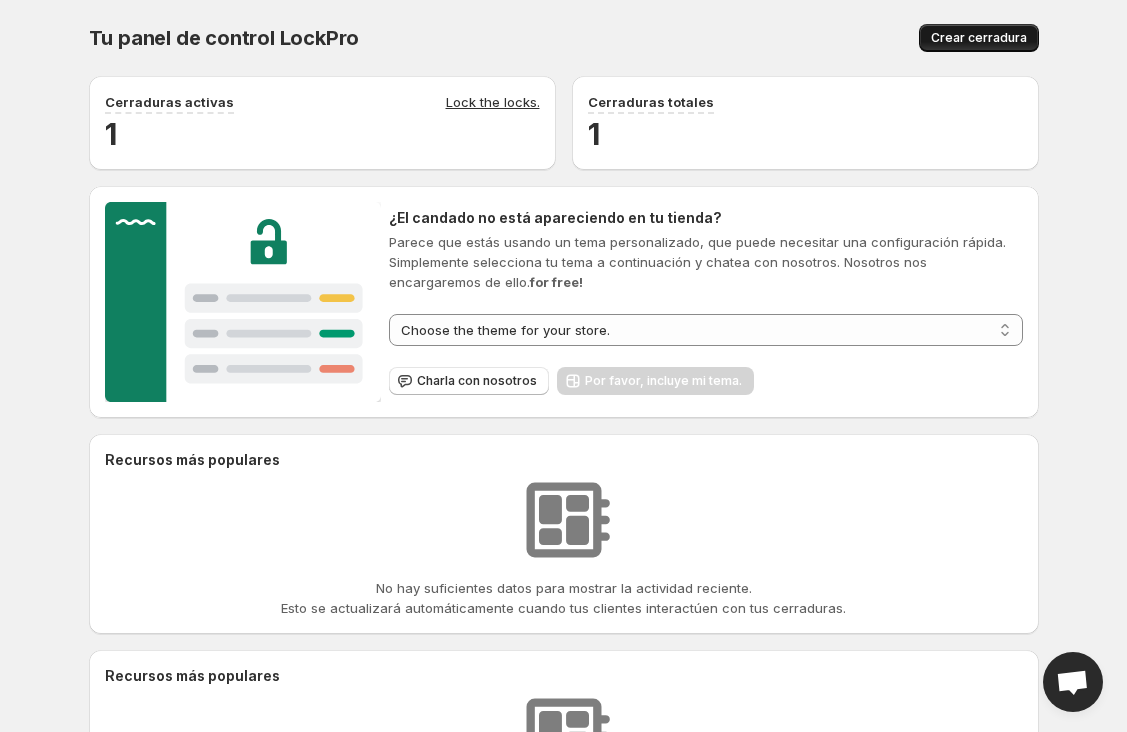 click on "Crear cerradura" at bounding box center (979, 38) 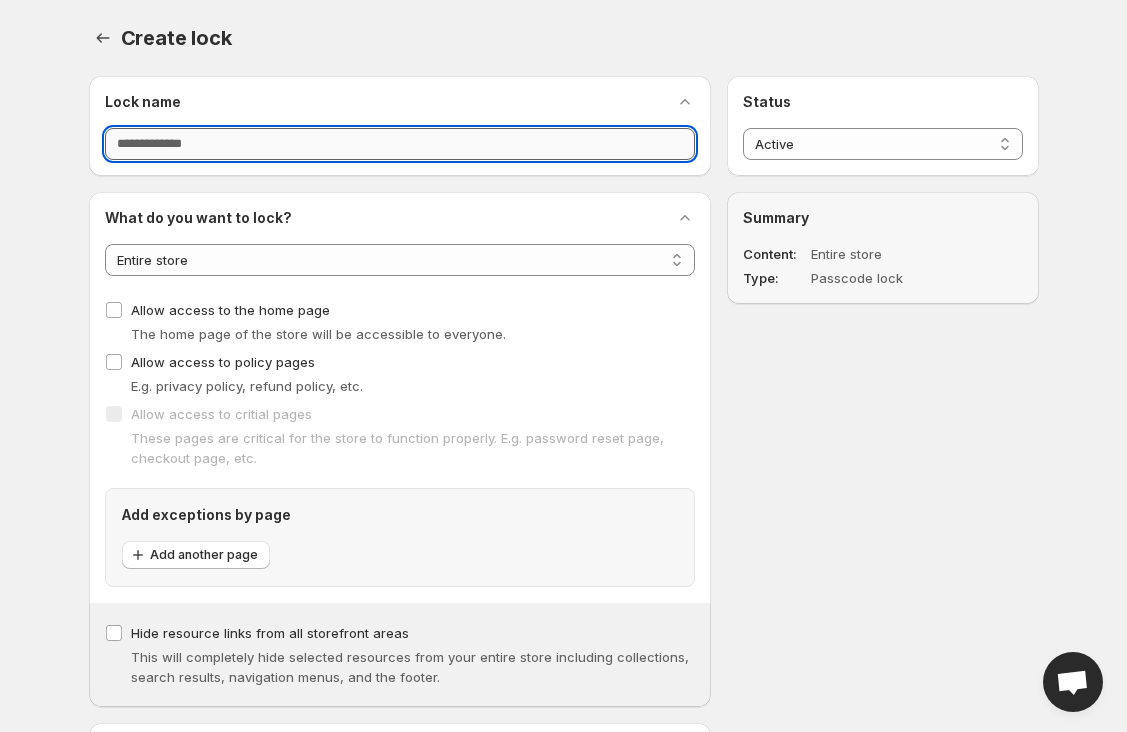 click on "Lock name" at bounding box center (400, 144) 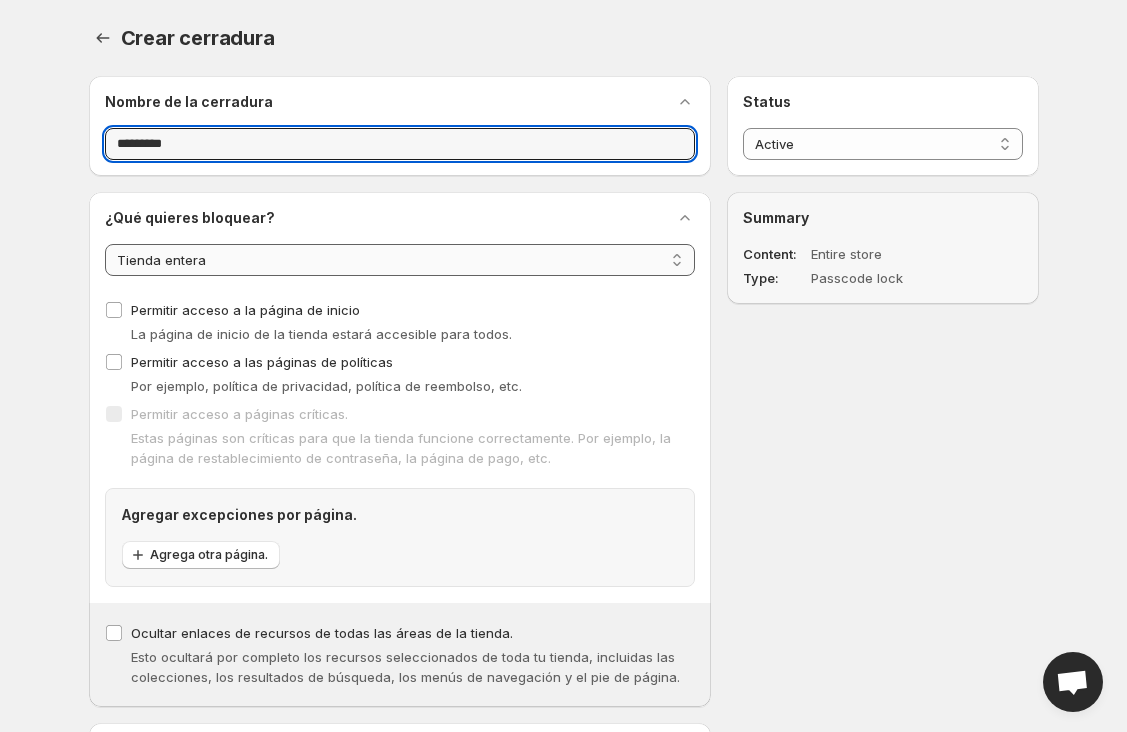type on "*********" 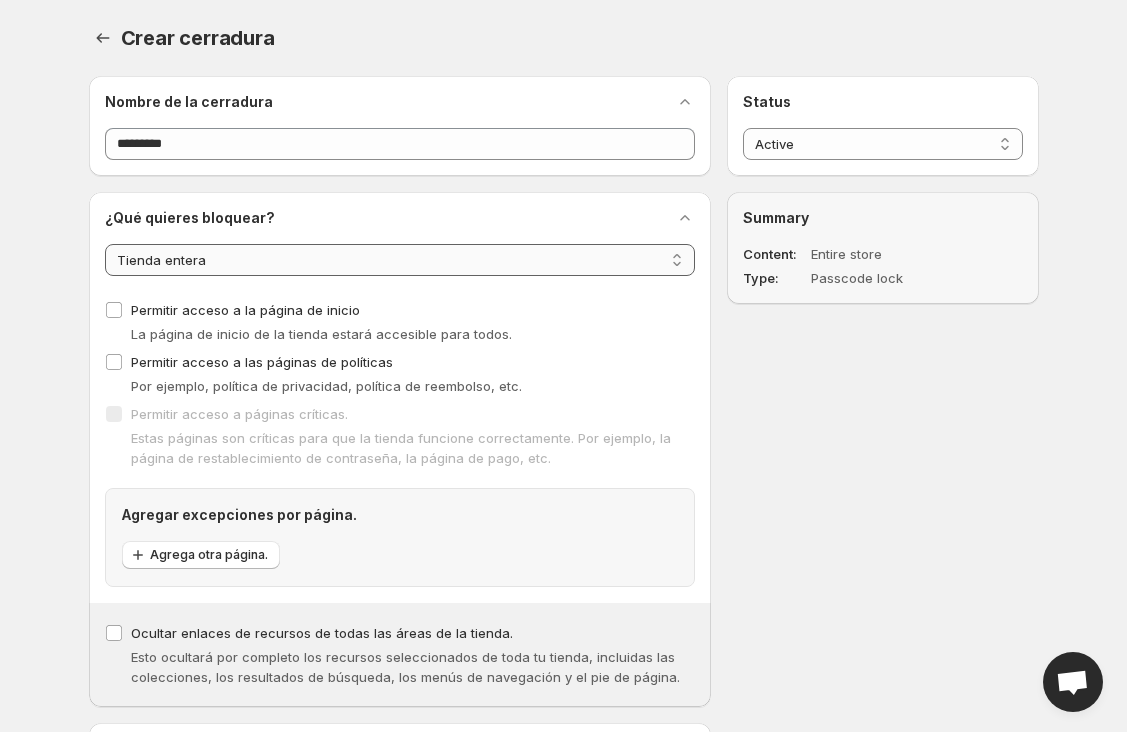 click on "**********" at bounding box center [400, 260] 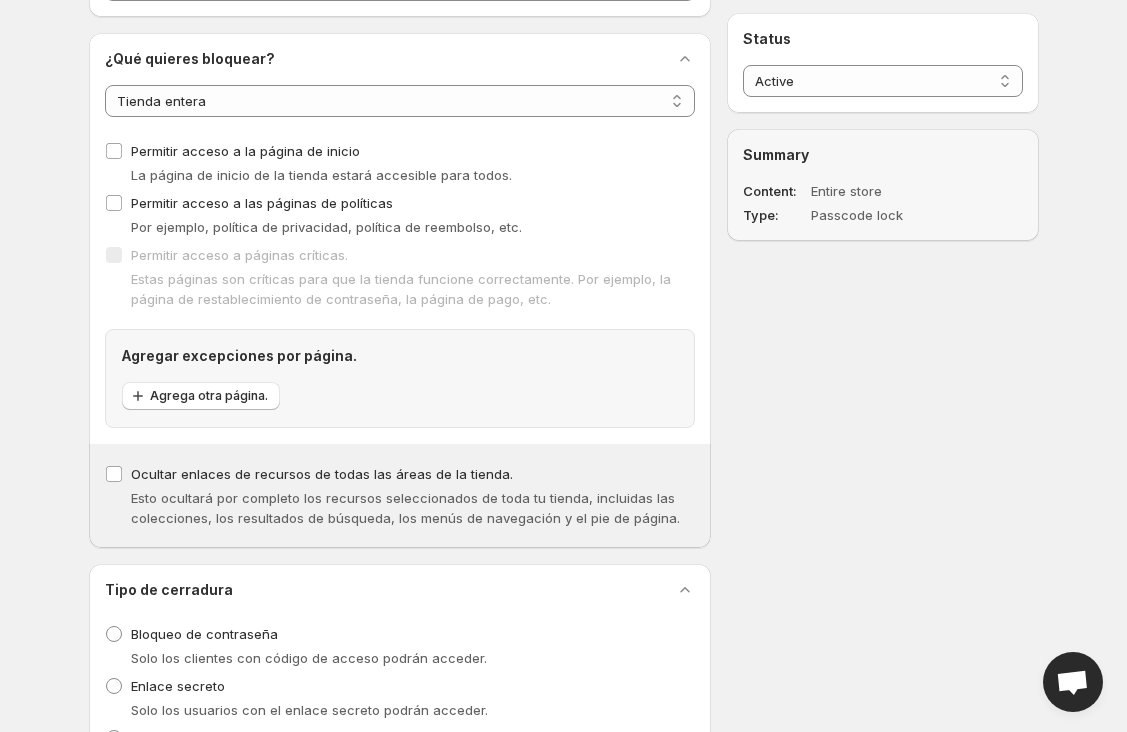 scroll, scrollTop: 181, scrollLeft: 0, axis: vertical 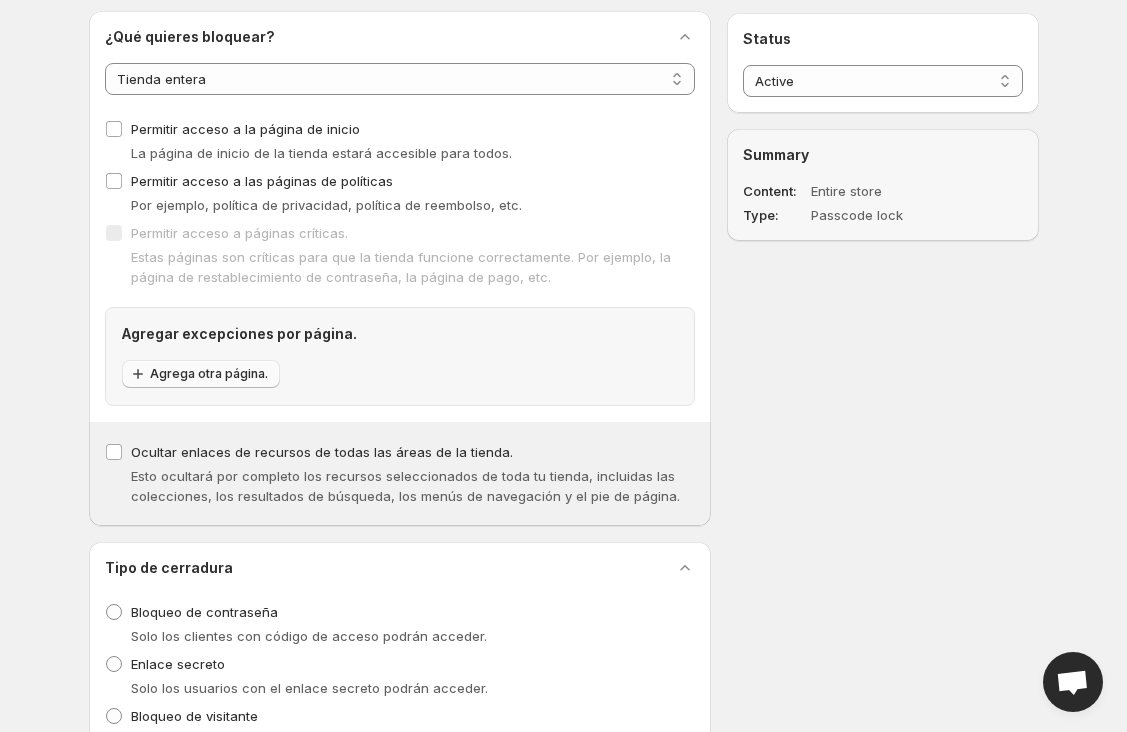 click on "Agrega otra página." at bounding box center (209, 374) 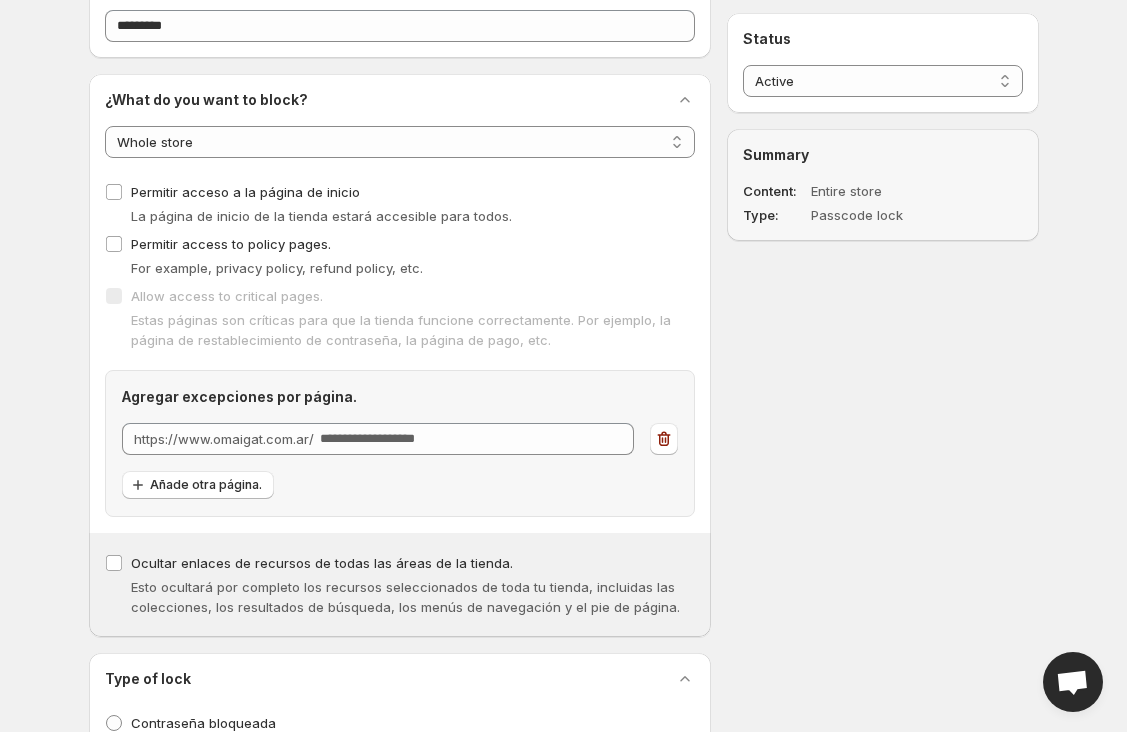 scroll, scrollTop: 0, scrollLeft: 0, axis: both 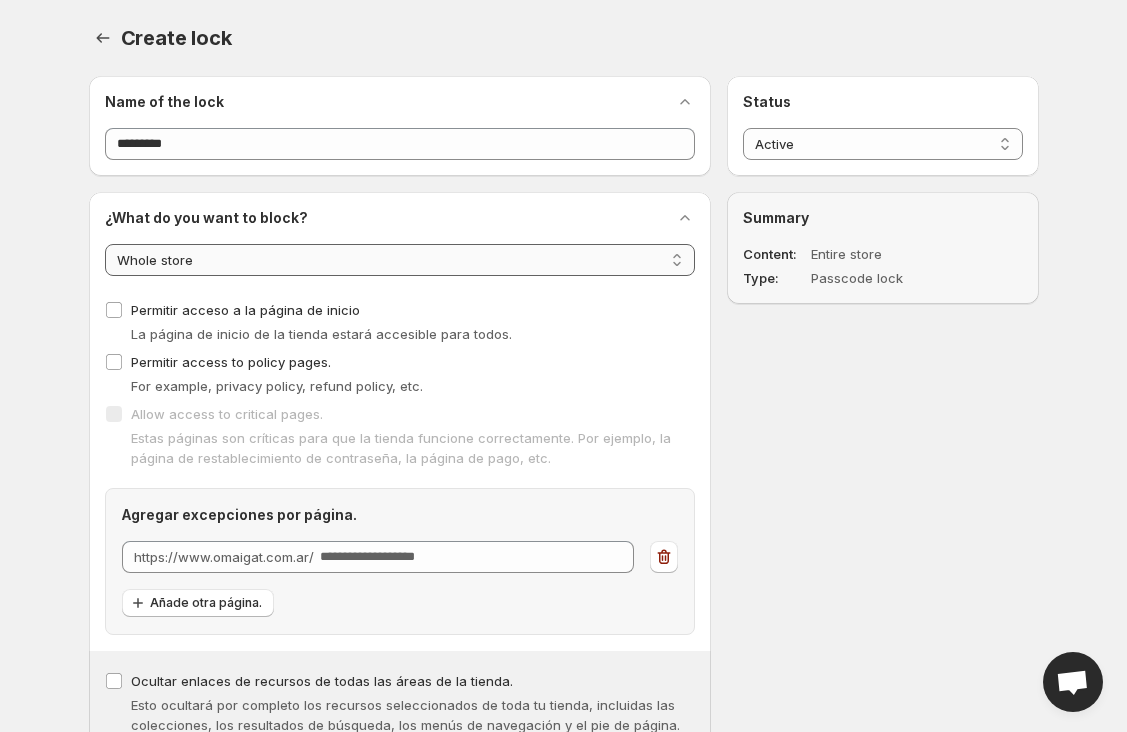 click on "**********" at bounding box center (400, 260) 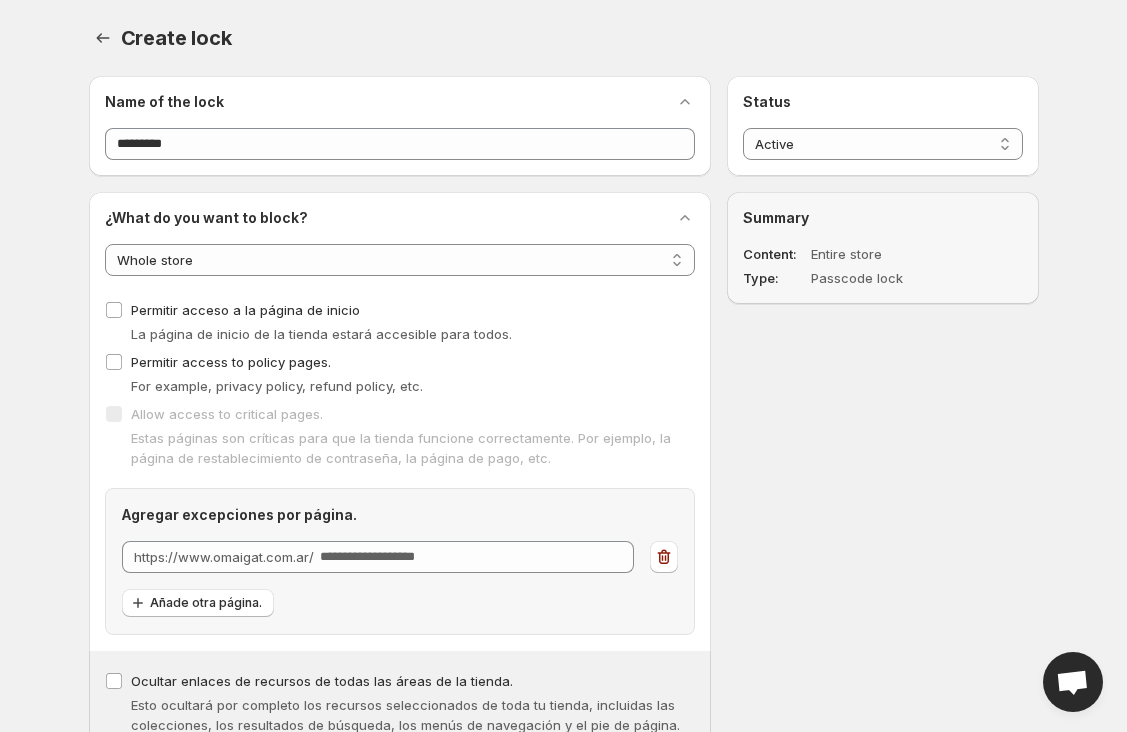 type 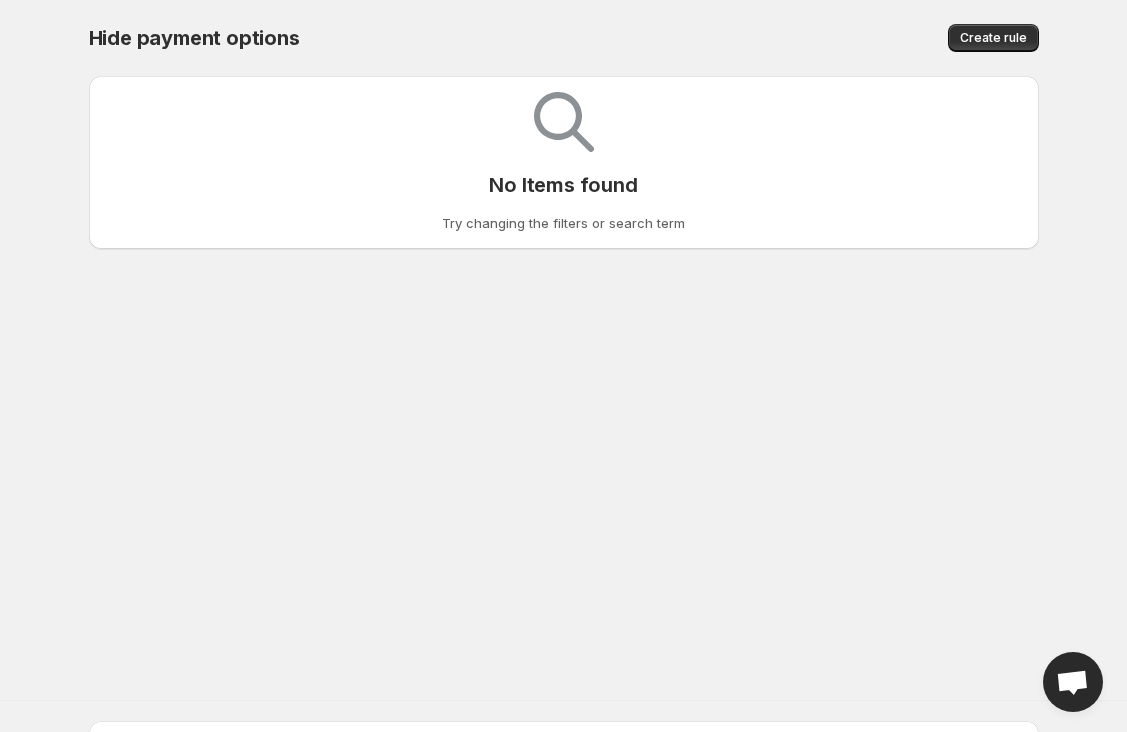 click on "Hide payment options. This page is ready Hide payment options Create rule" at bounding box center (564, 38) 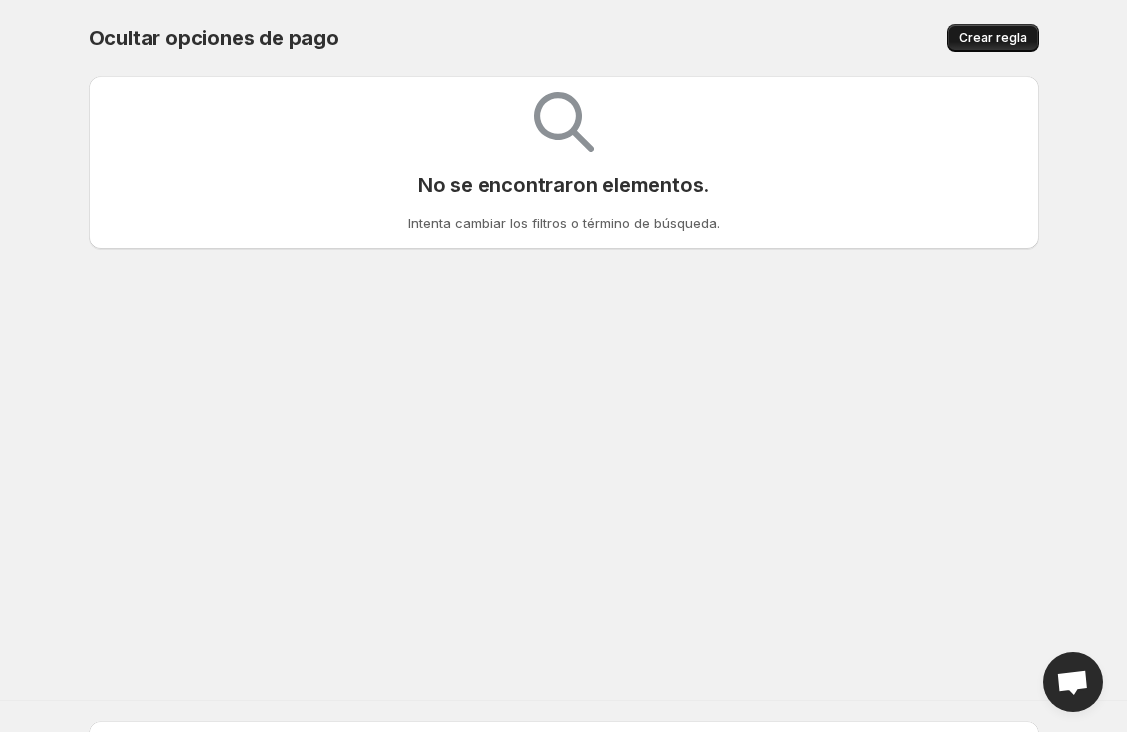 click on "Crear regla" at bounding box center [993, 38] 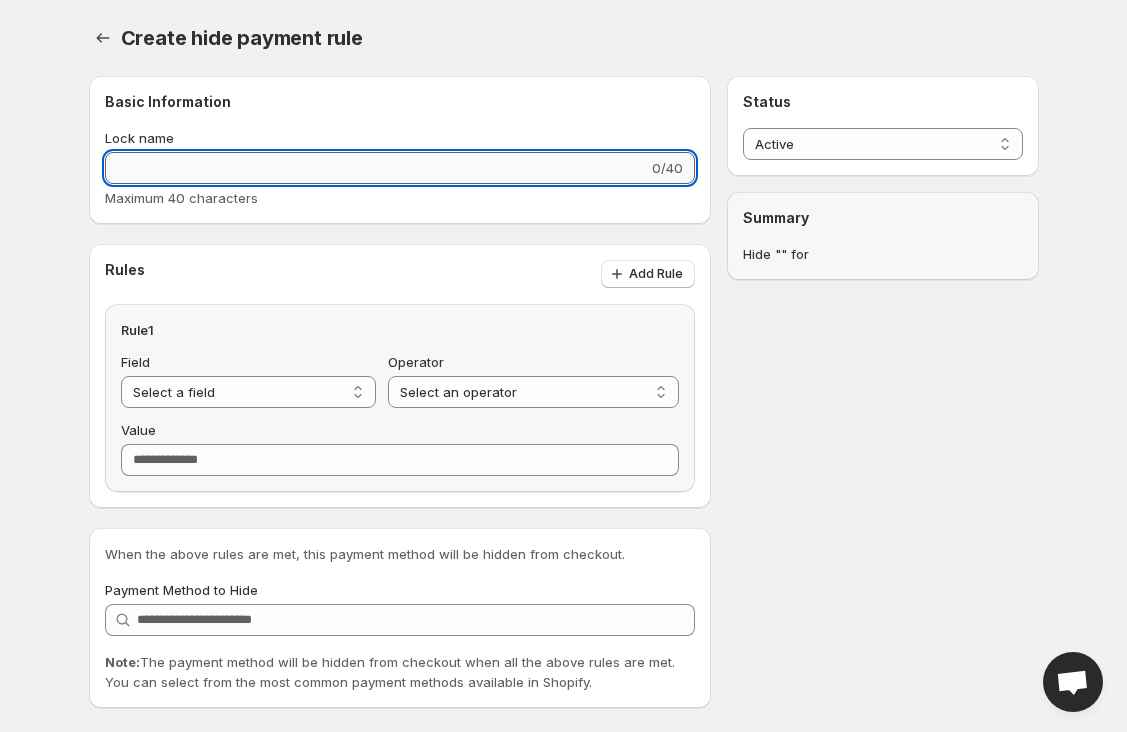 click on "Lock name" at bounding box center (377, 168) 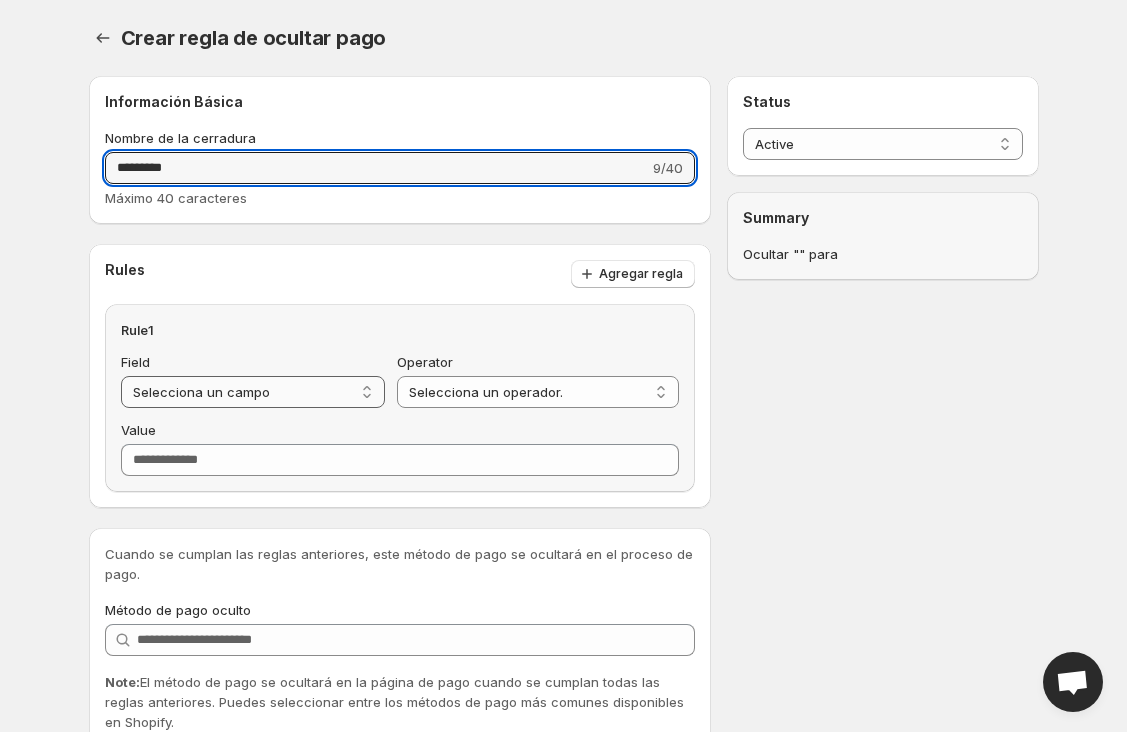 type on "*********" 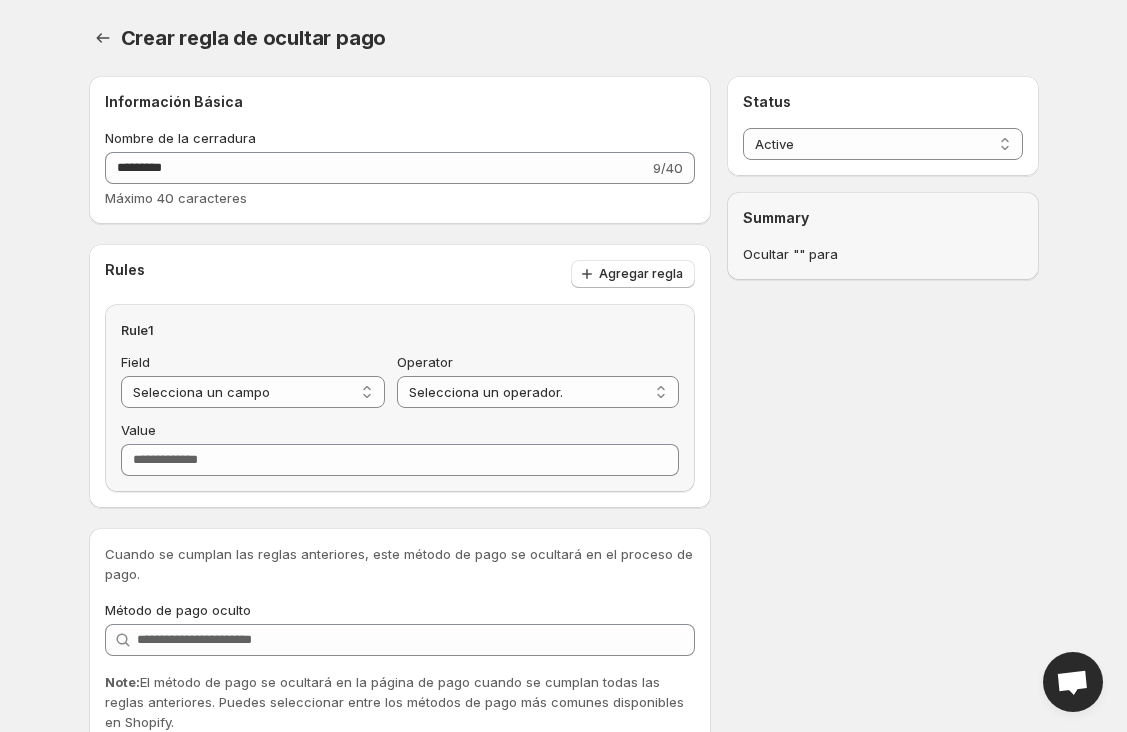 click on "Información Básica Nombre de la cerradura ********* 9/40 Máximo 40 caracteres" at bounding box center (400, 150) 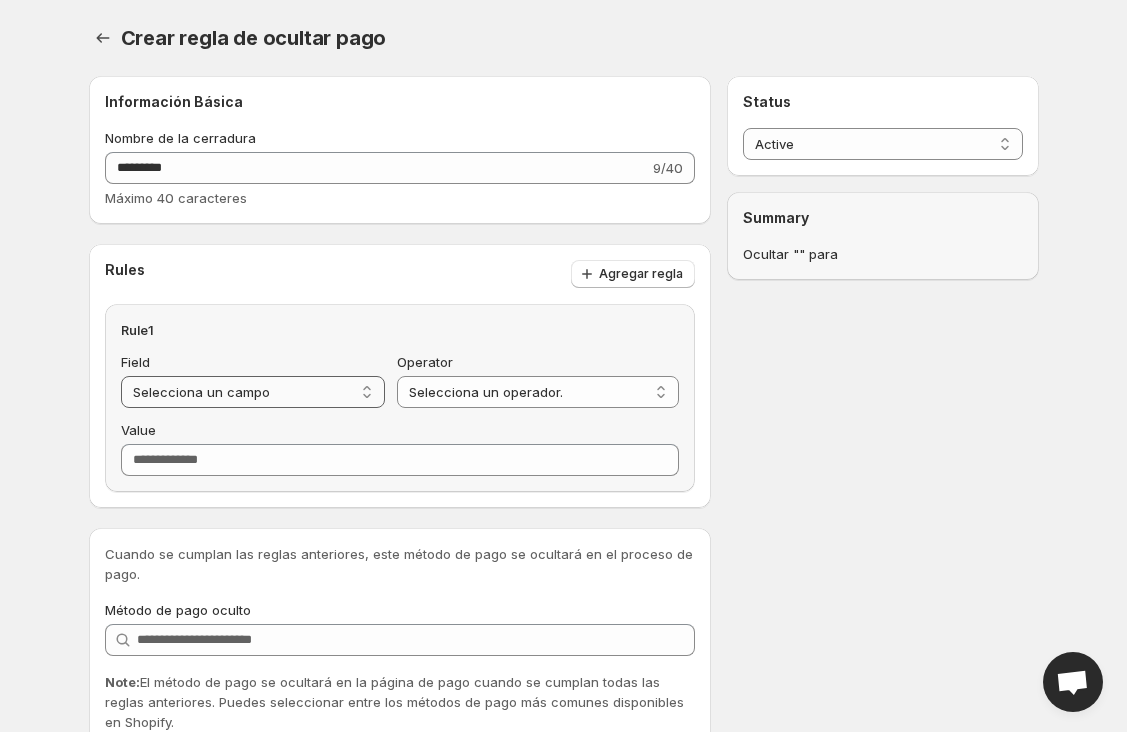 click on "**********" at bounding box center [253, 392] 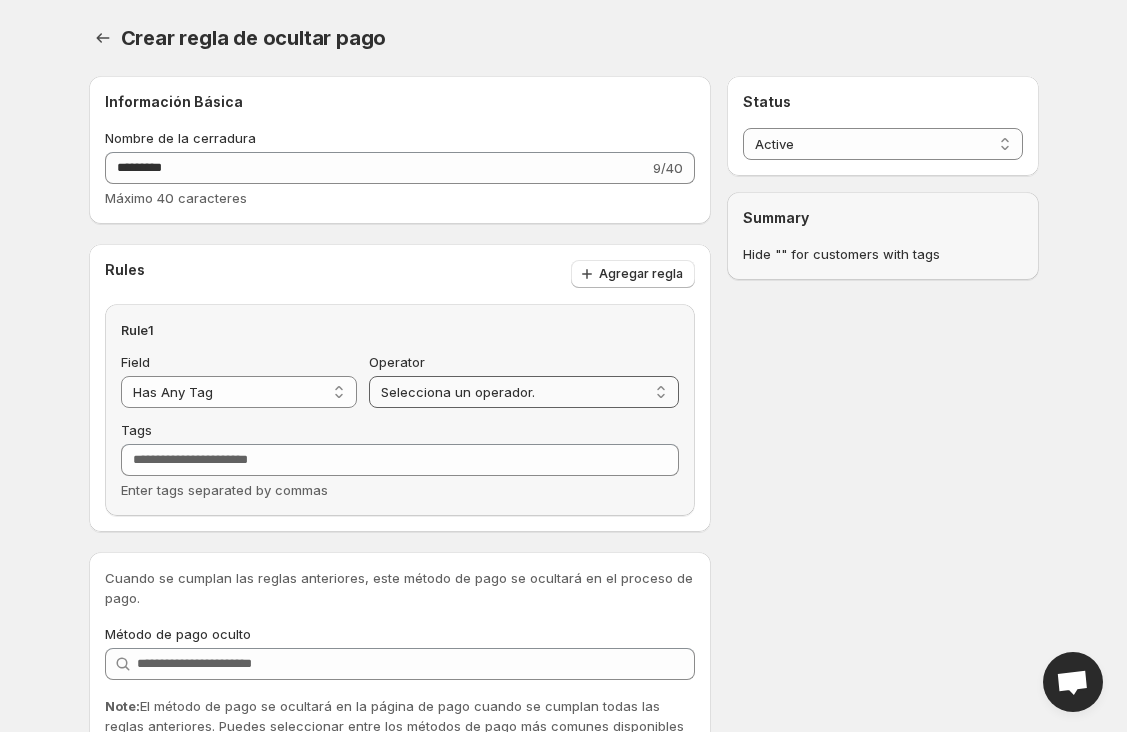 click on "**********" at bounding box center (524, 392) 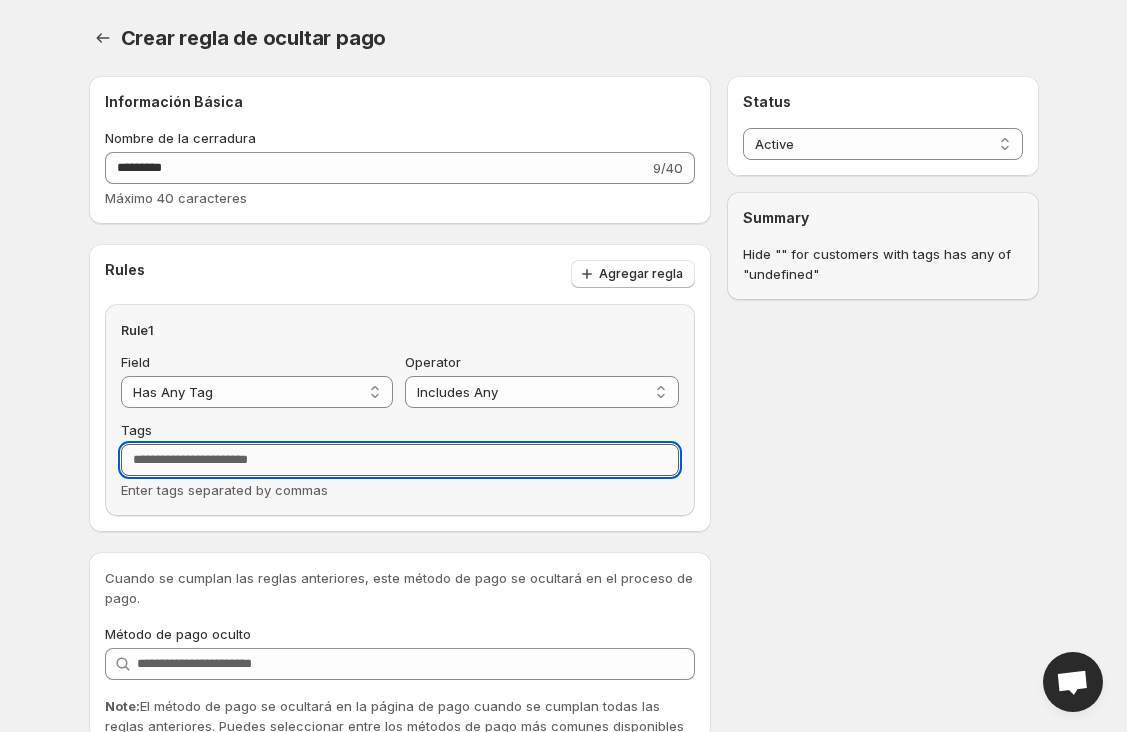 click on "Tags" at bounding box center (400, 460) 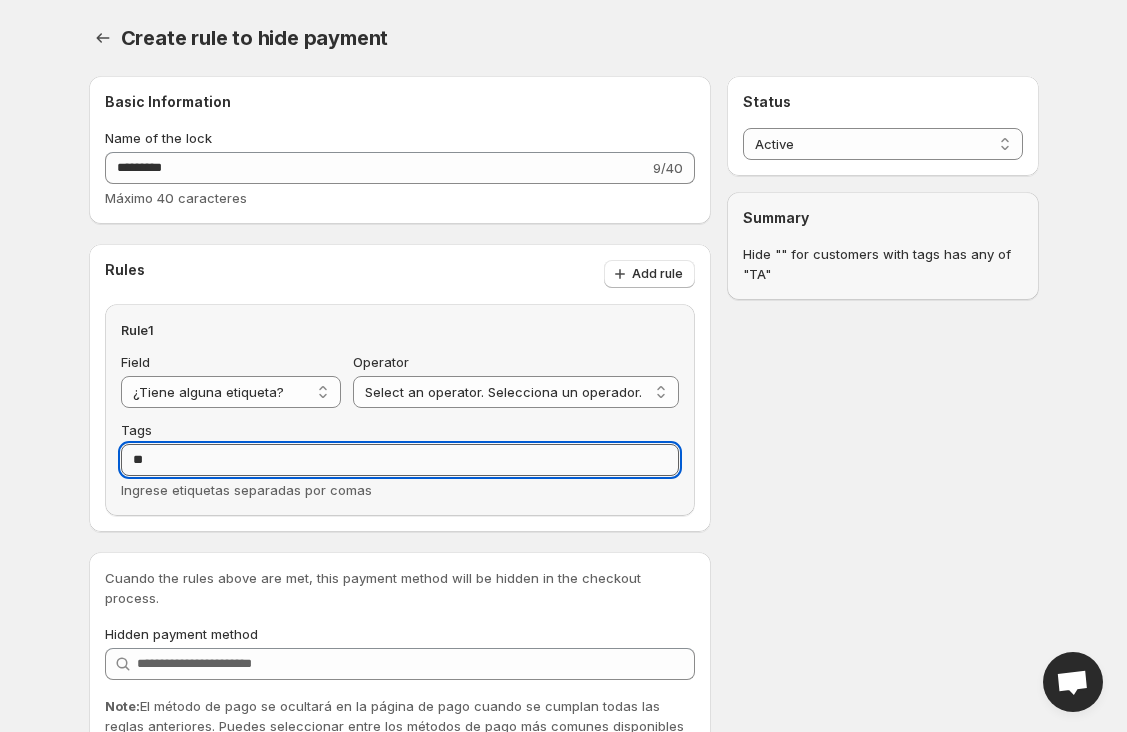 type on "*" 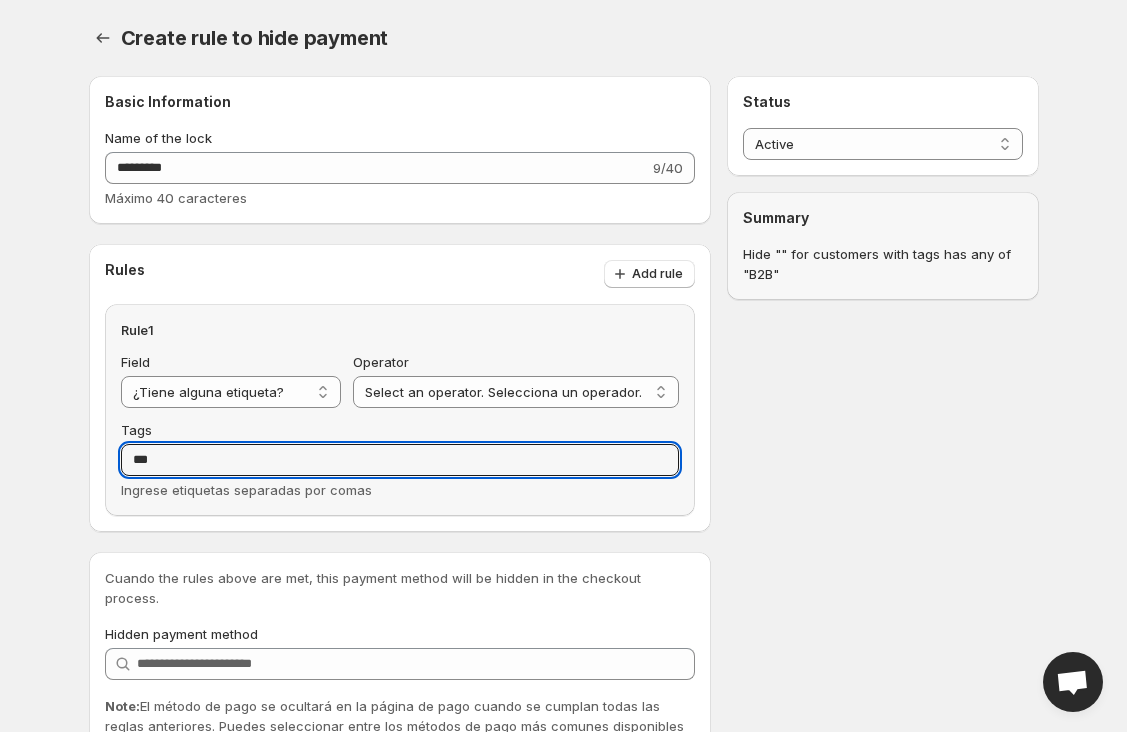 type on "***" 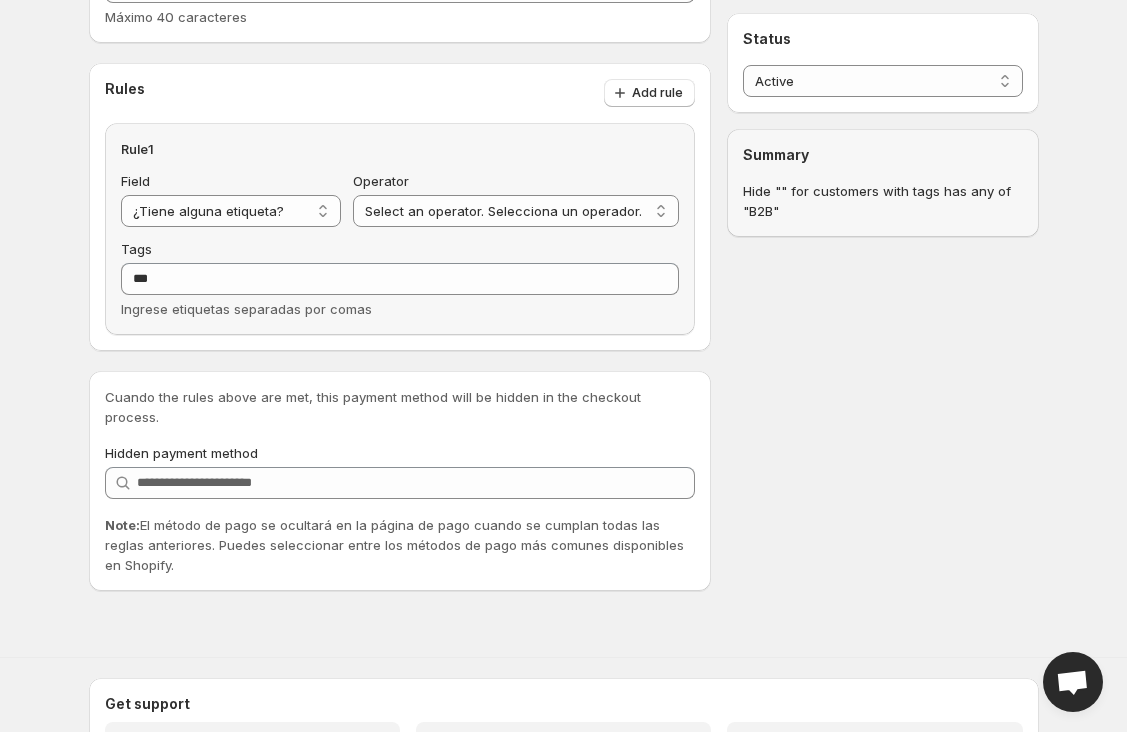 scroll, scrollTop: 90, scrollLeft: 0, axis: vertical 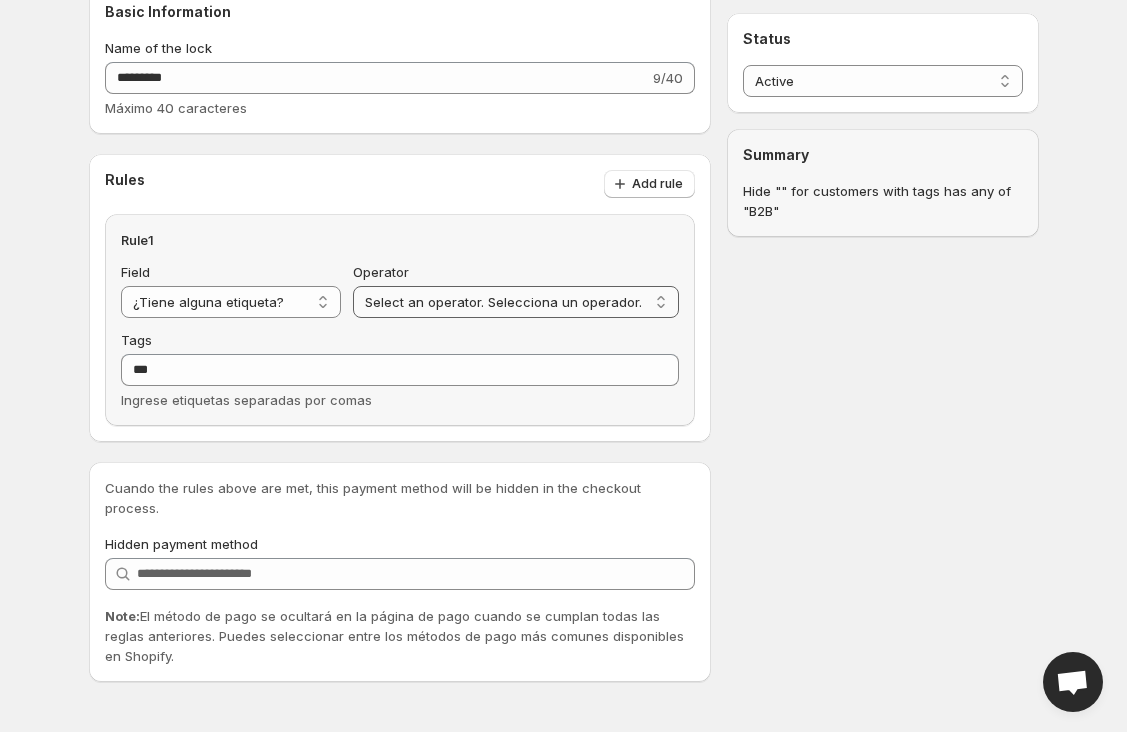 click on "**********" at bounding box center (516, 302) 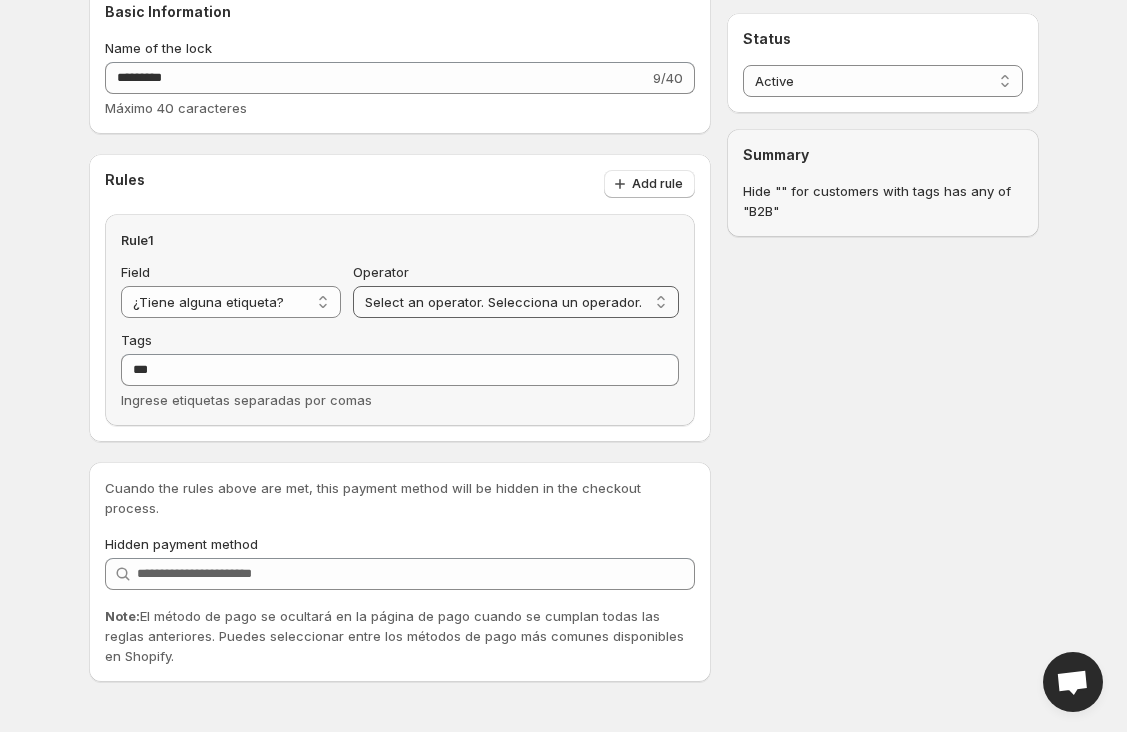 select on "**********" 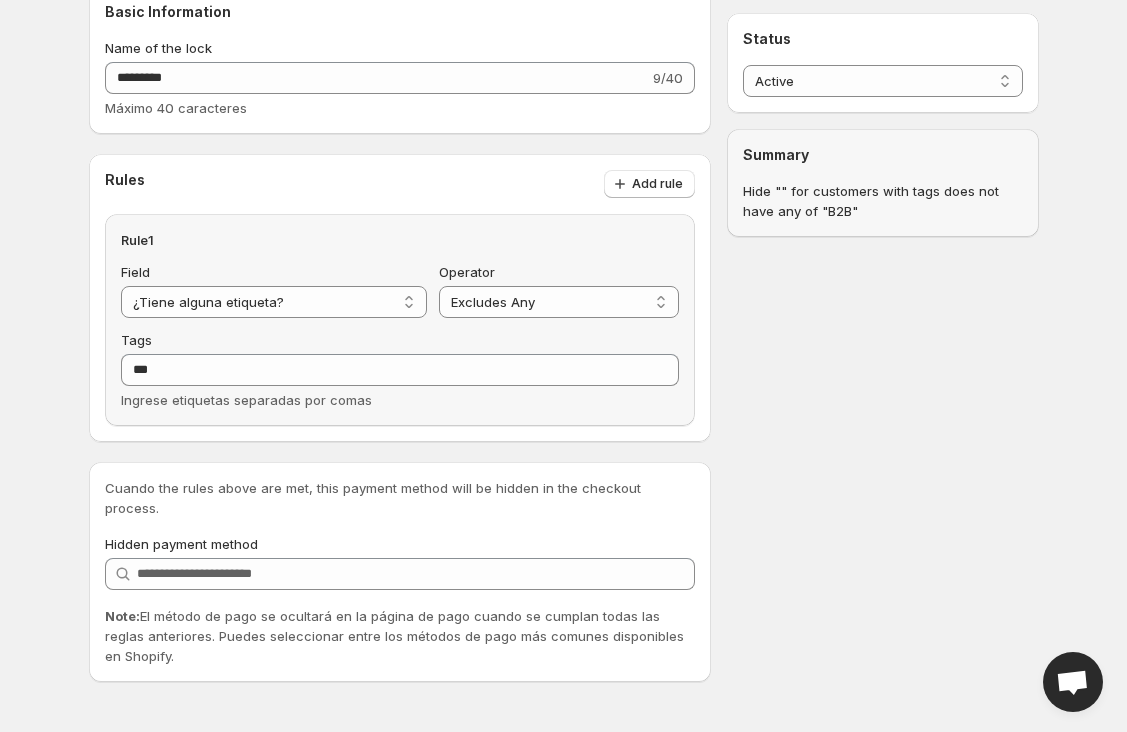 click on "**********" at bounding box center [556, 334] 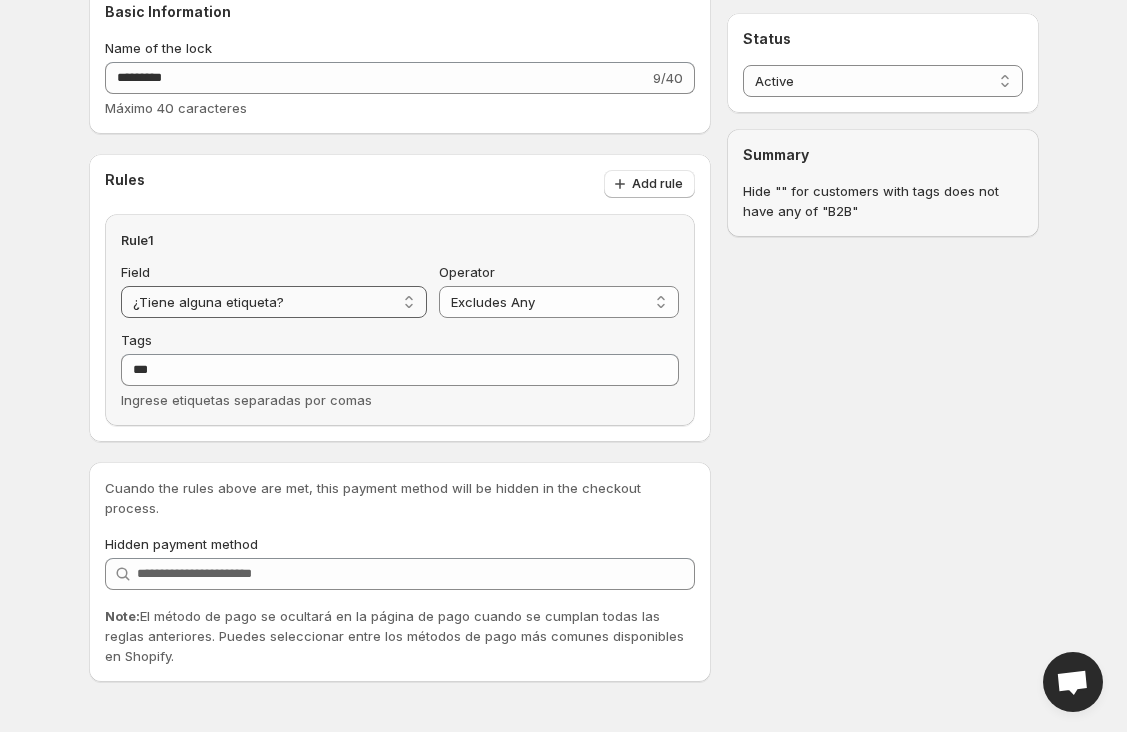click on "**********" at bounding box center (274, 302) 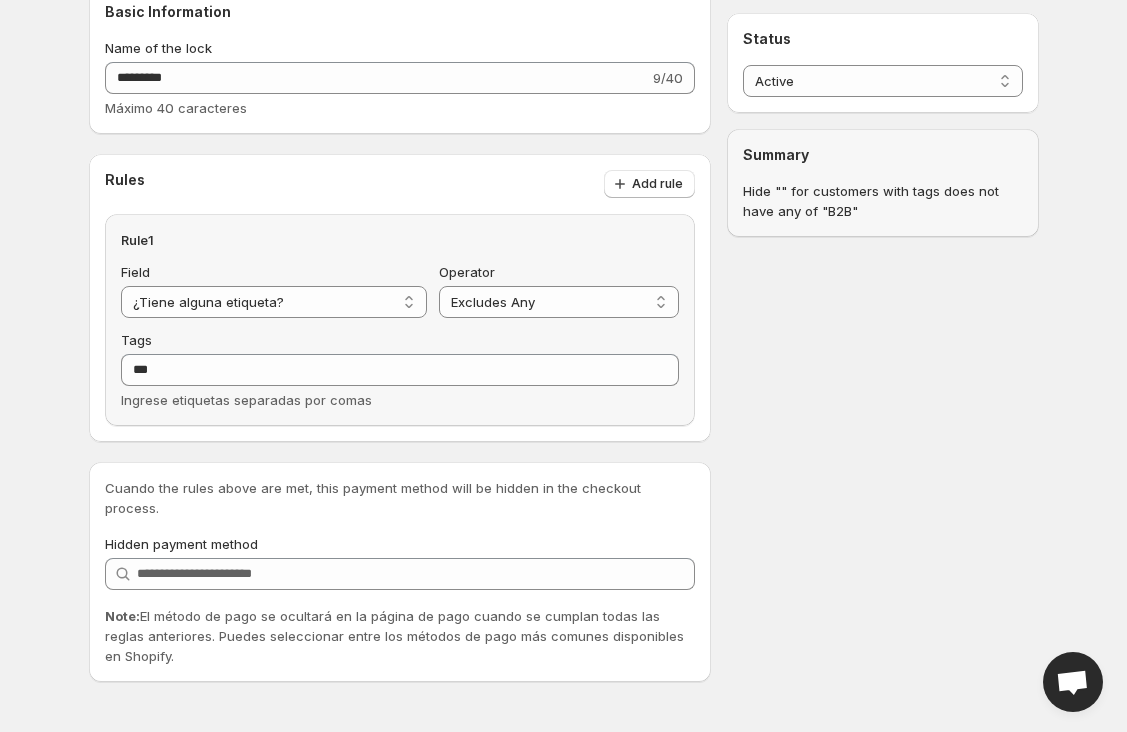 click on "**********" at bounding box center [556, 334] 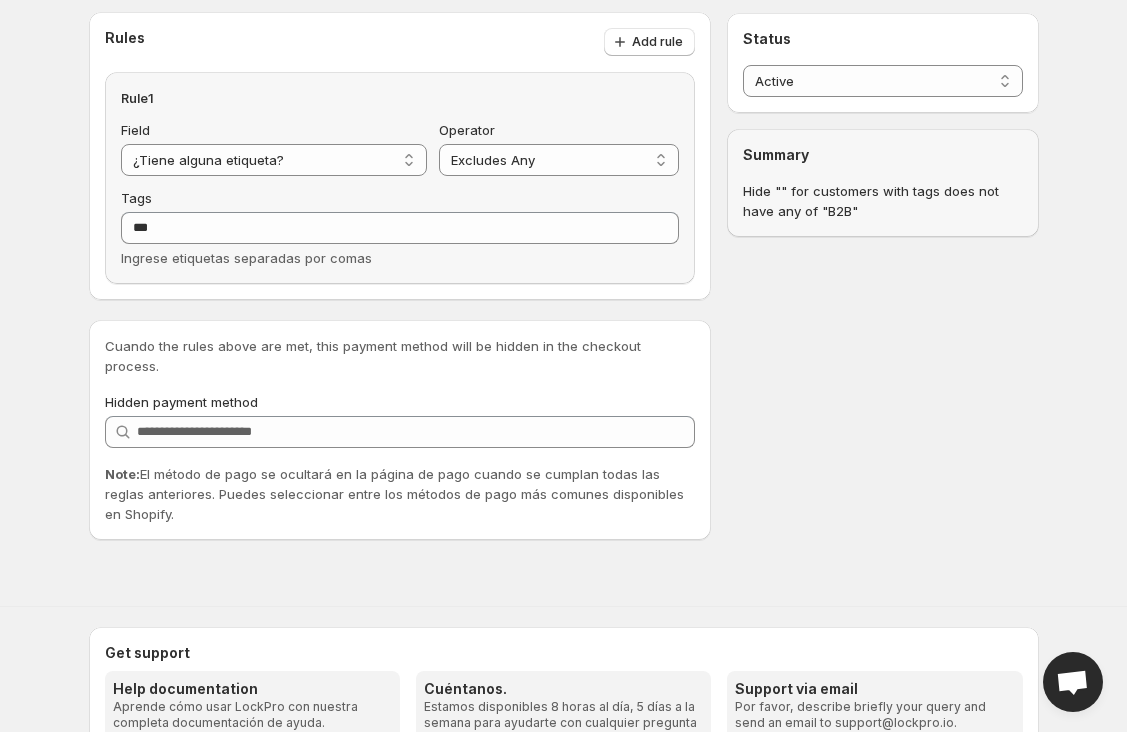 scroll, scrollTop: 272, scrollLeft: 0, axis: vertical 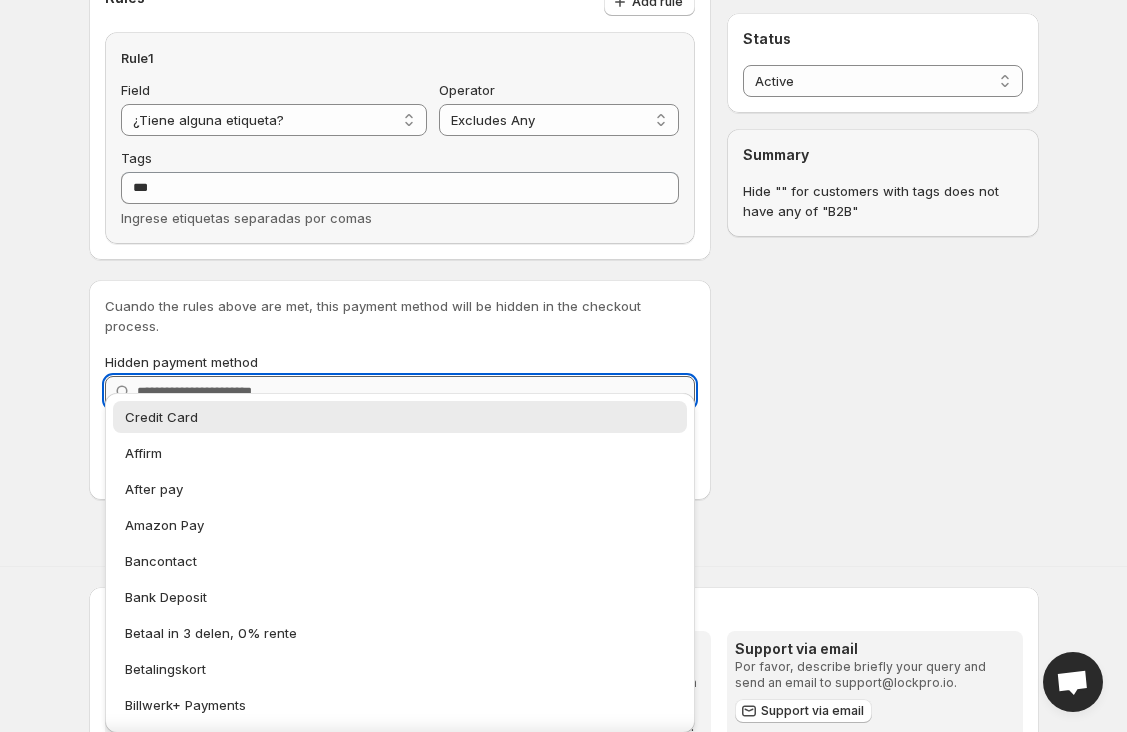 click on "Hidden payment method" at bounding box center (416, 392) 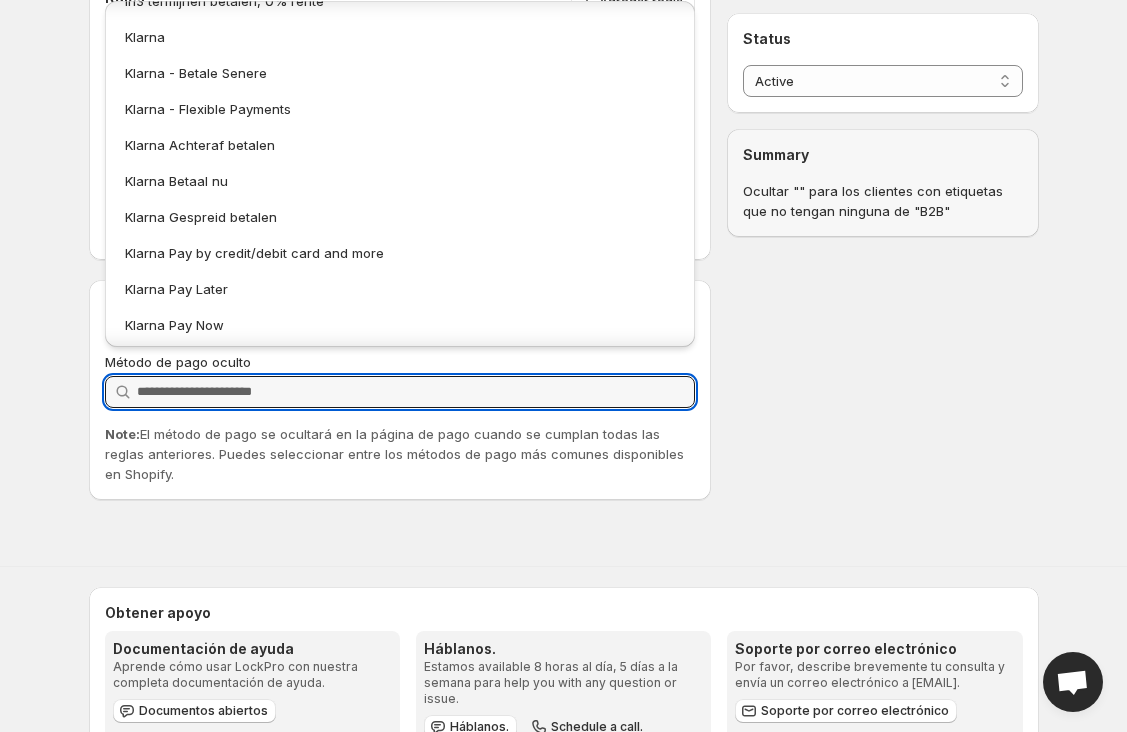 scroll, scrollTop: 727, scrollLeft: 0, axis: vertical 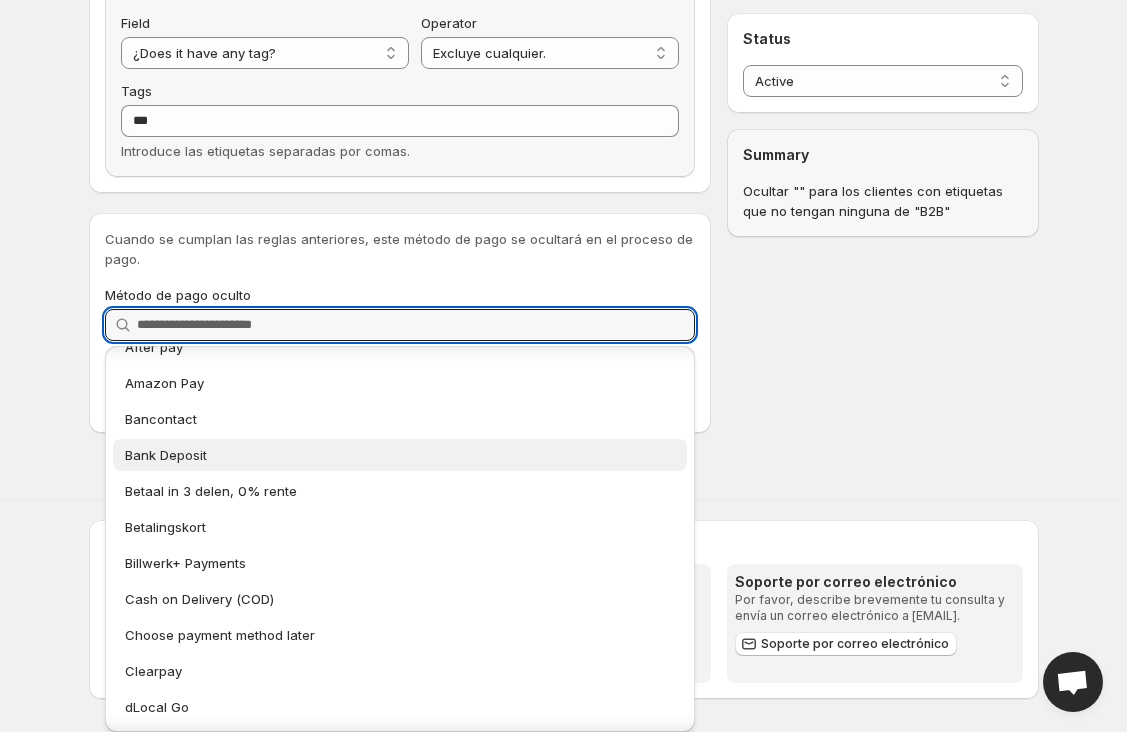 click on "Bank Deposit" at bounding box center [400, 455] 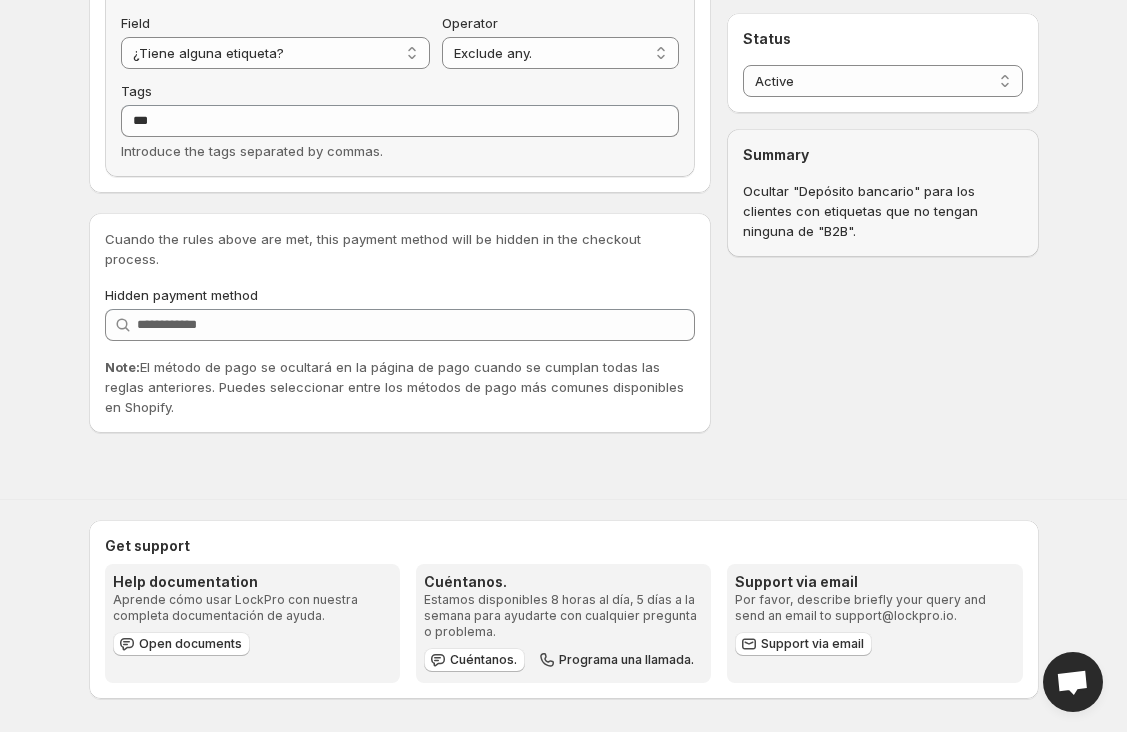 scroll, scrollTop: 319, scrollLeft: 0, axis: vertical 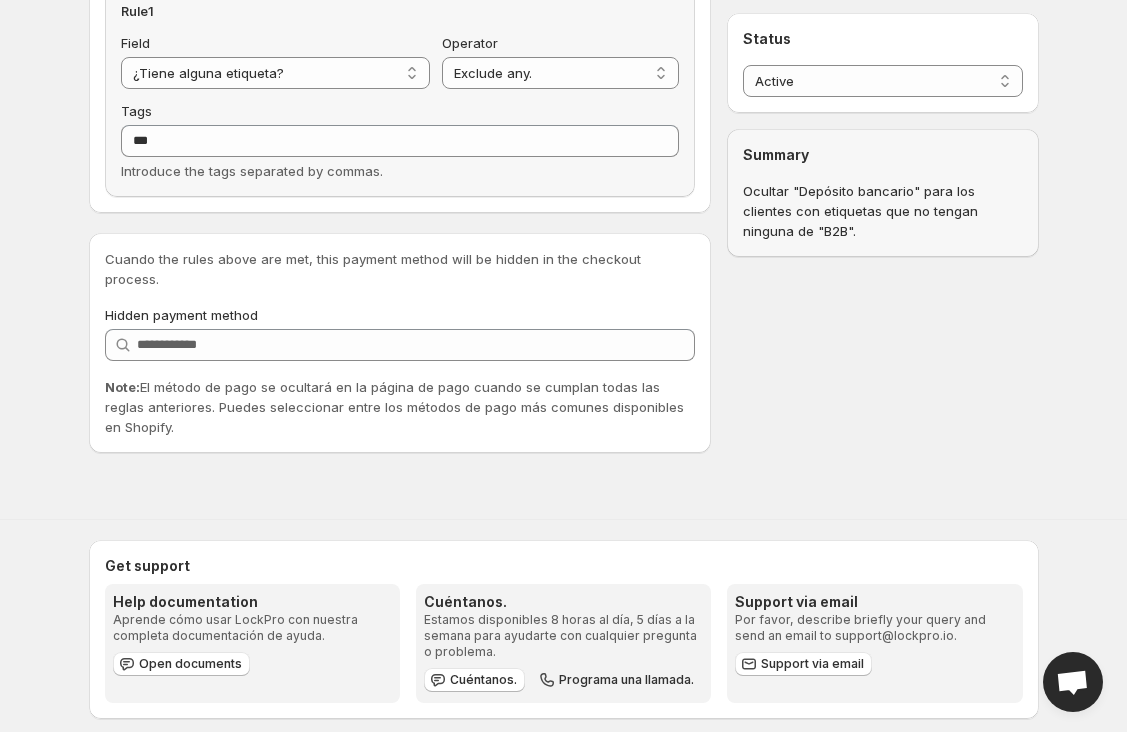 click on "**********" at bounding box center [563, 47] 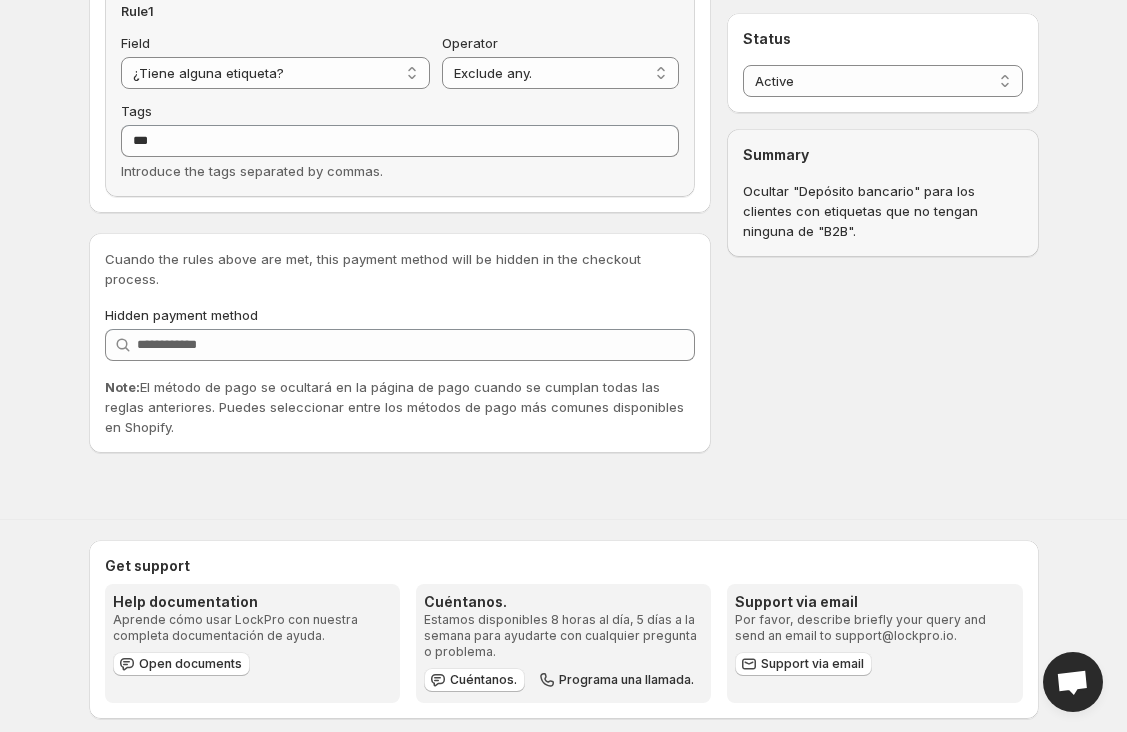 click on "**********" at bounding box center [563, 47] 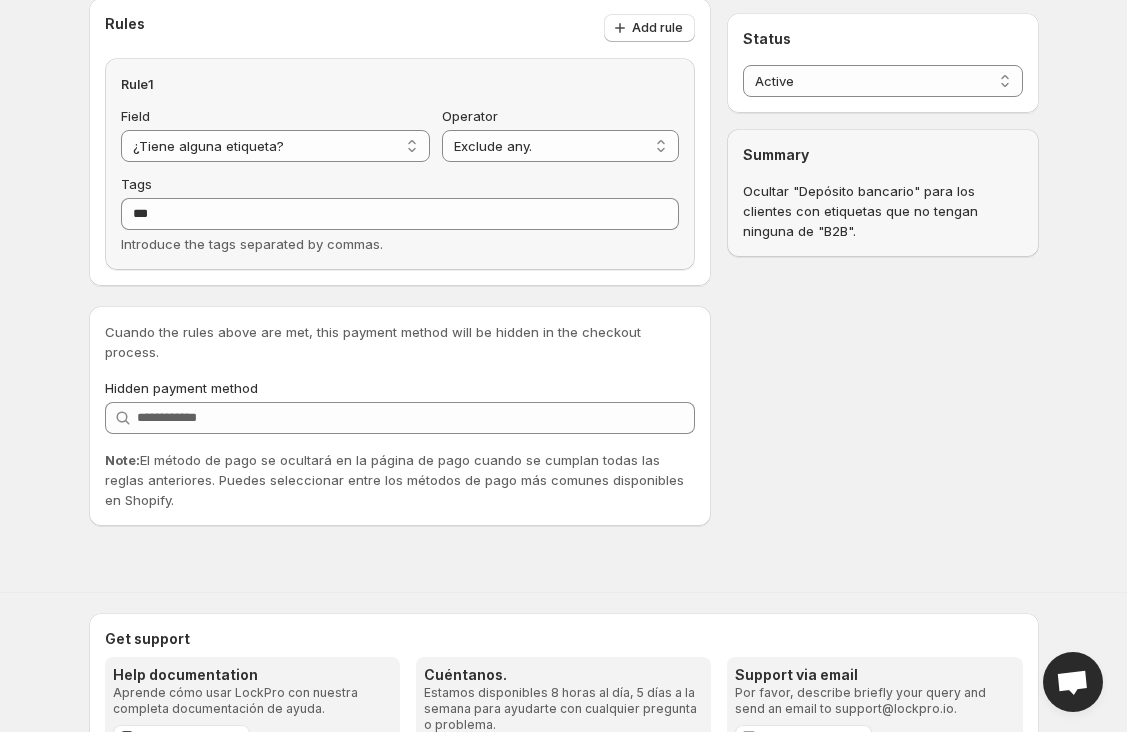 scroll, scrollTop: 319, scrollLeft: 0, axis: vertical 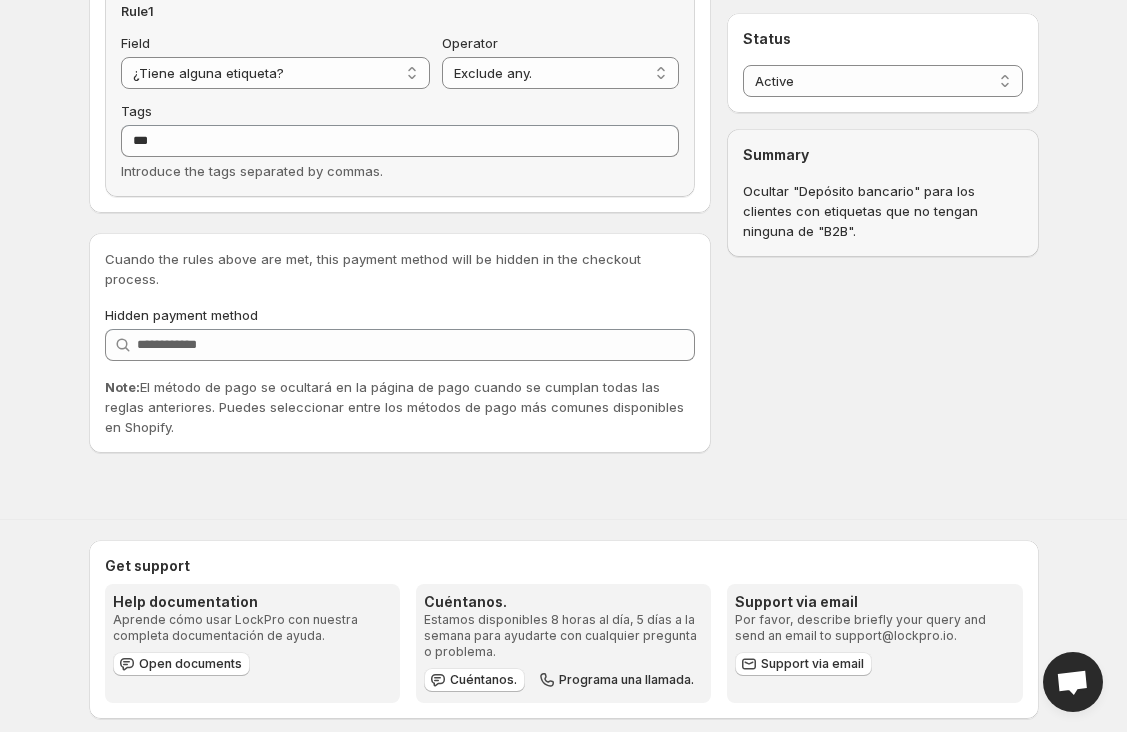 click on "**********" at bounding box center (556, 105) 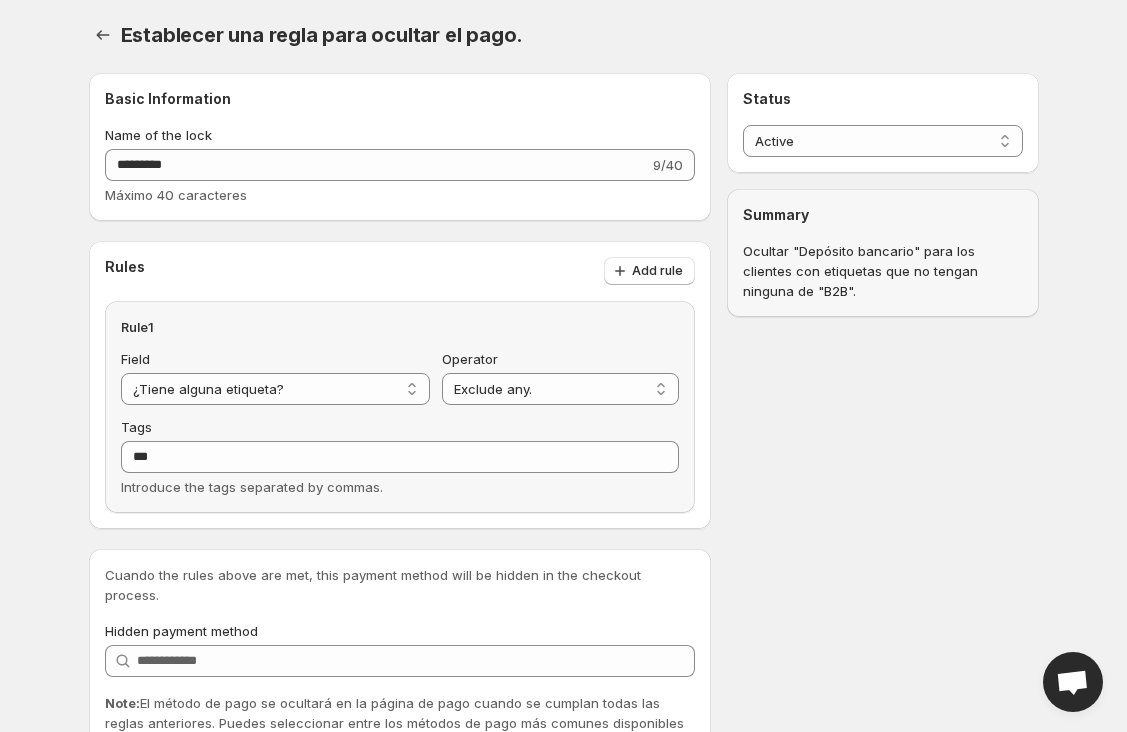 scroll, scrollTop: 0, scrollLeft: 0, axis: both 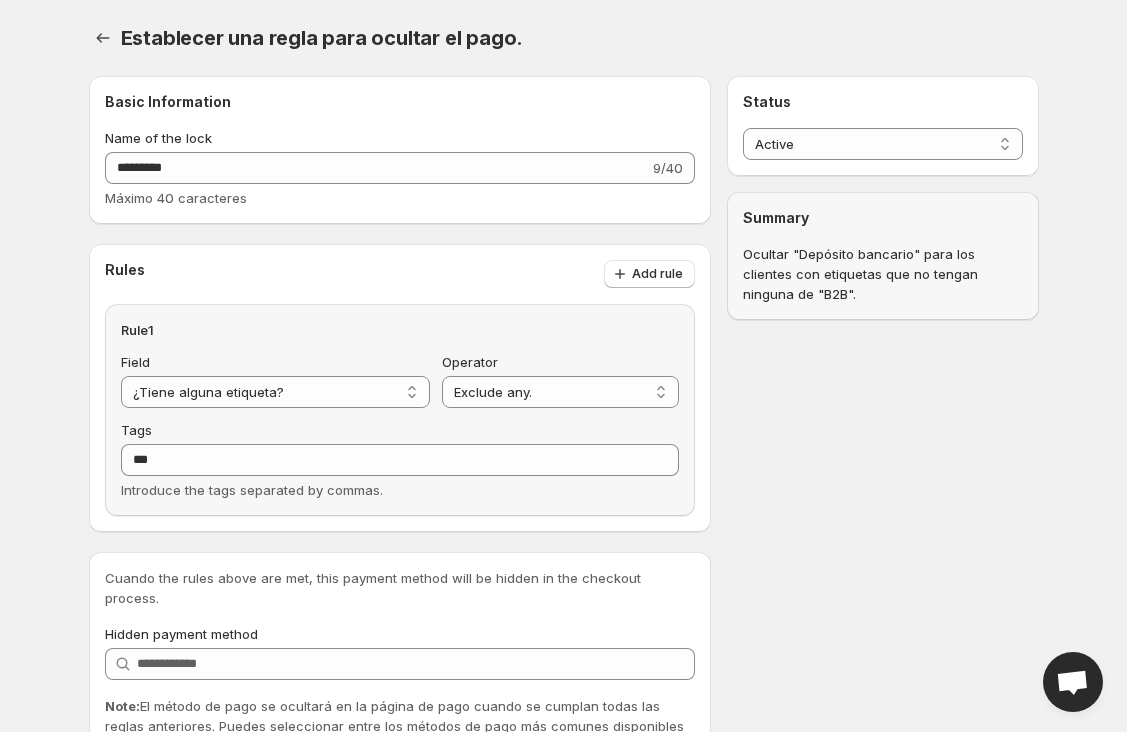click on "**********" at bounding box center [556, 424] 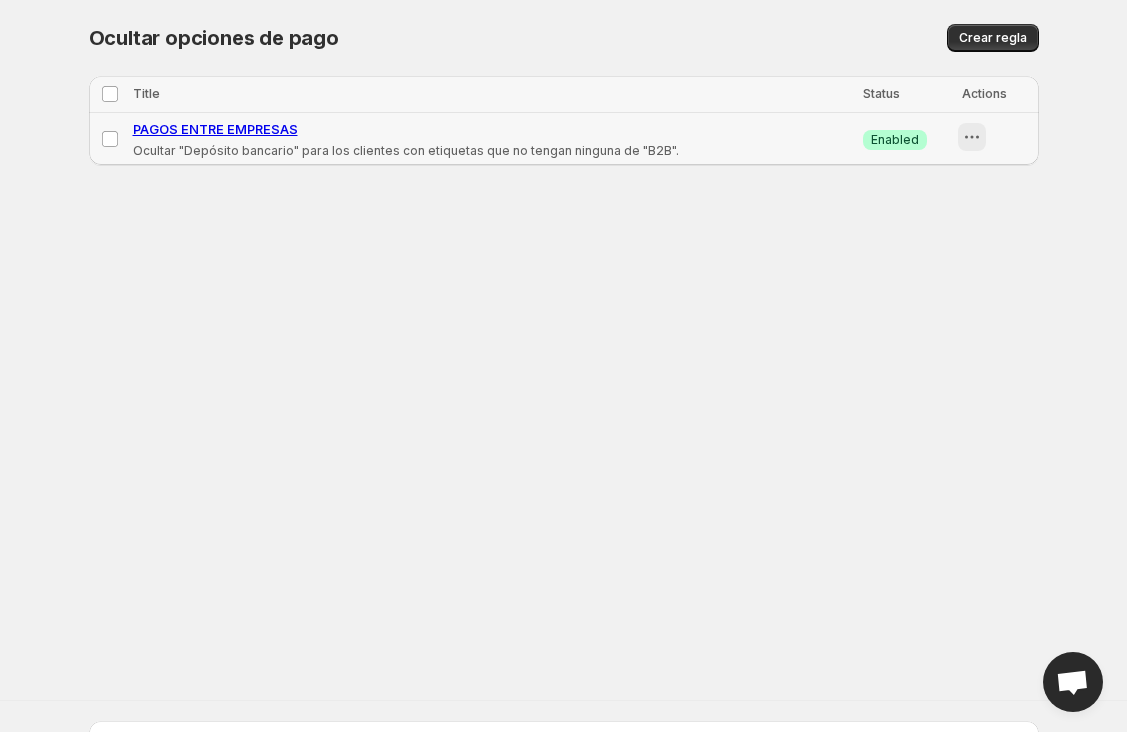 click 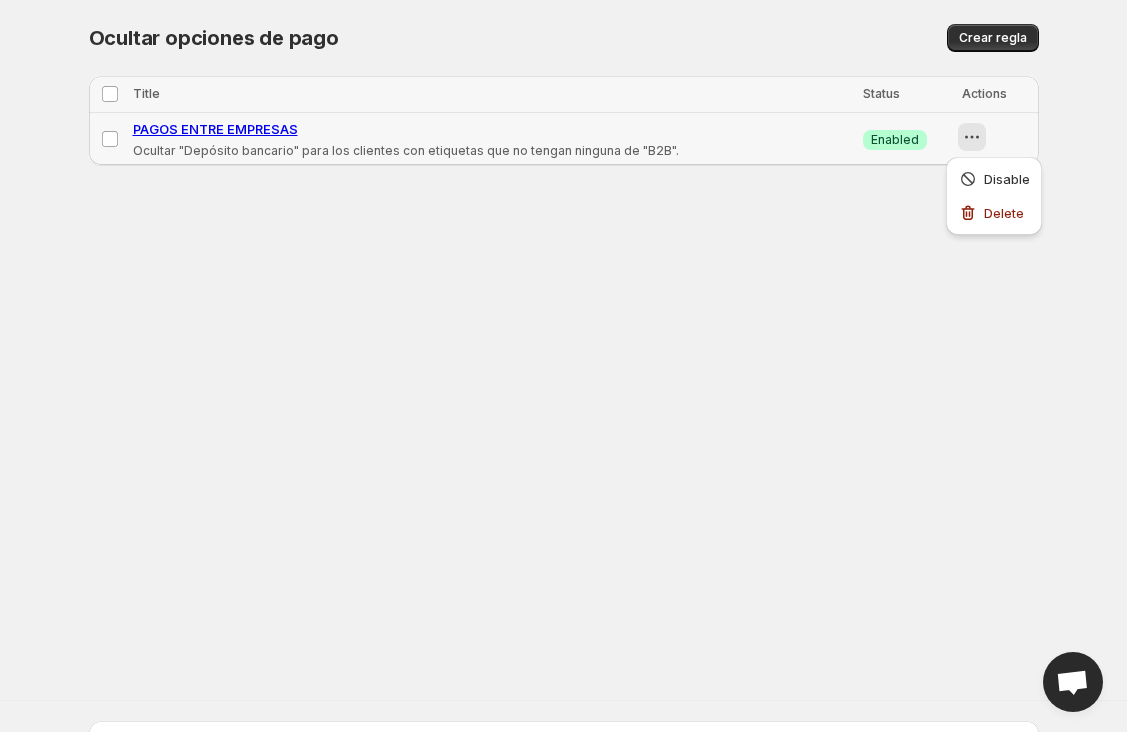 click 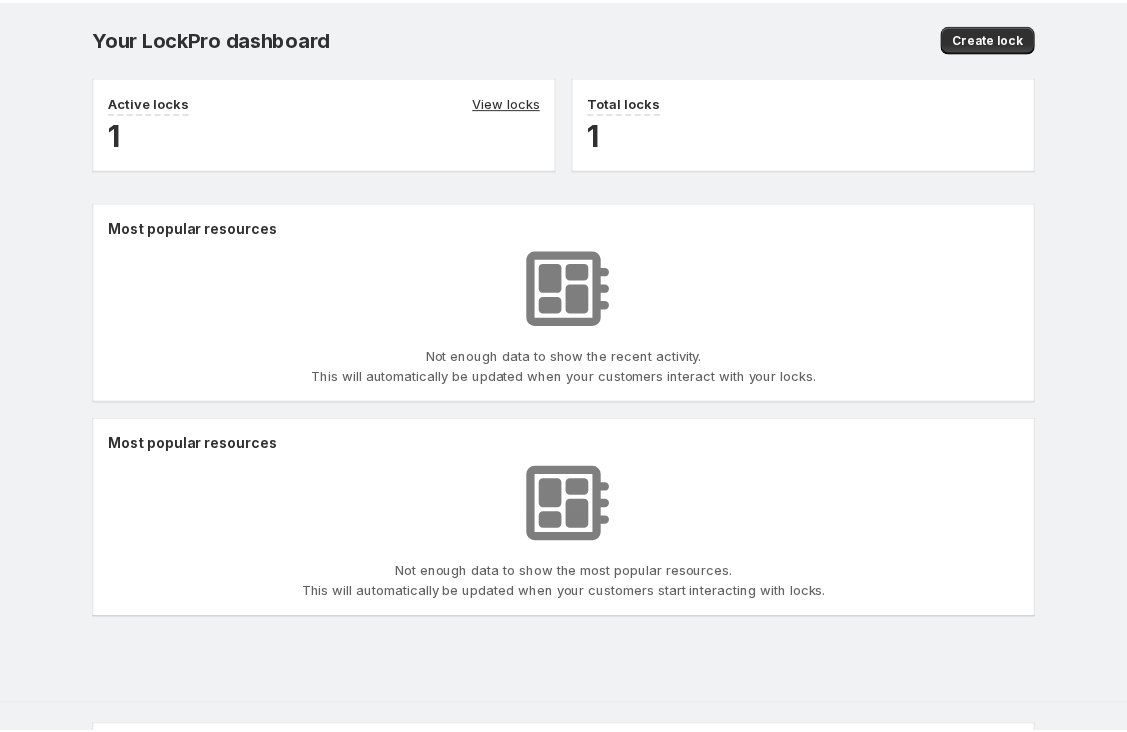 scroll, scrollTop: 0, scrollLeft: 0, axis: both 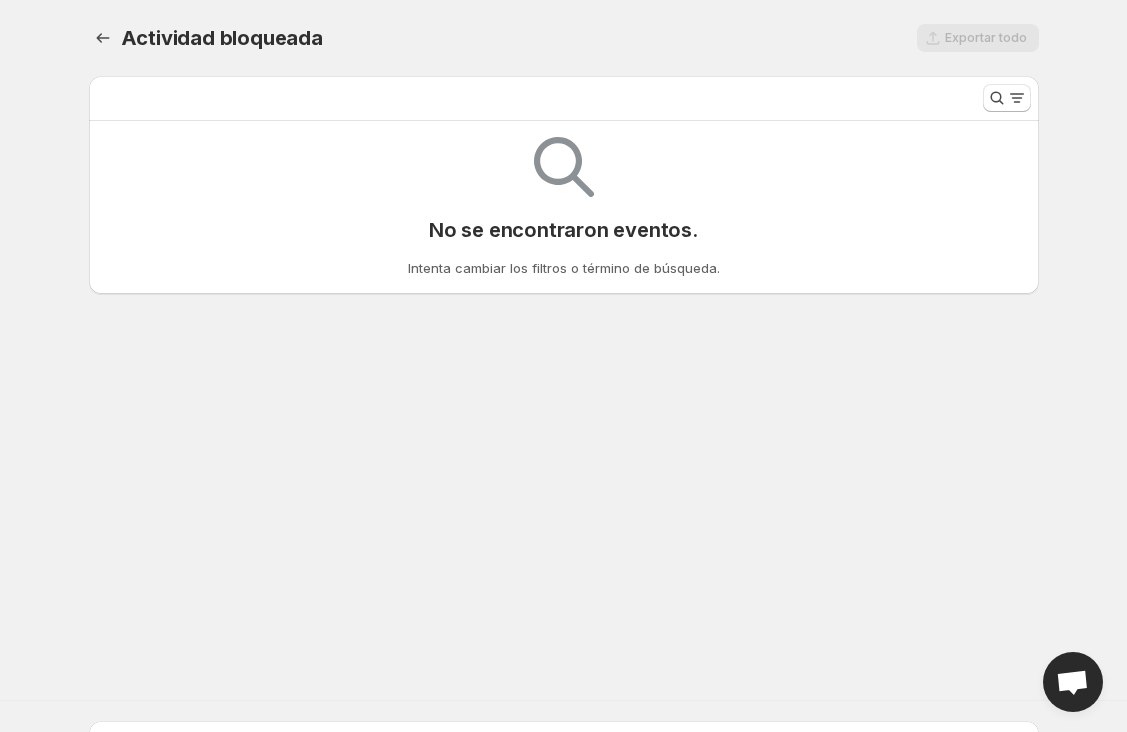 select on "*********" 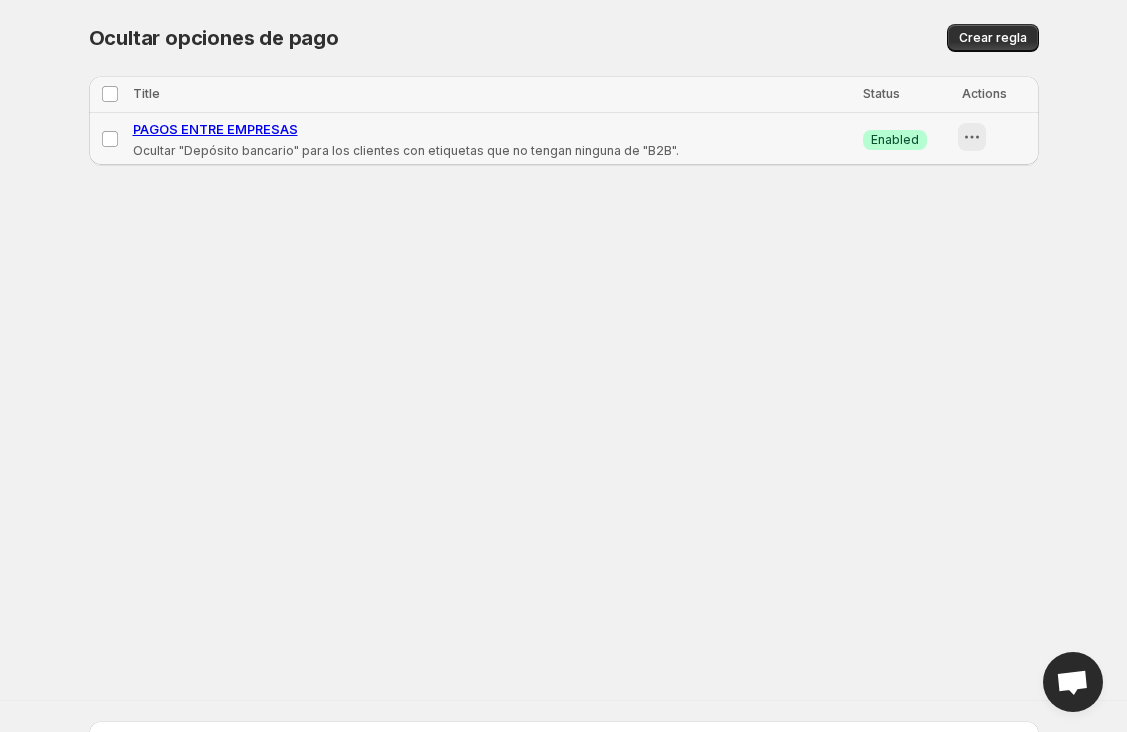 click 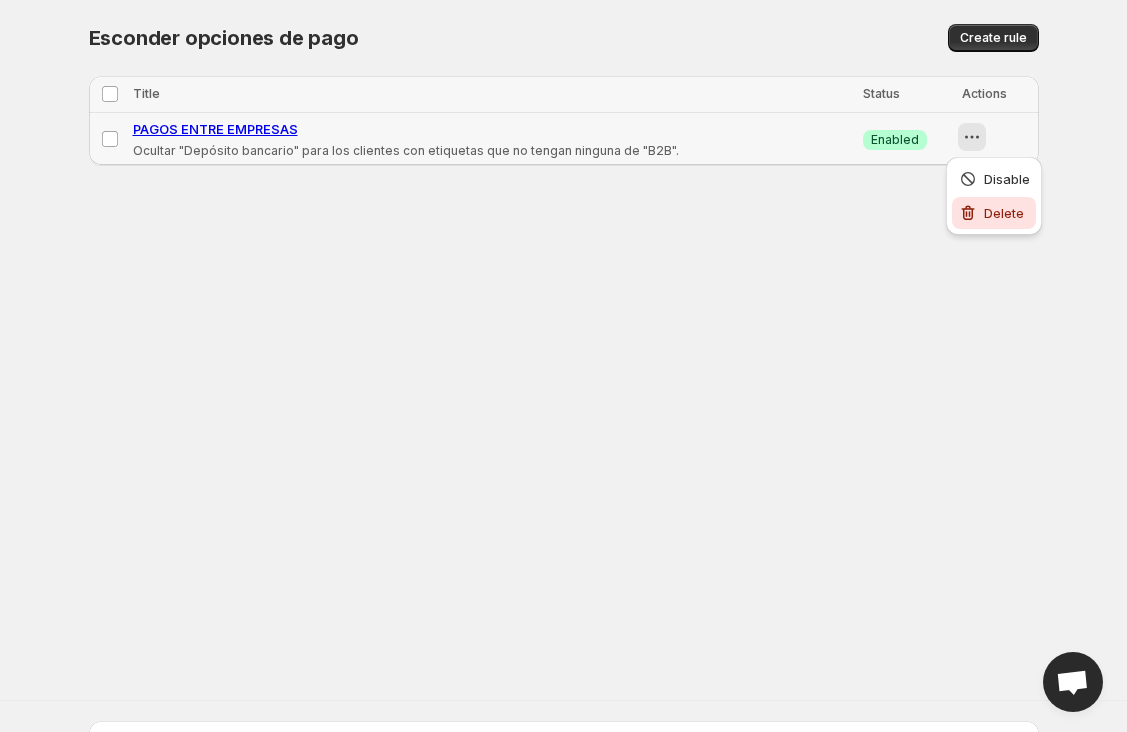 click on "Delete" at bounding box center [1004, 213] 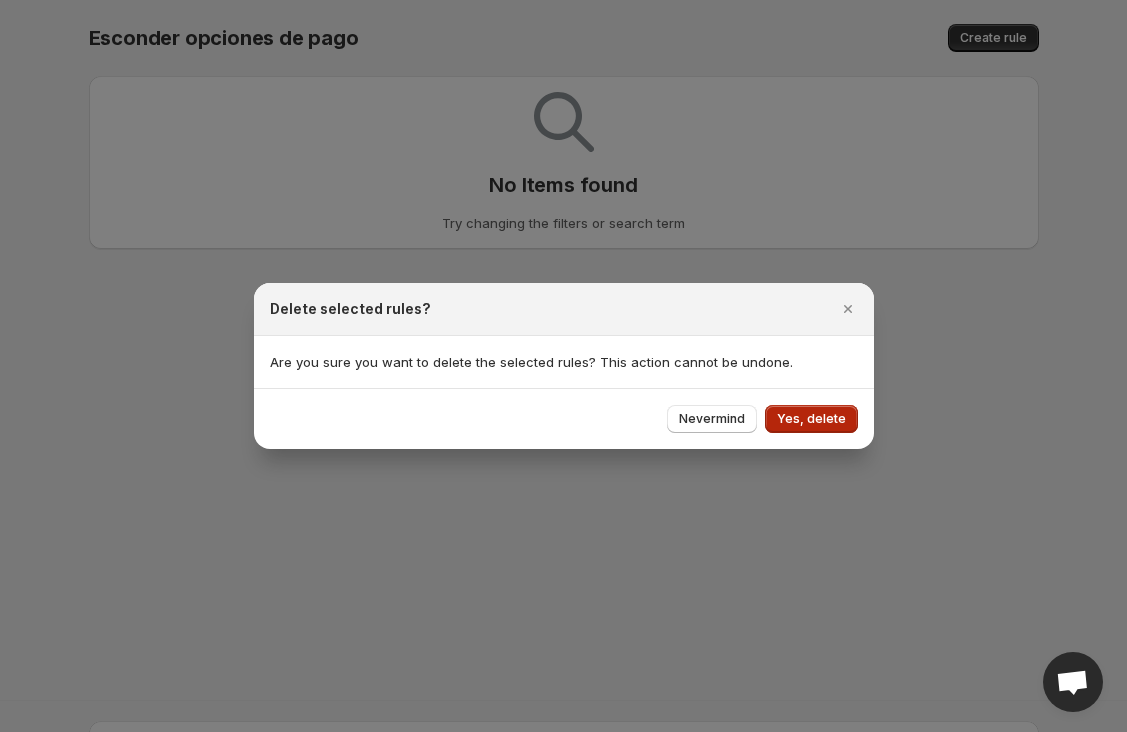 click on "Yes, delete" at bounding box center (811, 419) 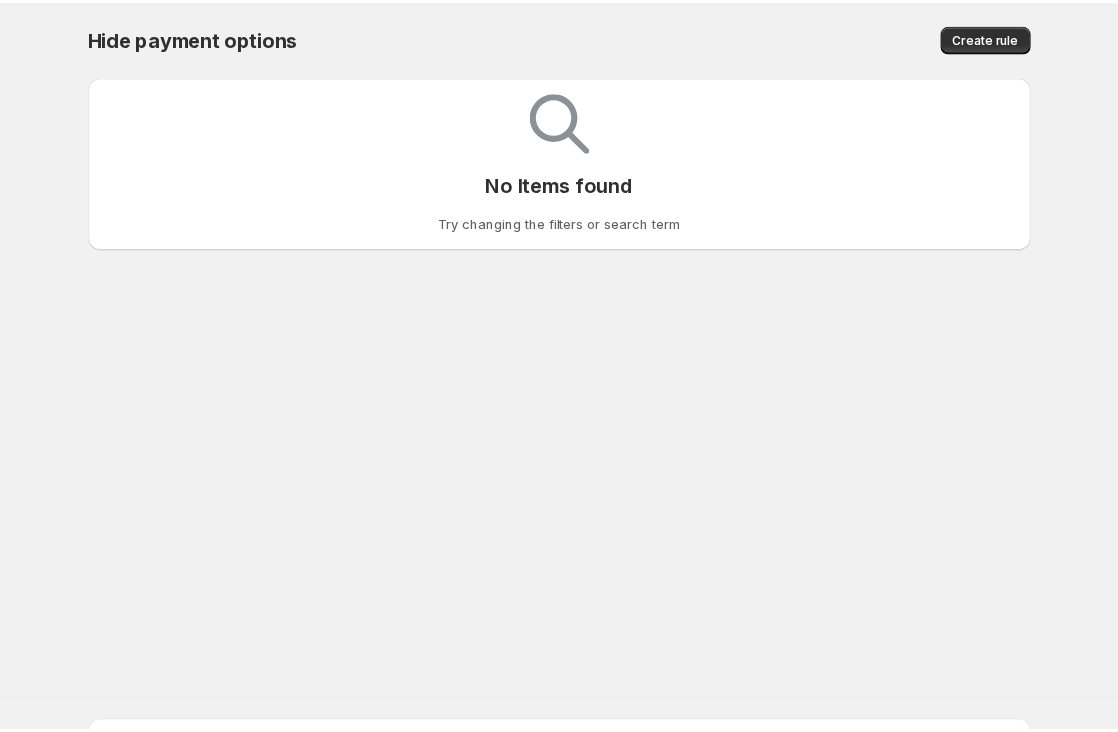 scroll, scrollTop: 0, scrollLeft: 0, axis: both 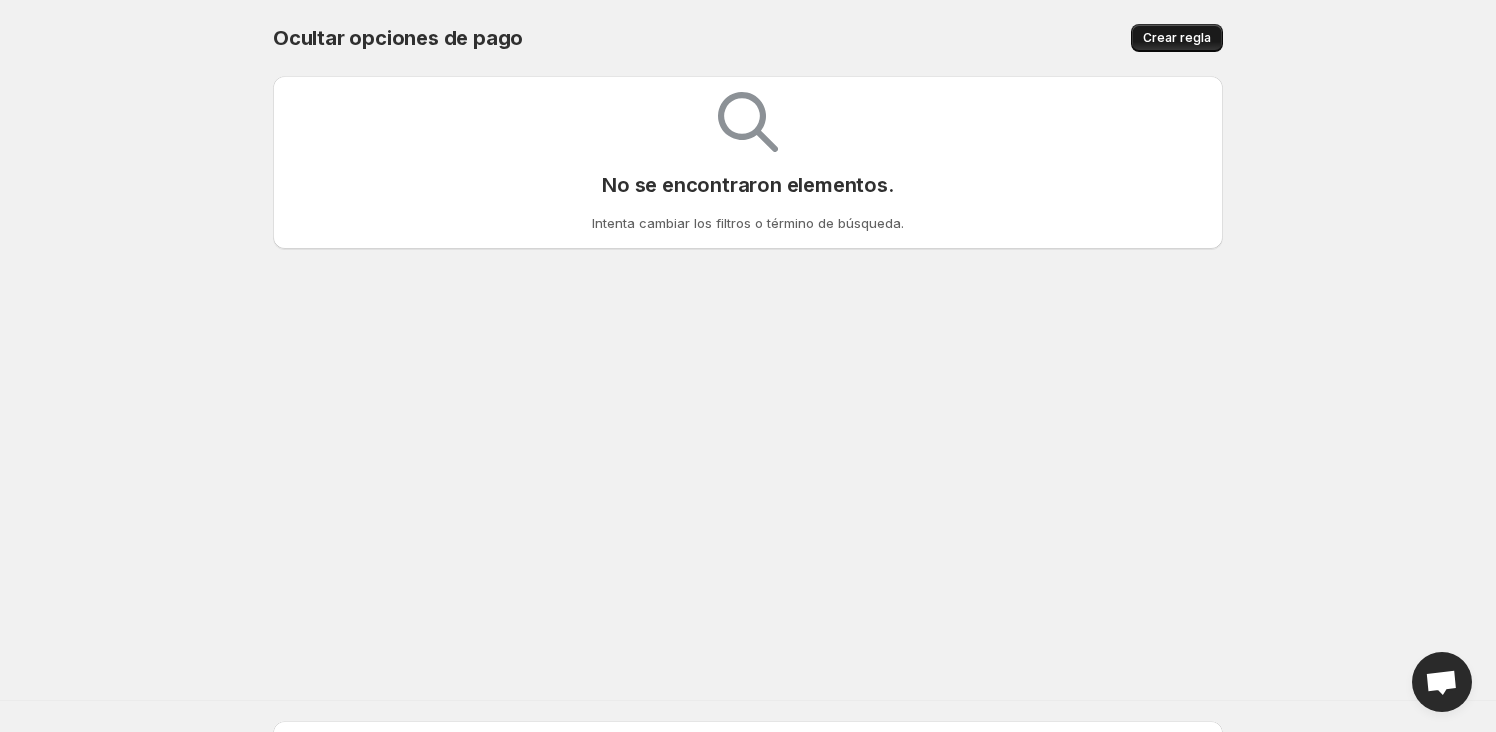 click on "Crear regla" at bounding box center (1177, 38) 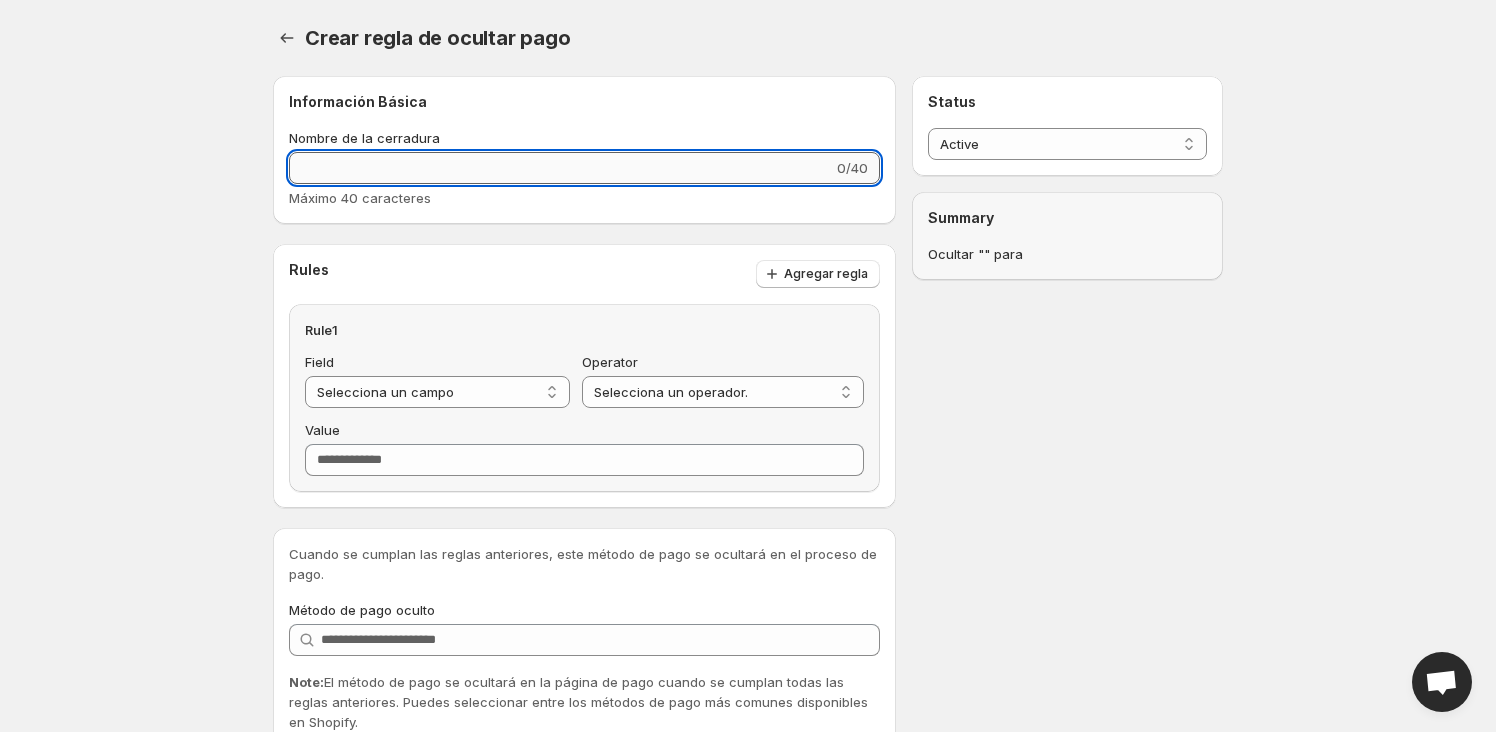 click on "Nombre de la cerradura" at bounding box center (561, 168) 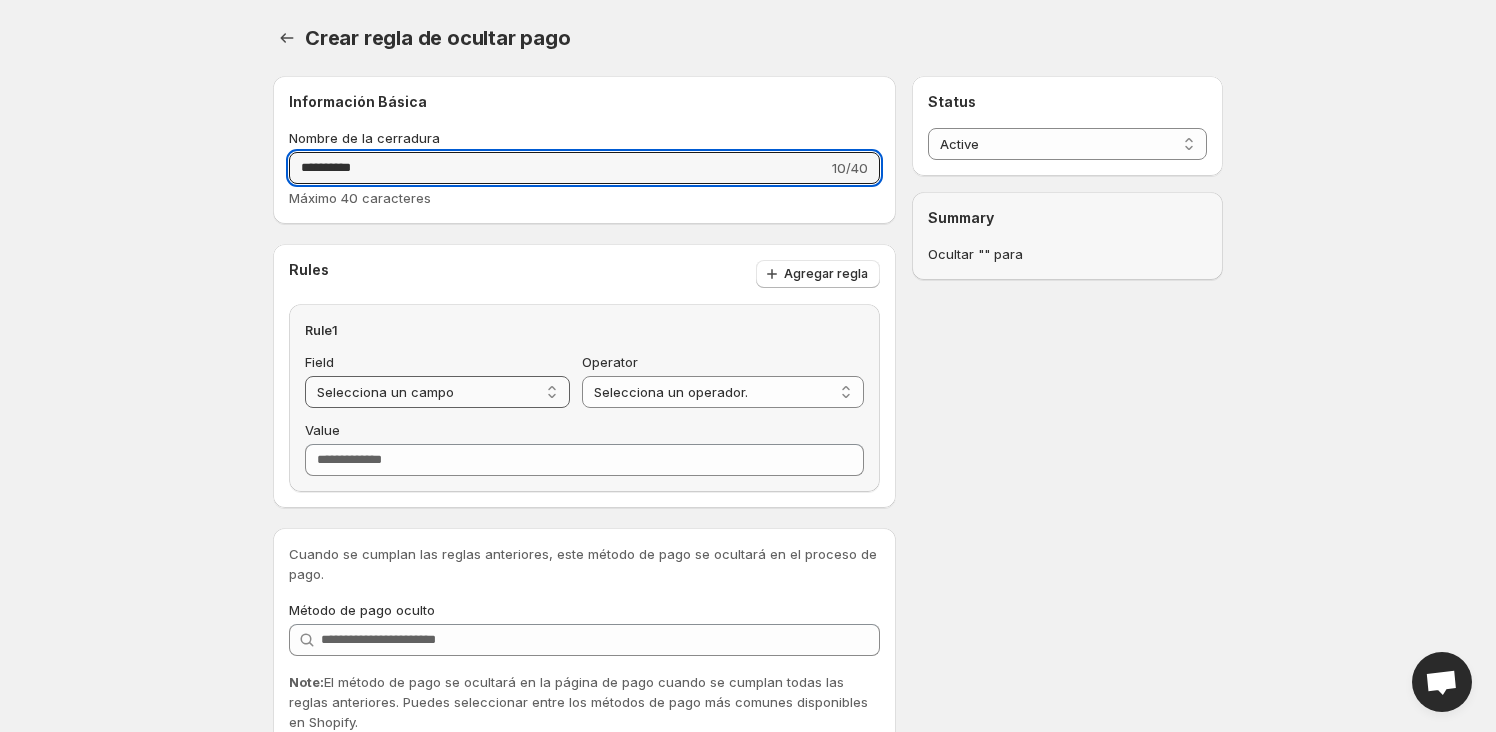 type on "**********" 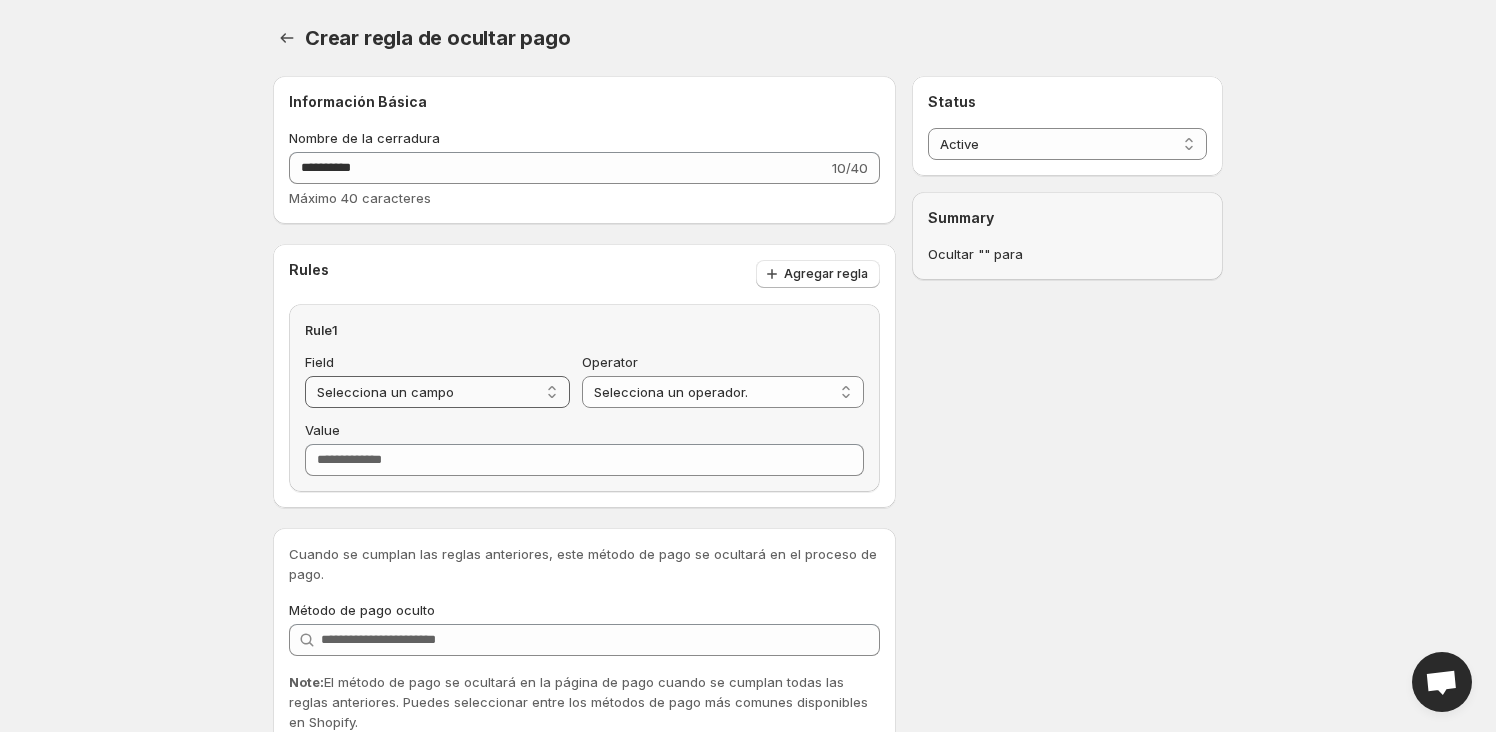 select on "**********" 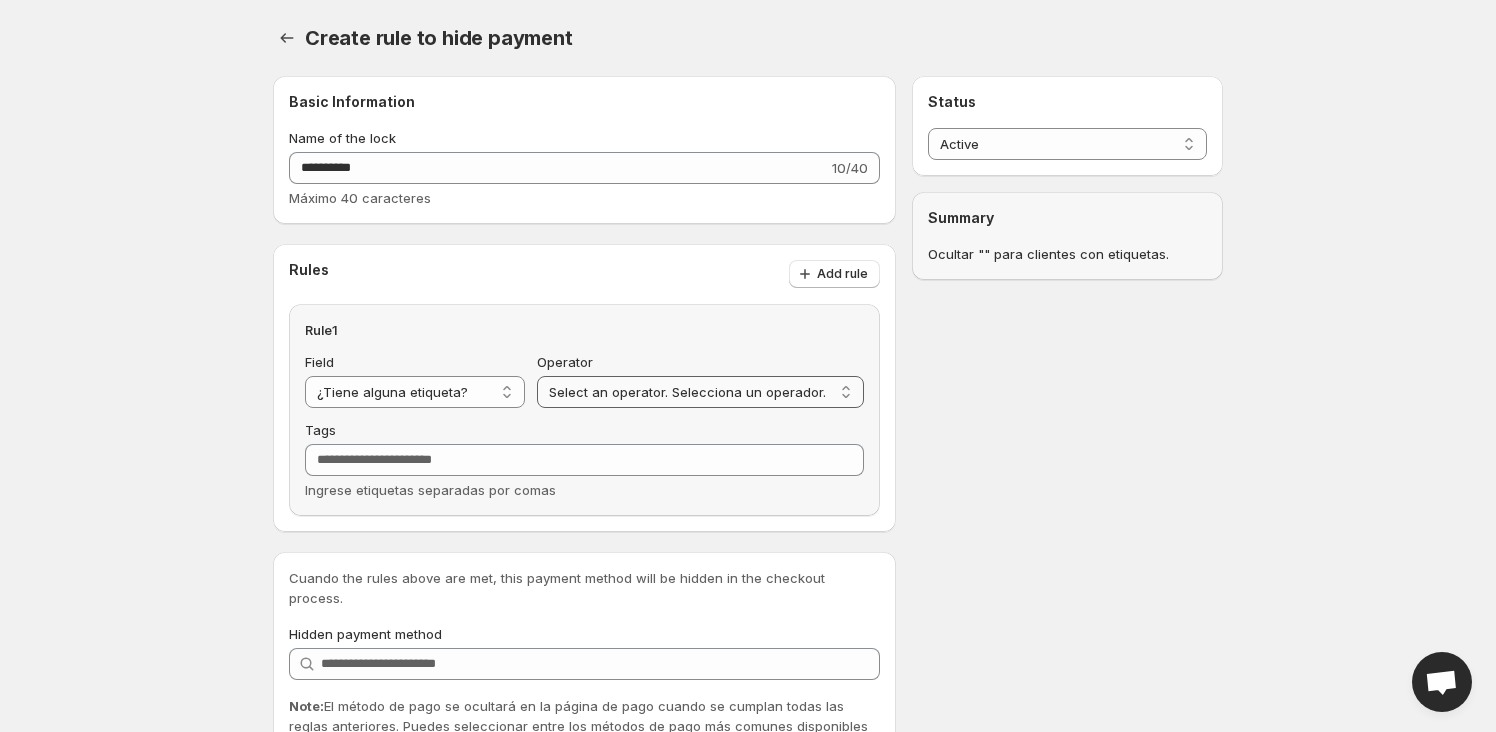 click on "**********" at bounding box center [700, 392] 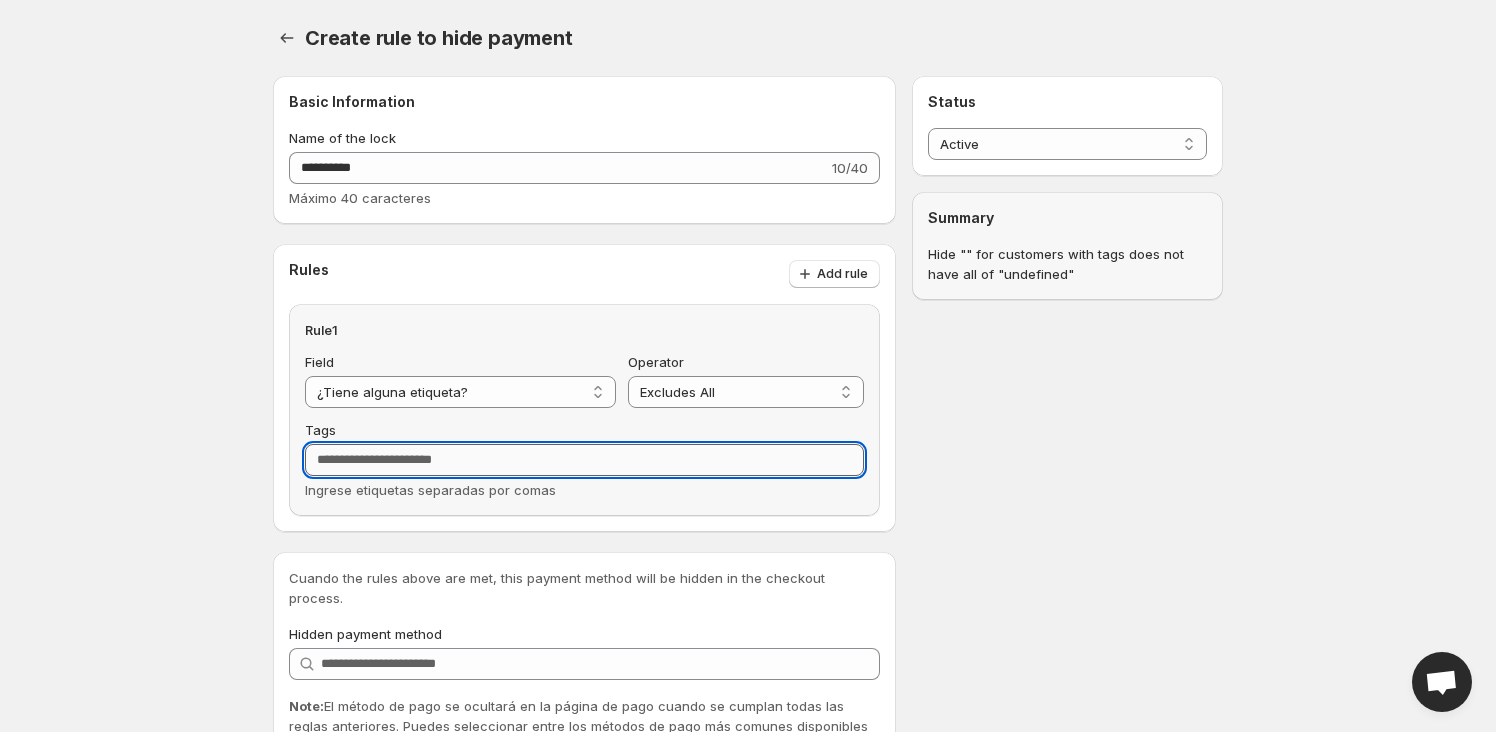 click on "Tags" at bounding box center [584, 460] 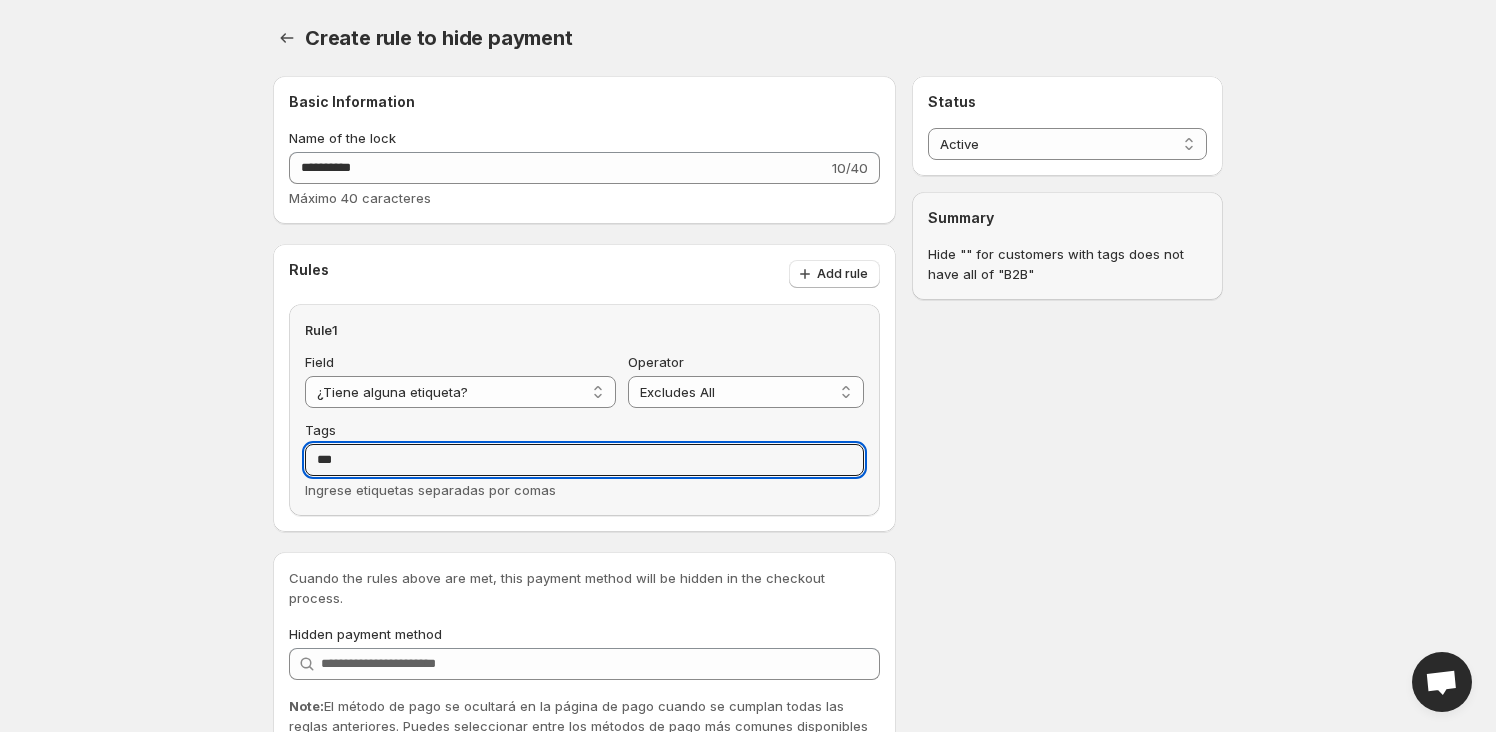 click on "**********" at bounding box center (740, 424) 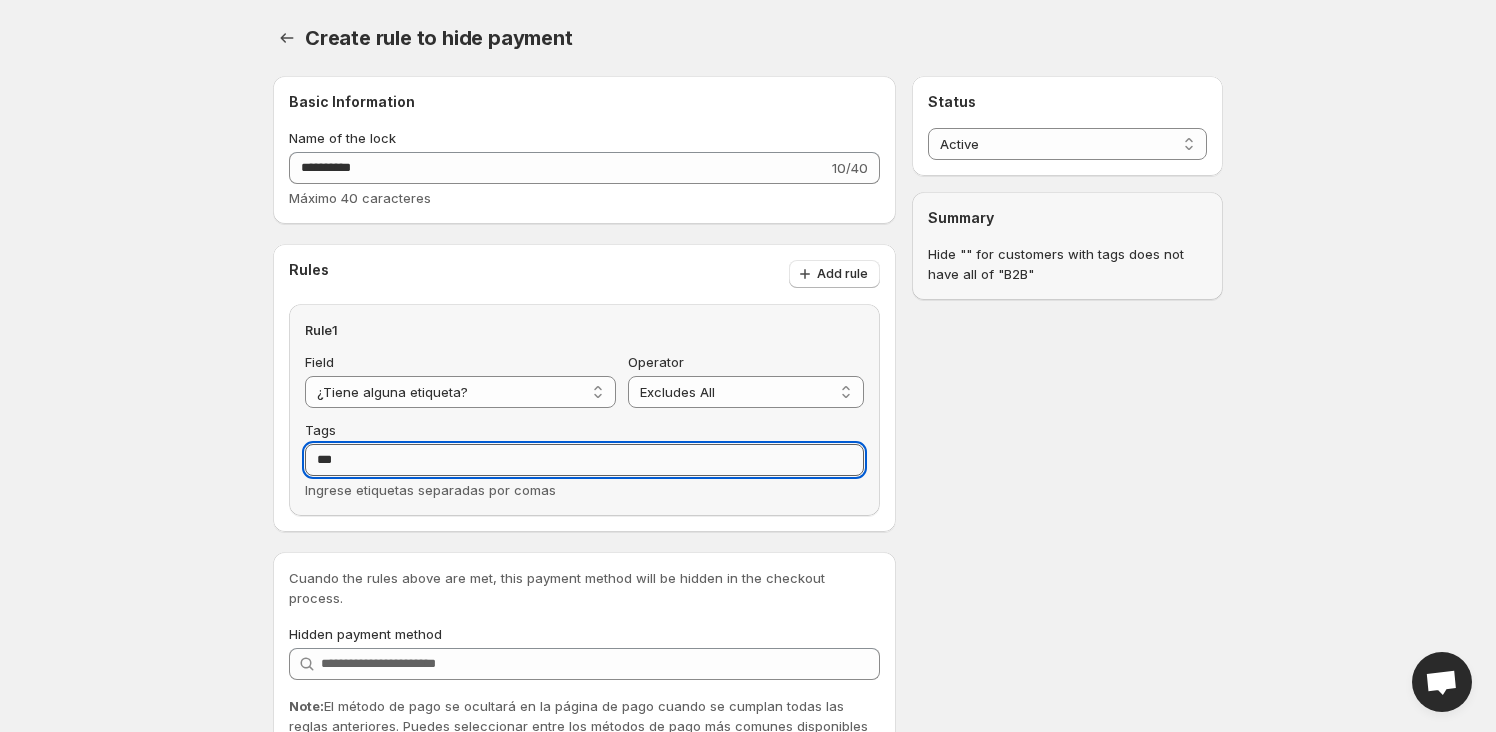 click on "***" at bounding box center [584, 460] 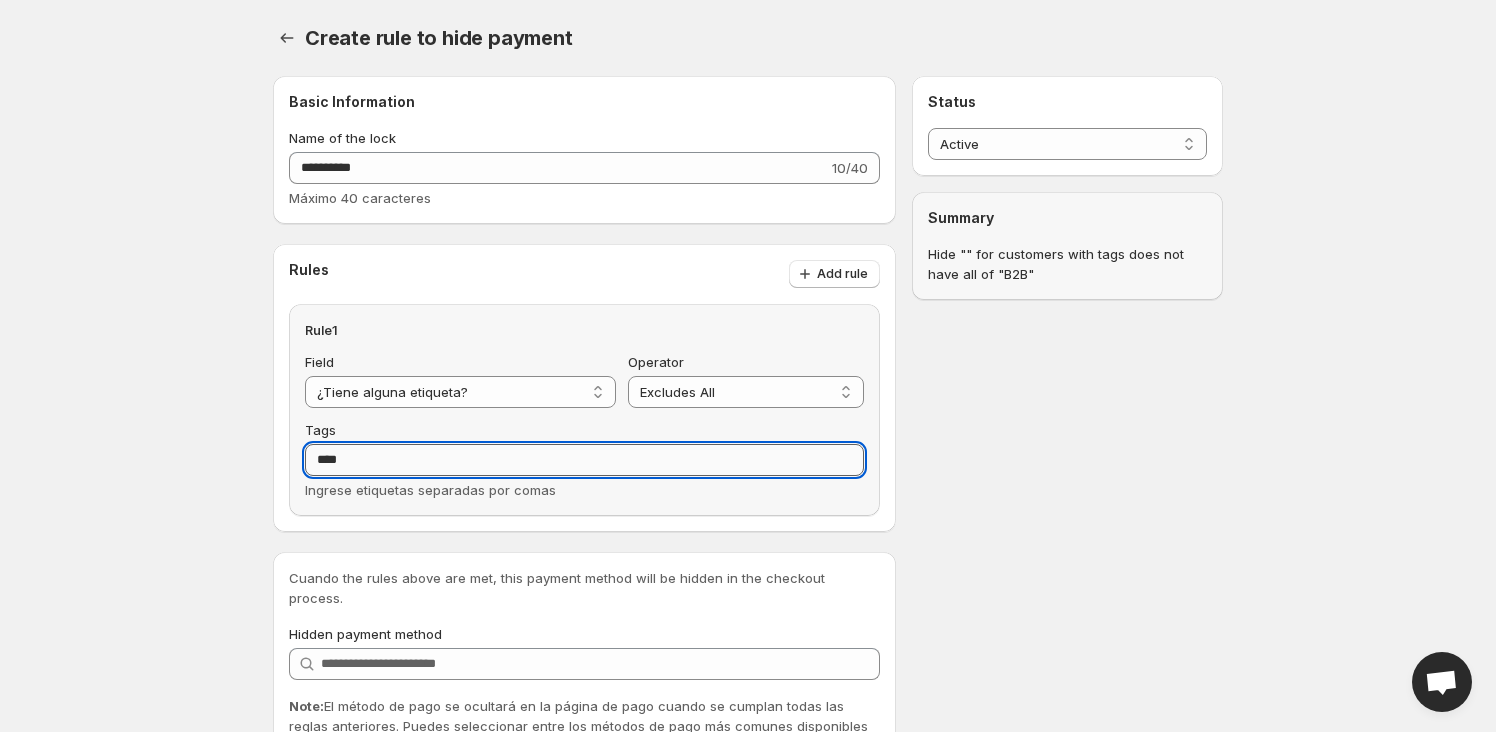 type on "***" 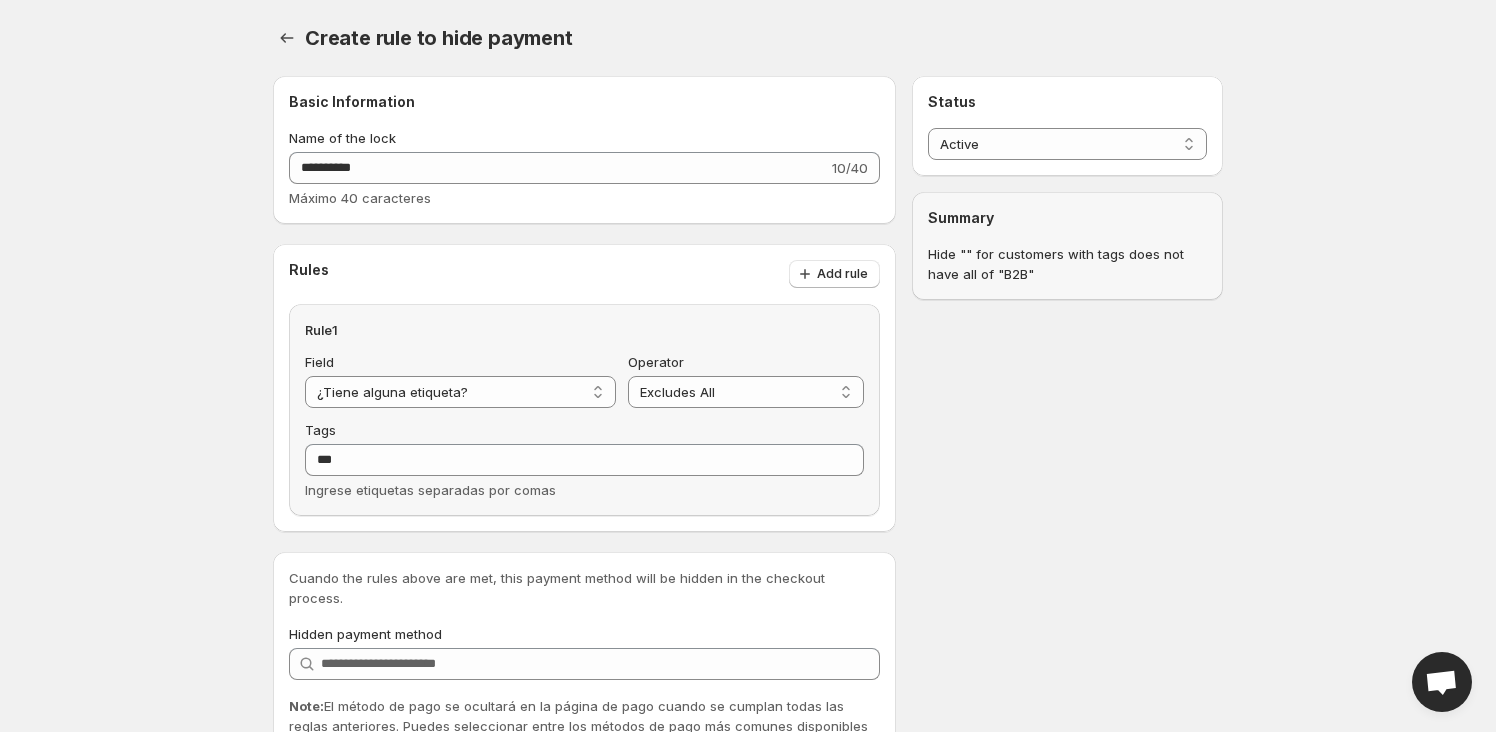 click on "**********" at bounding box center (740, 424) 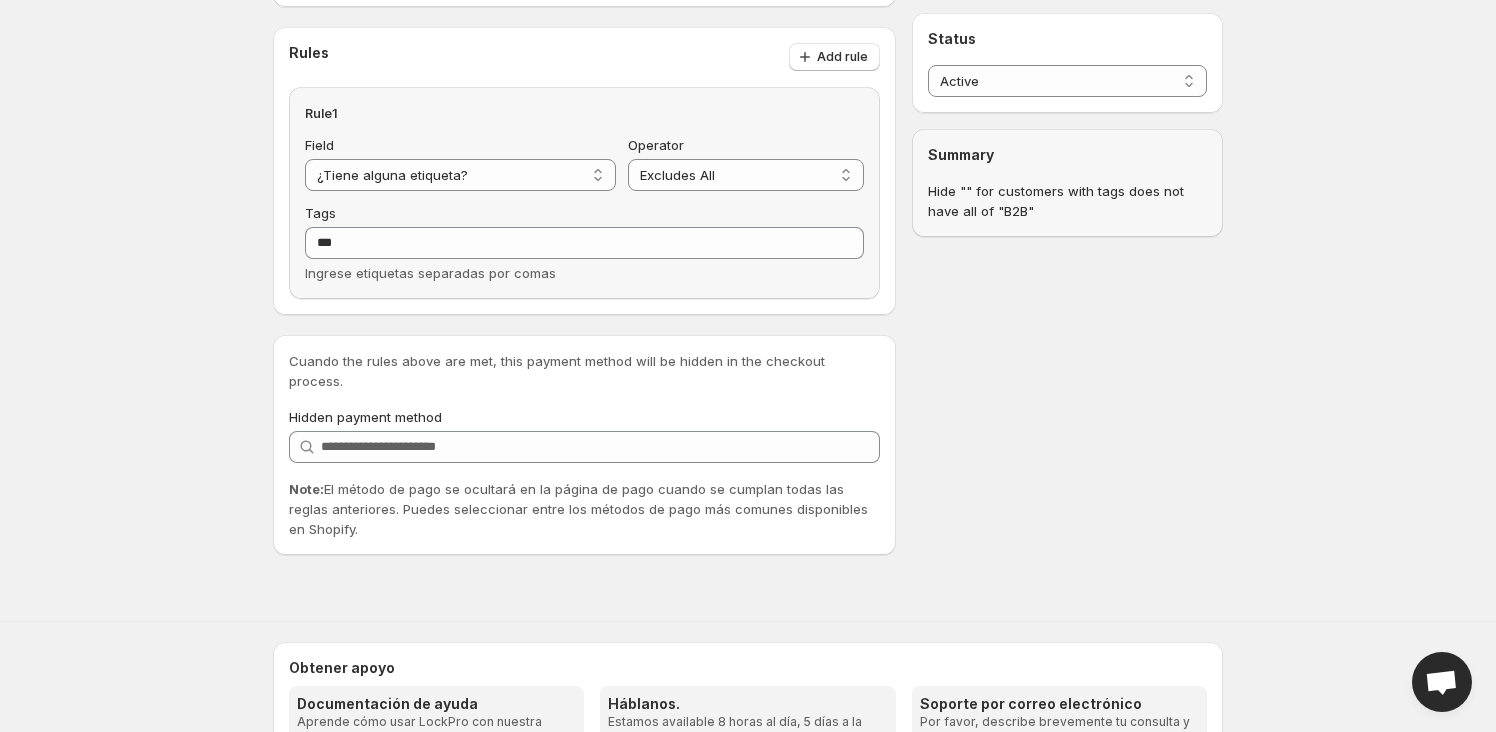 scroll, scrollTop: 272, scrollLeft: 0, axis: vertical 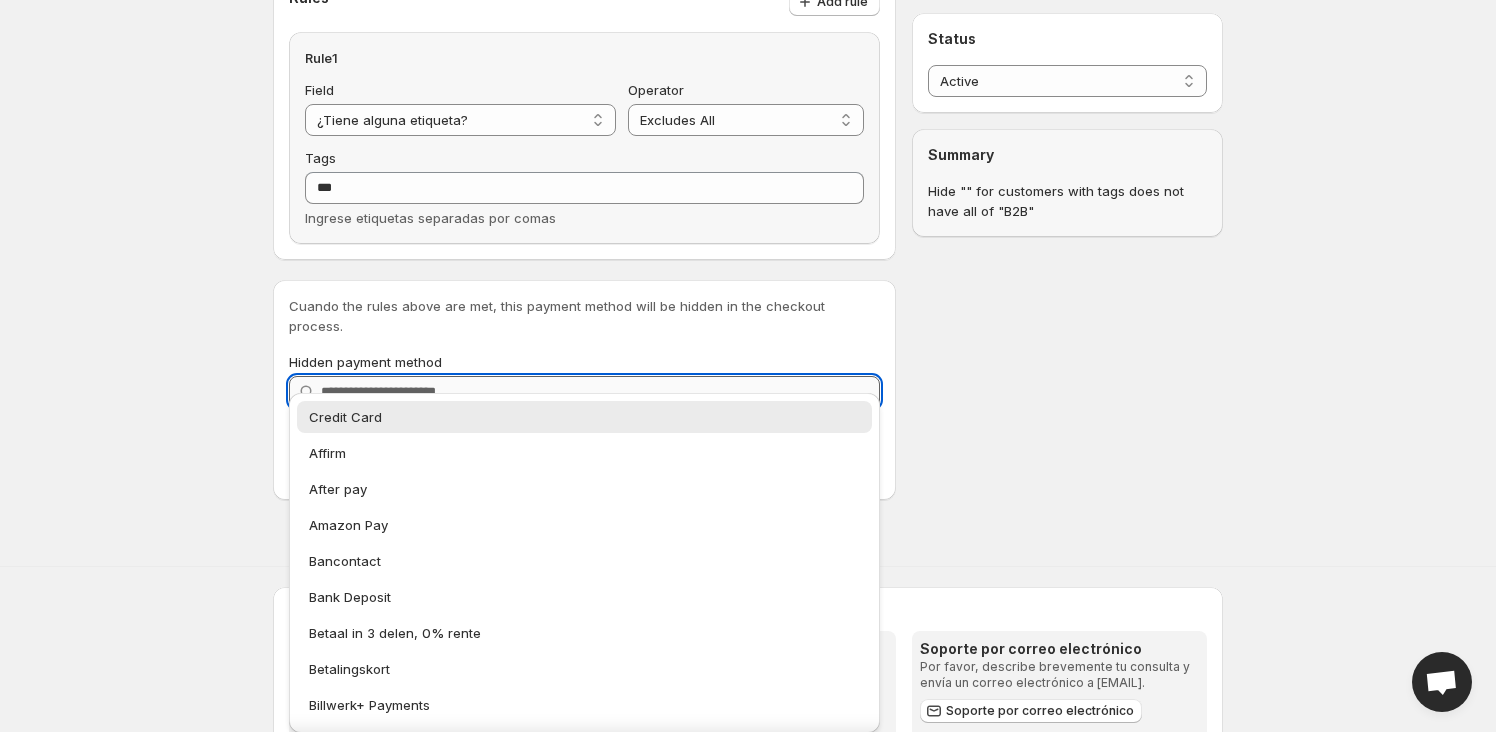 click on "Hidden payment method" at bounding box center (600, 392) 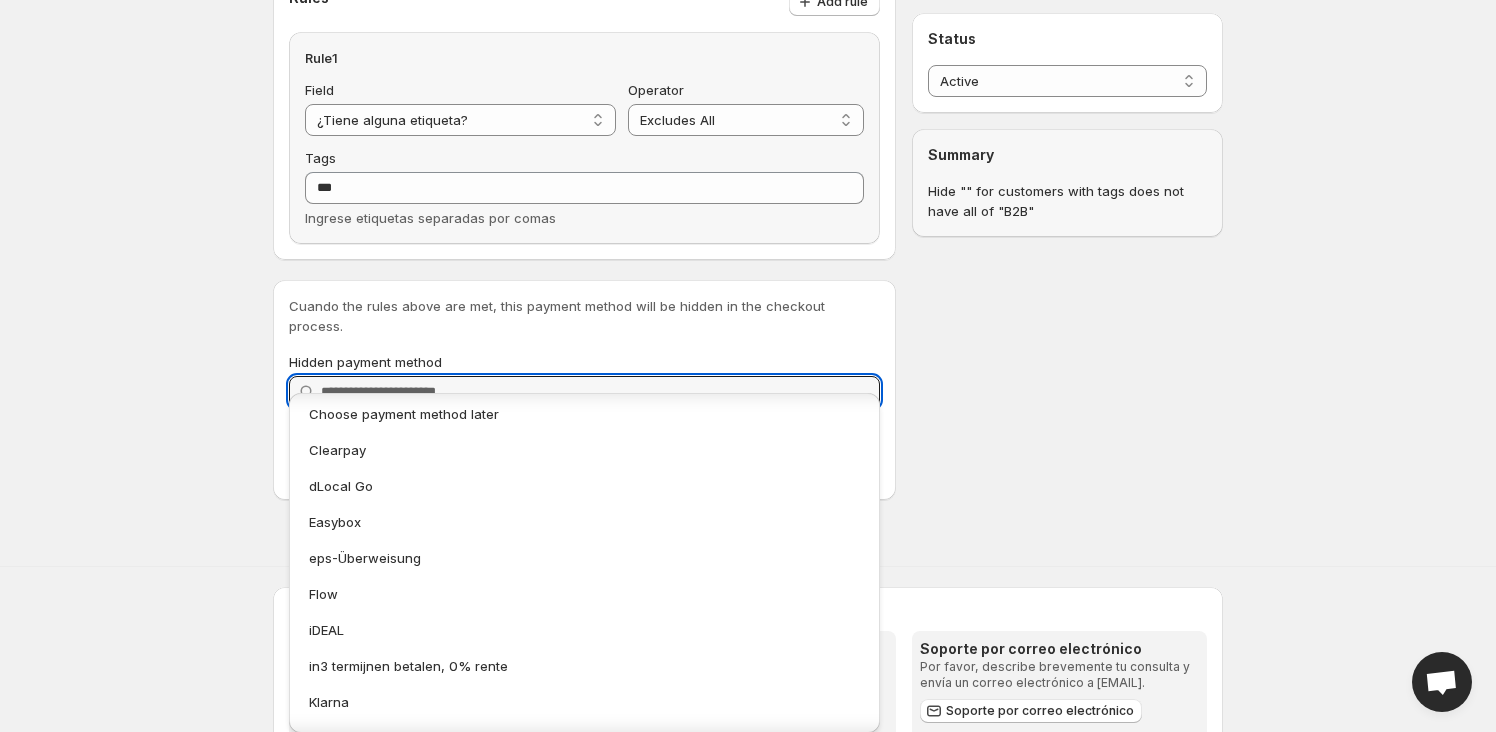 scroll, scrollTop: 272, scrollLeft: 0, axis: vertical 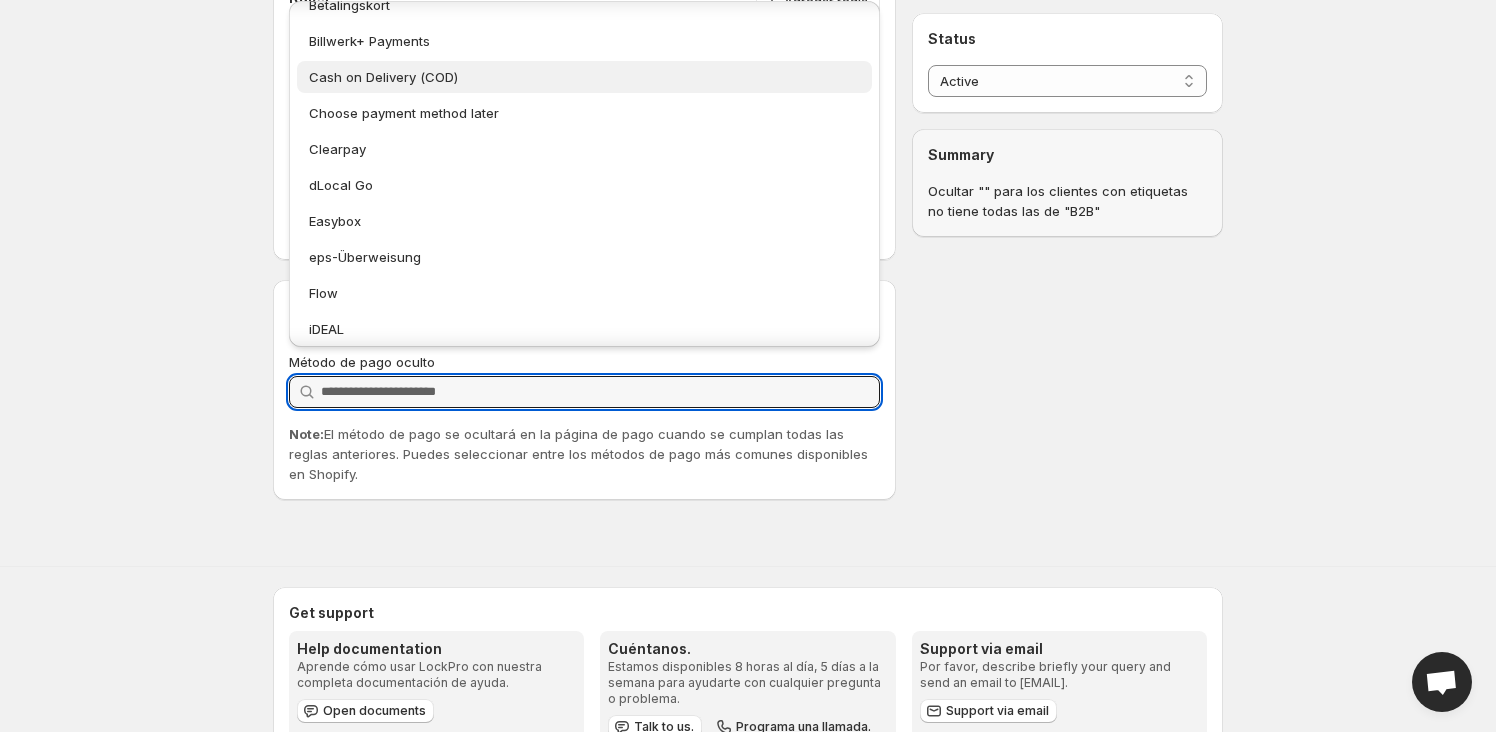 click on "Cash on Delivery (COD)" at bounding box center [584, 77] 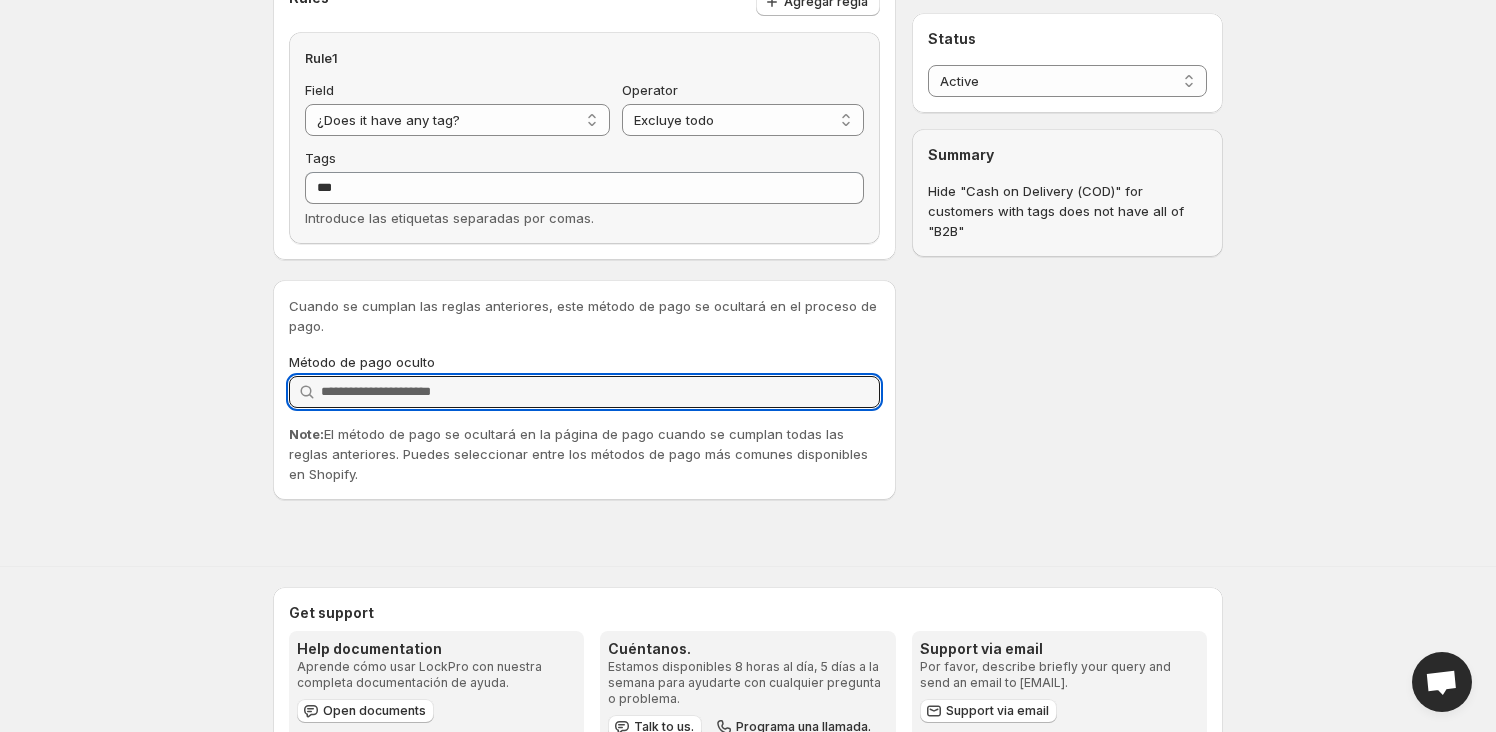 click on "Note: El método de pago se ocultará en la página de pago cuando se cumplan todas las reglas anteriores. Puedes seleccionar entre los métodos de pago más comunes disponibles en Shopify." at bounding box center [584, 454] 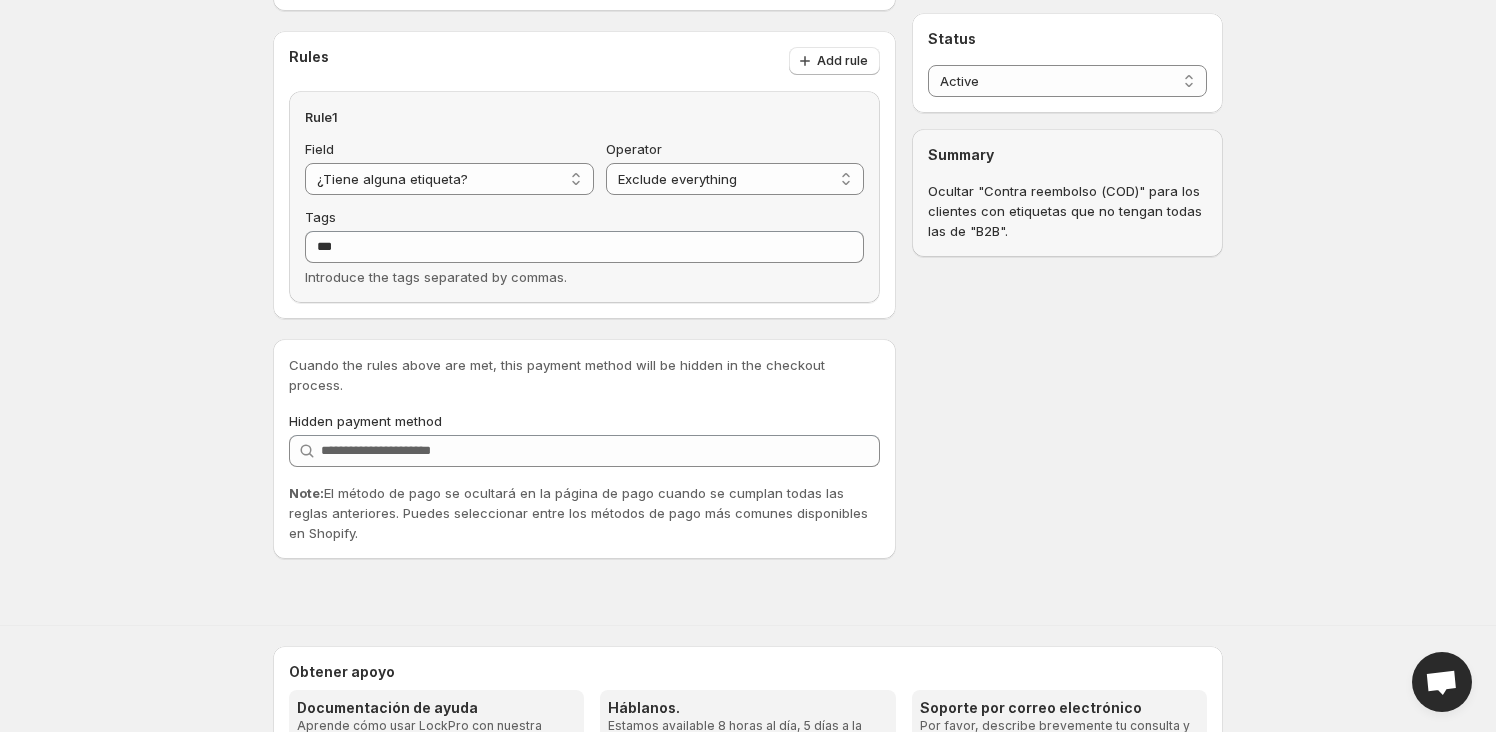 scroll, scrollTop: 181, scrollLeft: 0, axis: vertical 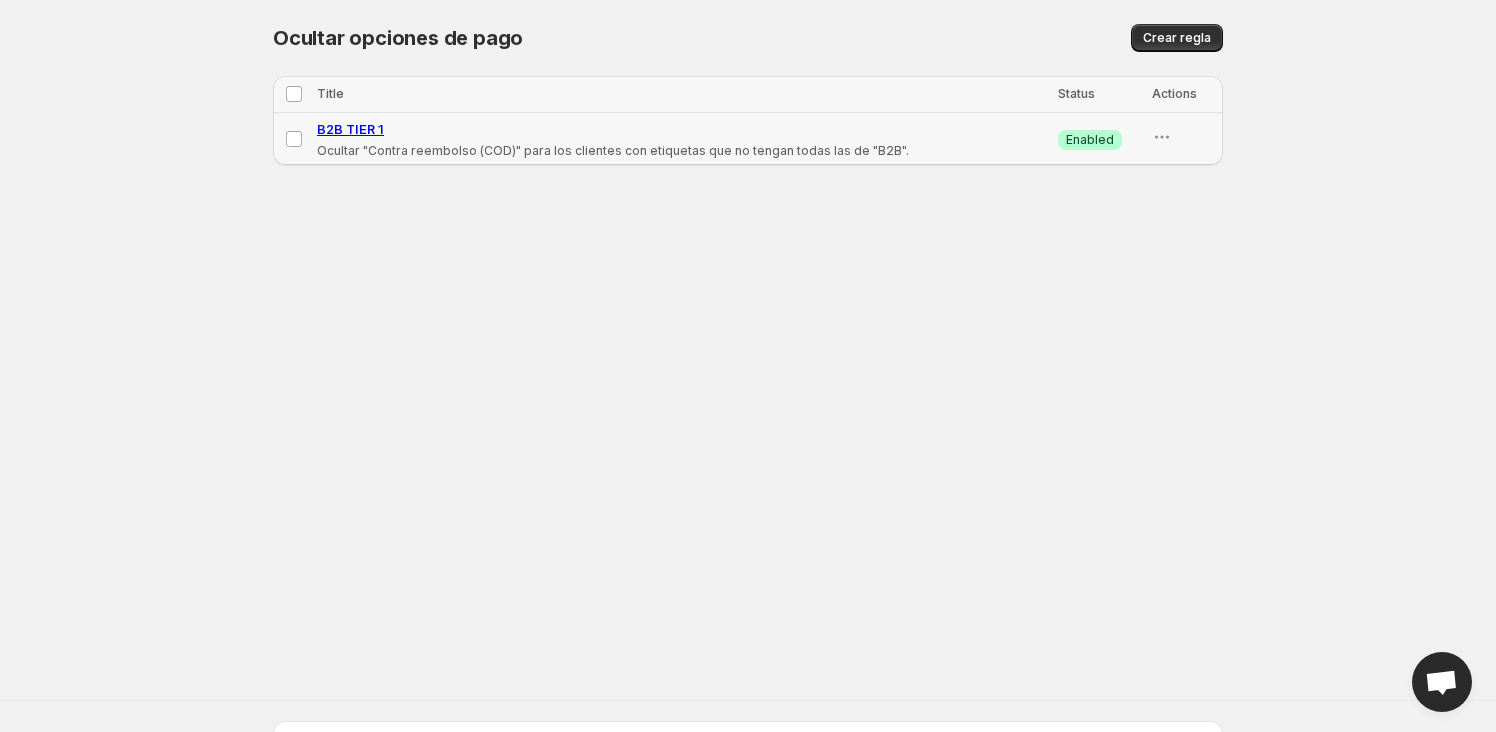 click on "B2B TIER 1" at bounding box center [350, 129] 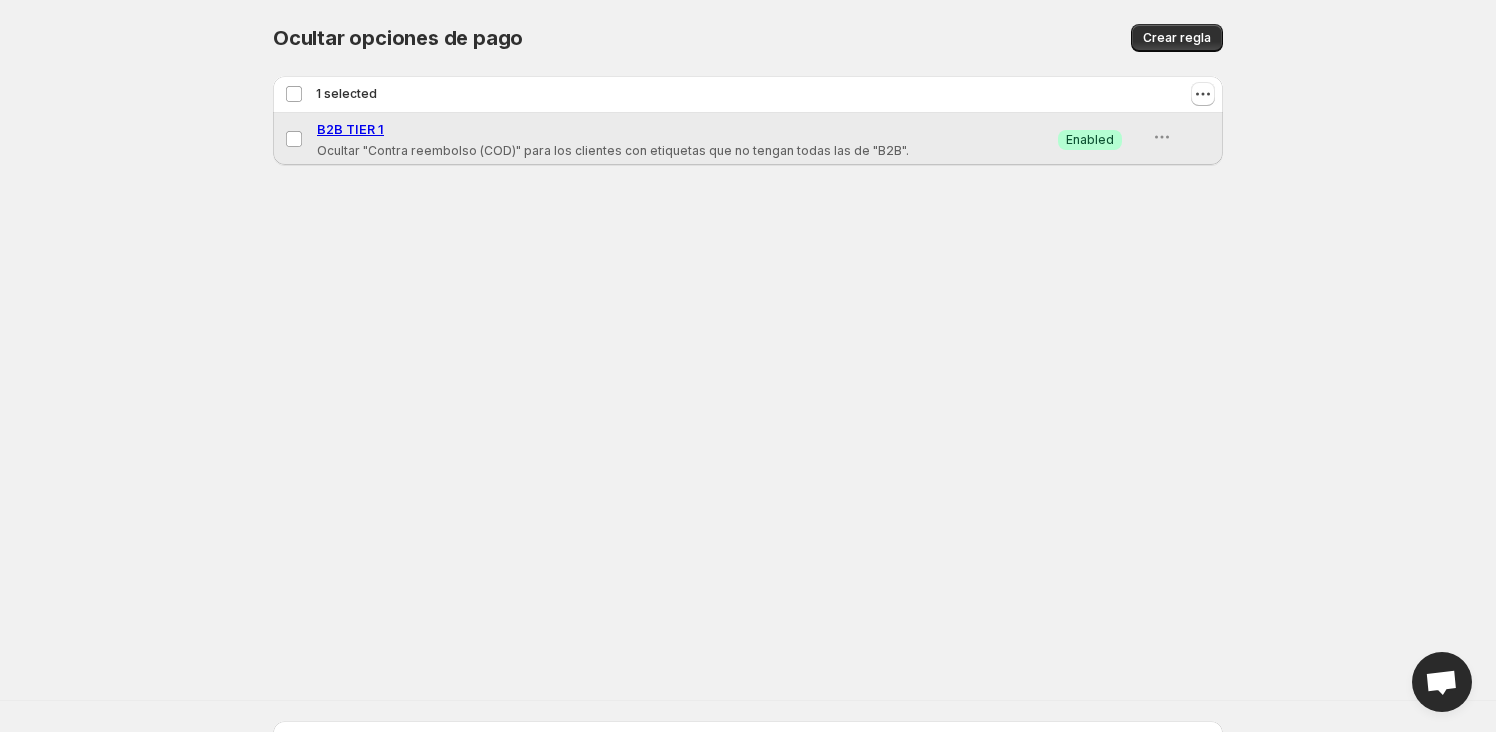 select on "**********" 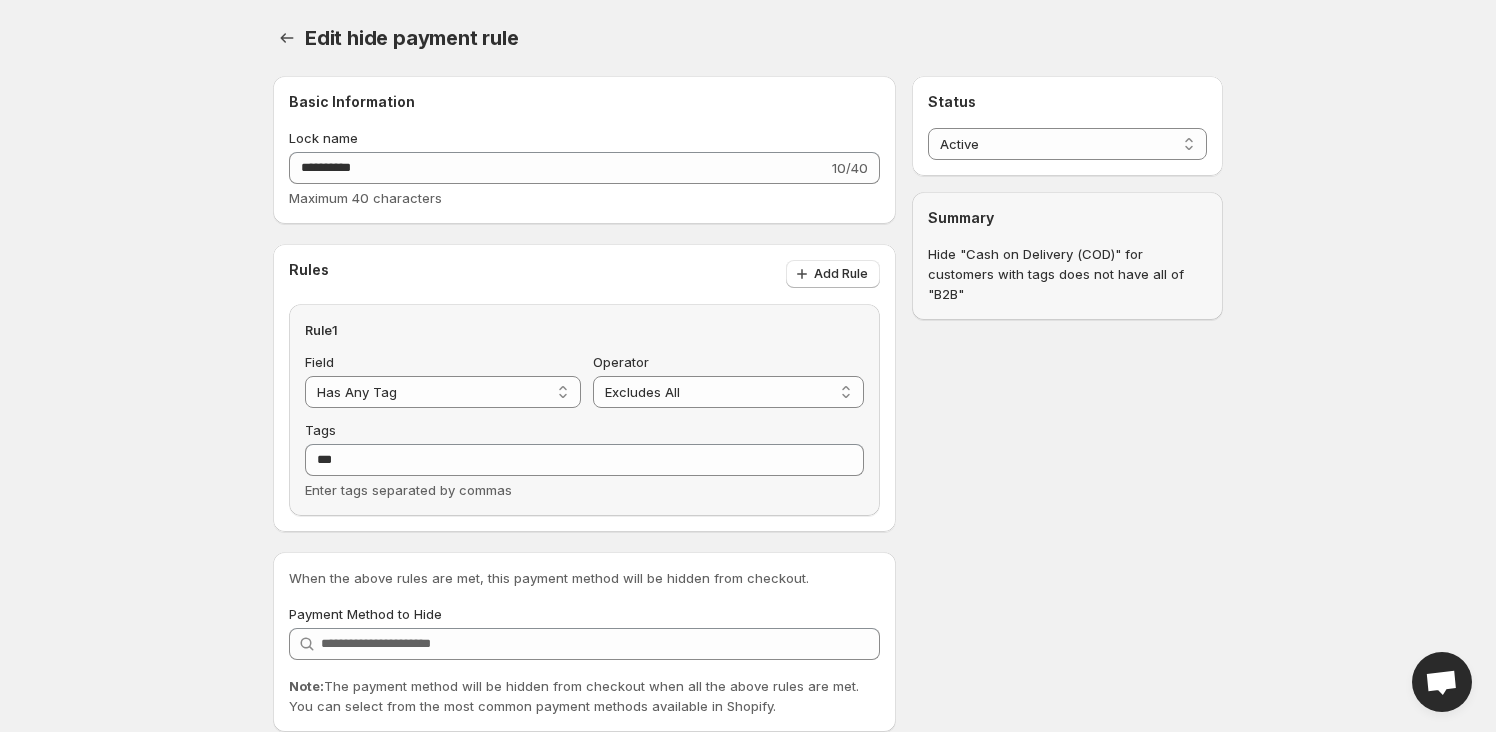 click on "**********" at bounding box center (584, 150) 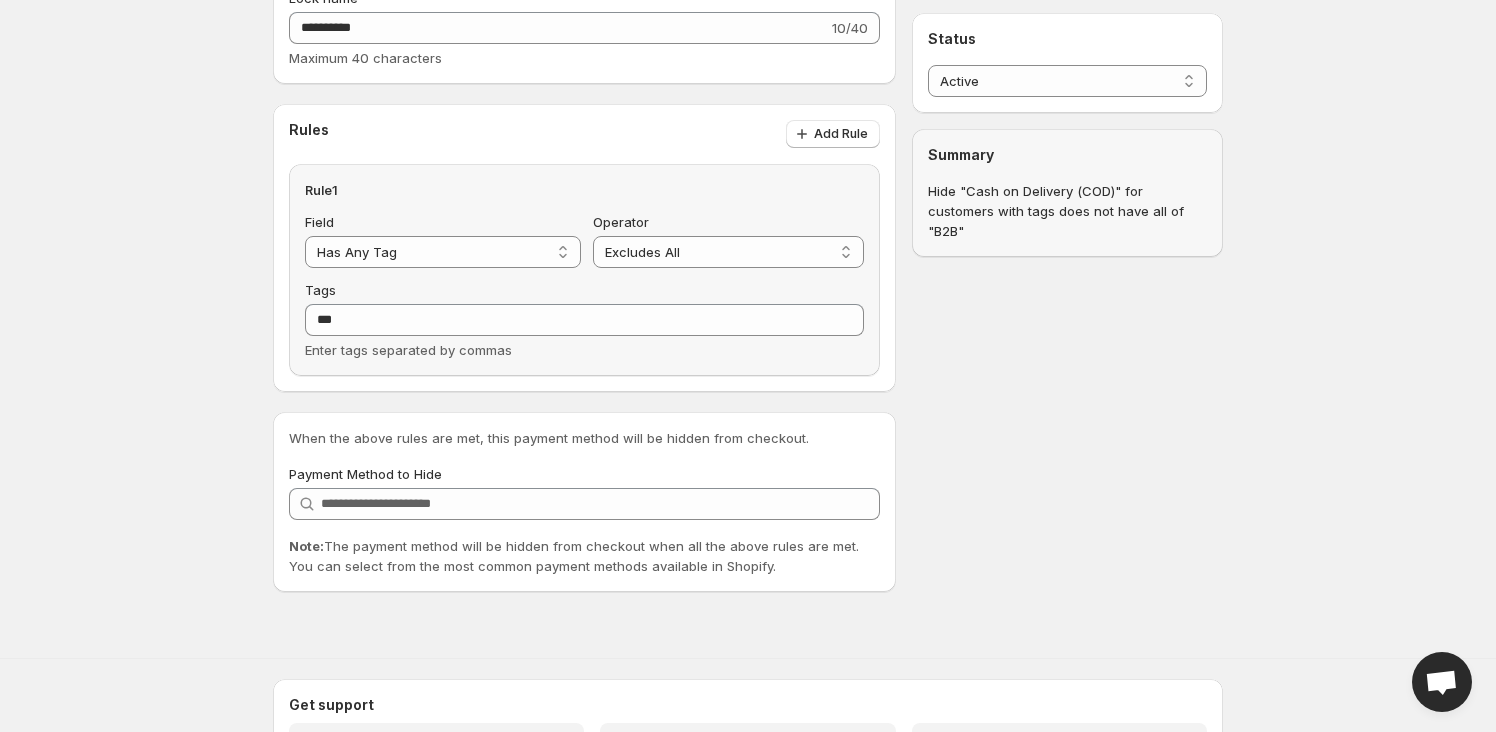 scroll, scrollTop: 181, scrollLeft: 0, axis: vertical 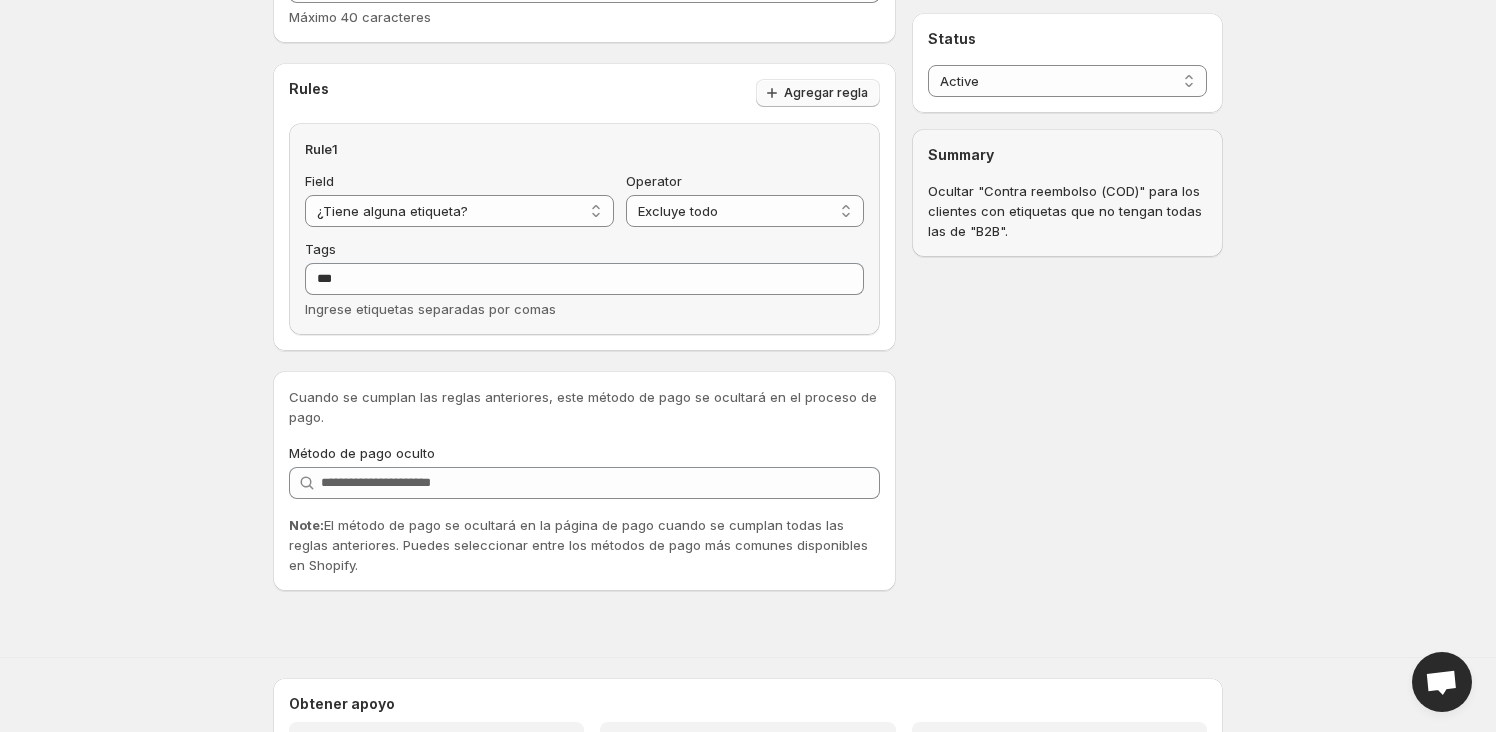 click on "Agregar regla" at bounding box center (826, 93) 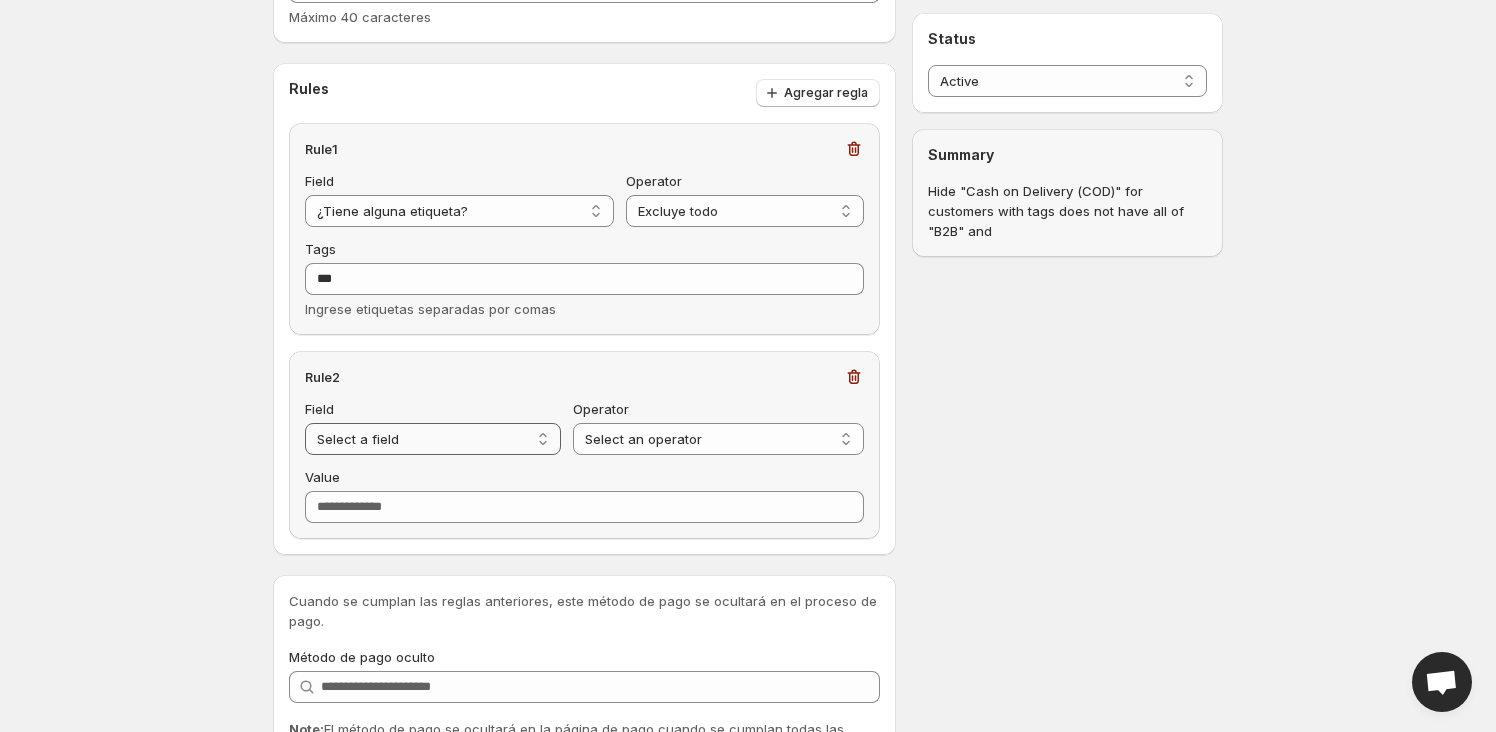 click on "**********" at bounding box center [433, 439] 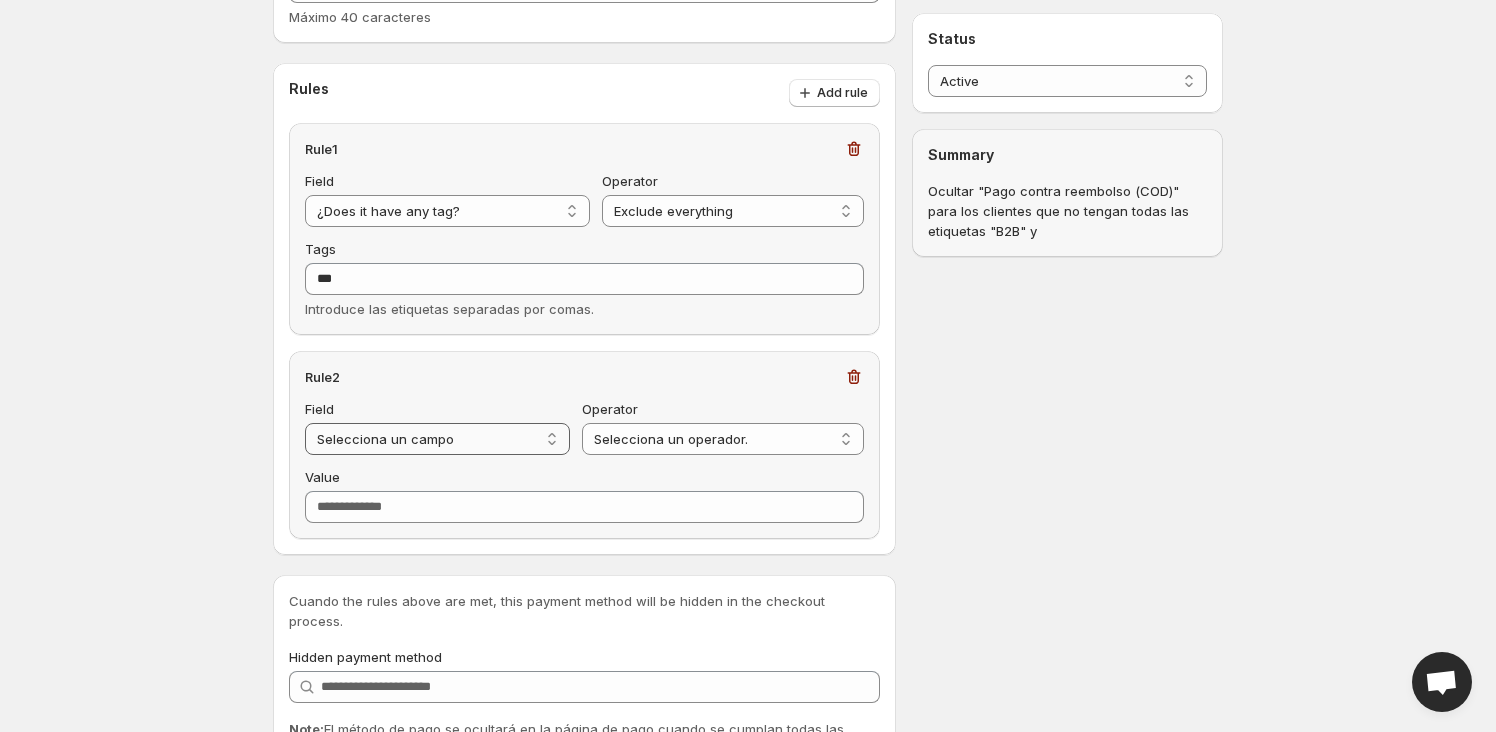 select on "**********" 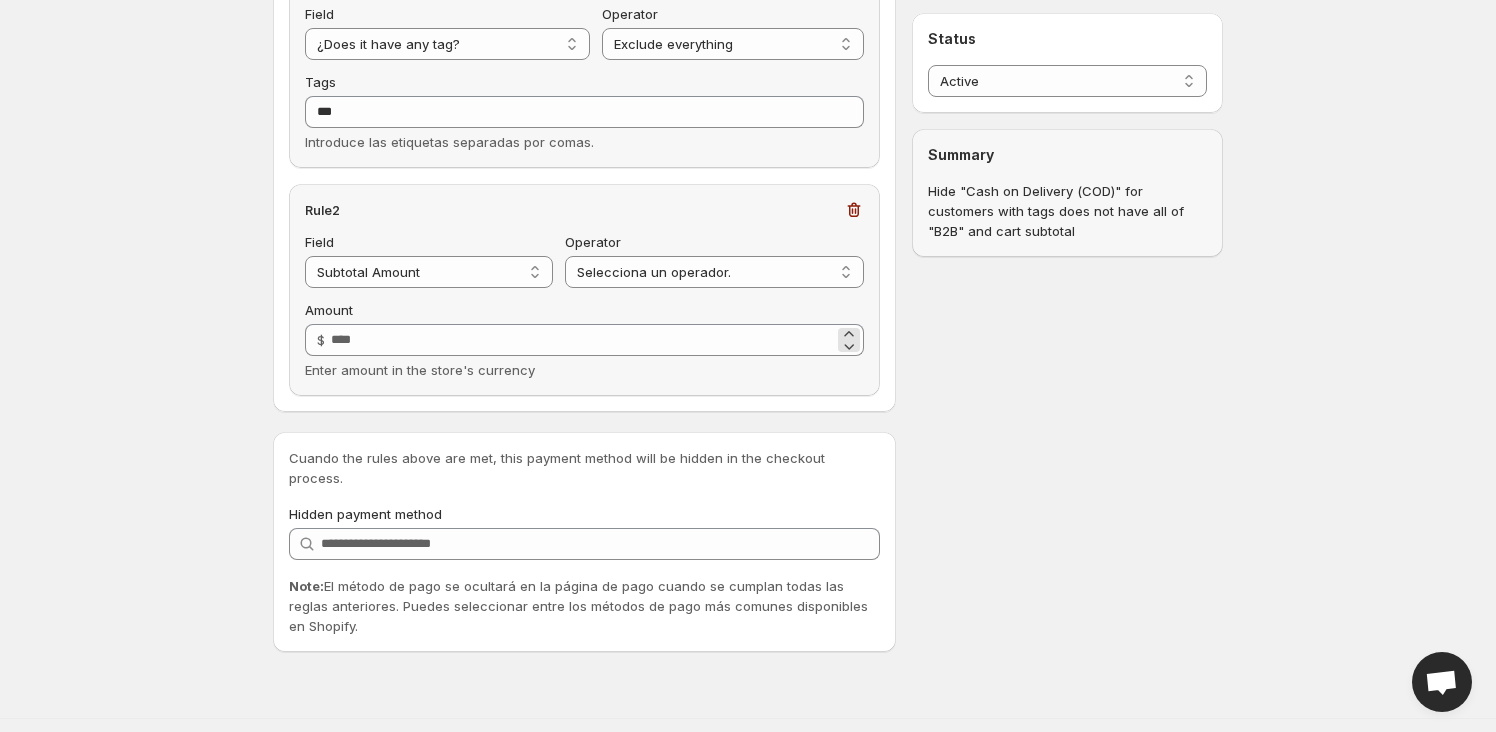 scroll, scrollTop: 363, scrollLeft: 0, axis: vertical 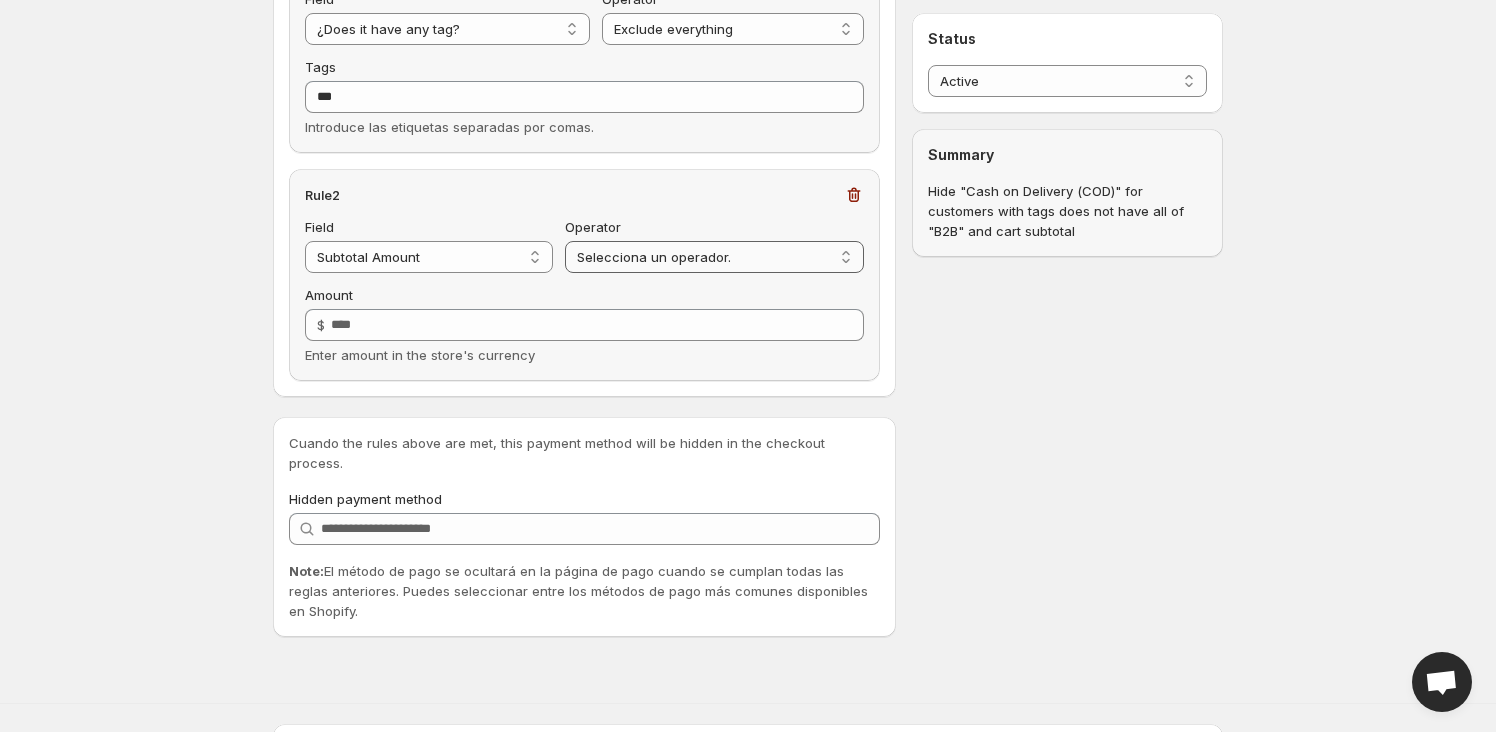click on "**********" at bounding box center (714, 257) 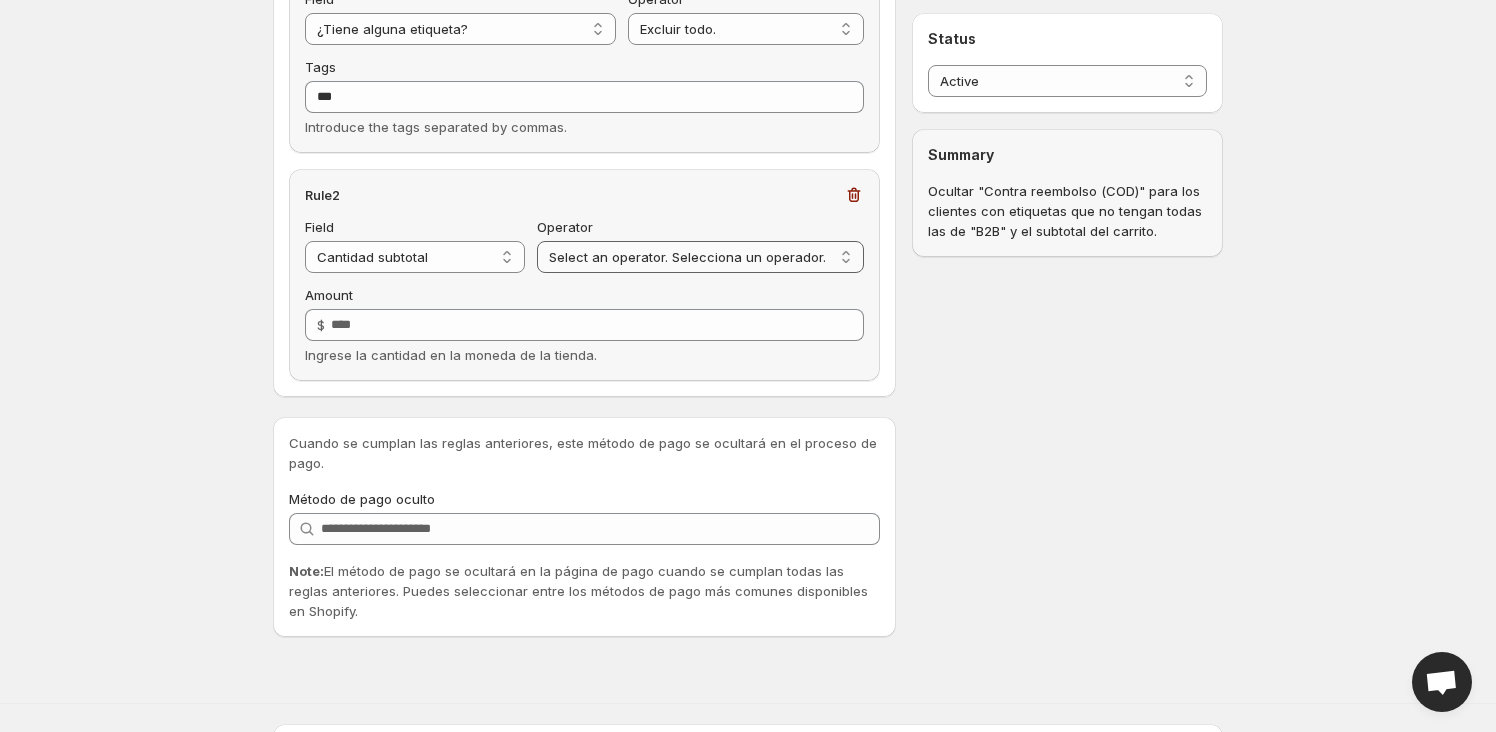 select on "**********" 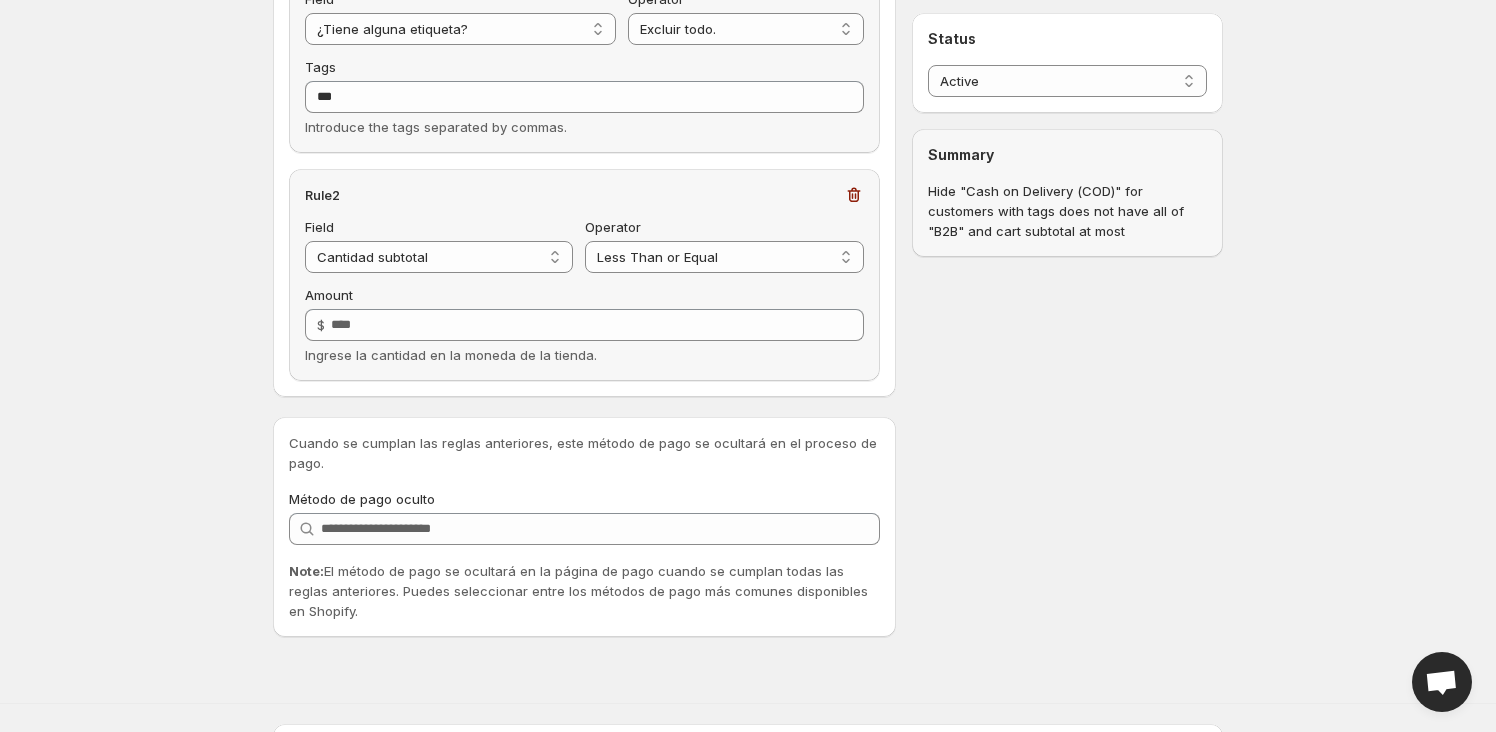 click on "Amount" at bounding box center (584, 295) 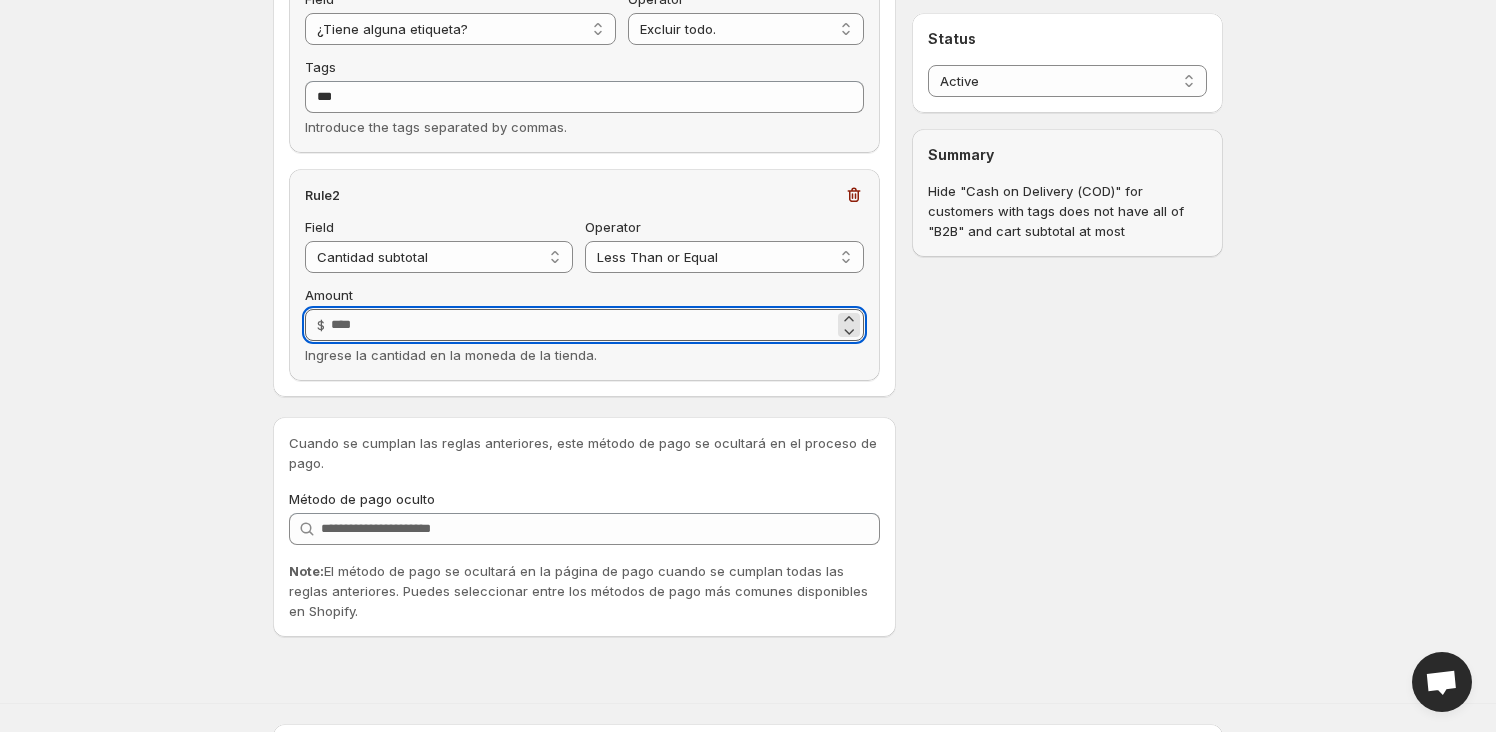 click on "Amount" at bounding box center (582, 325) 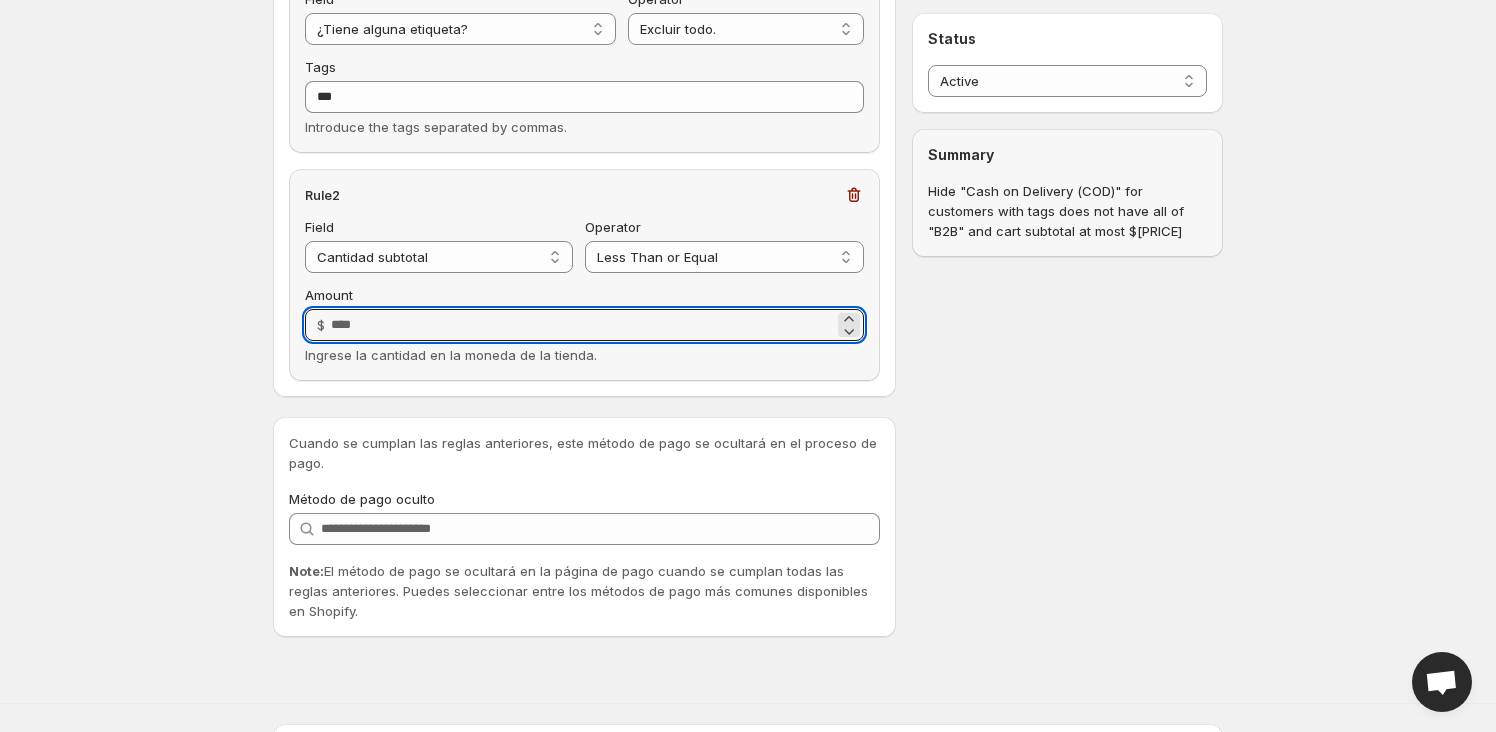 type on "******" 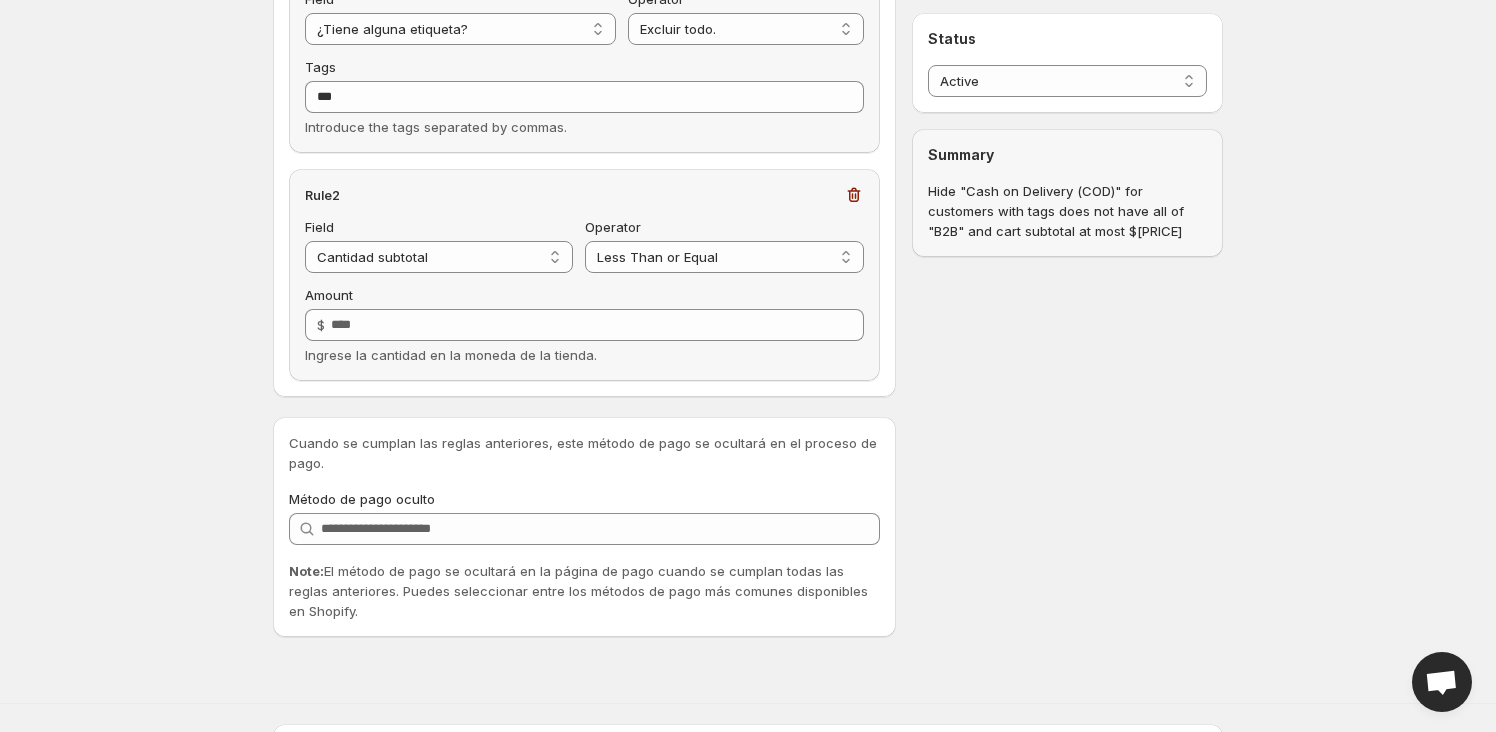 click on "**********" at bounding box center (740, 175) 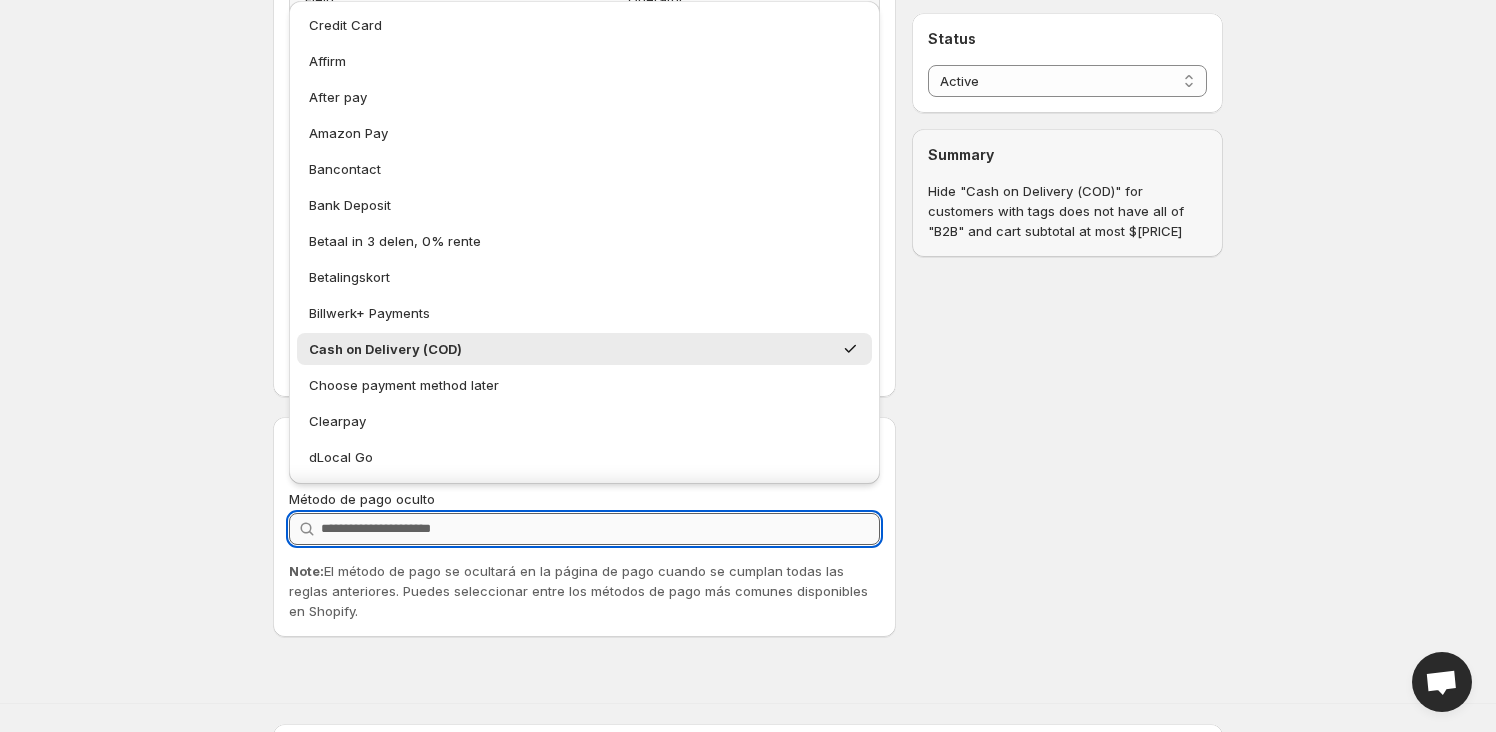 click on "Método de pago oculto" at bounding box center [600, 529] 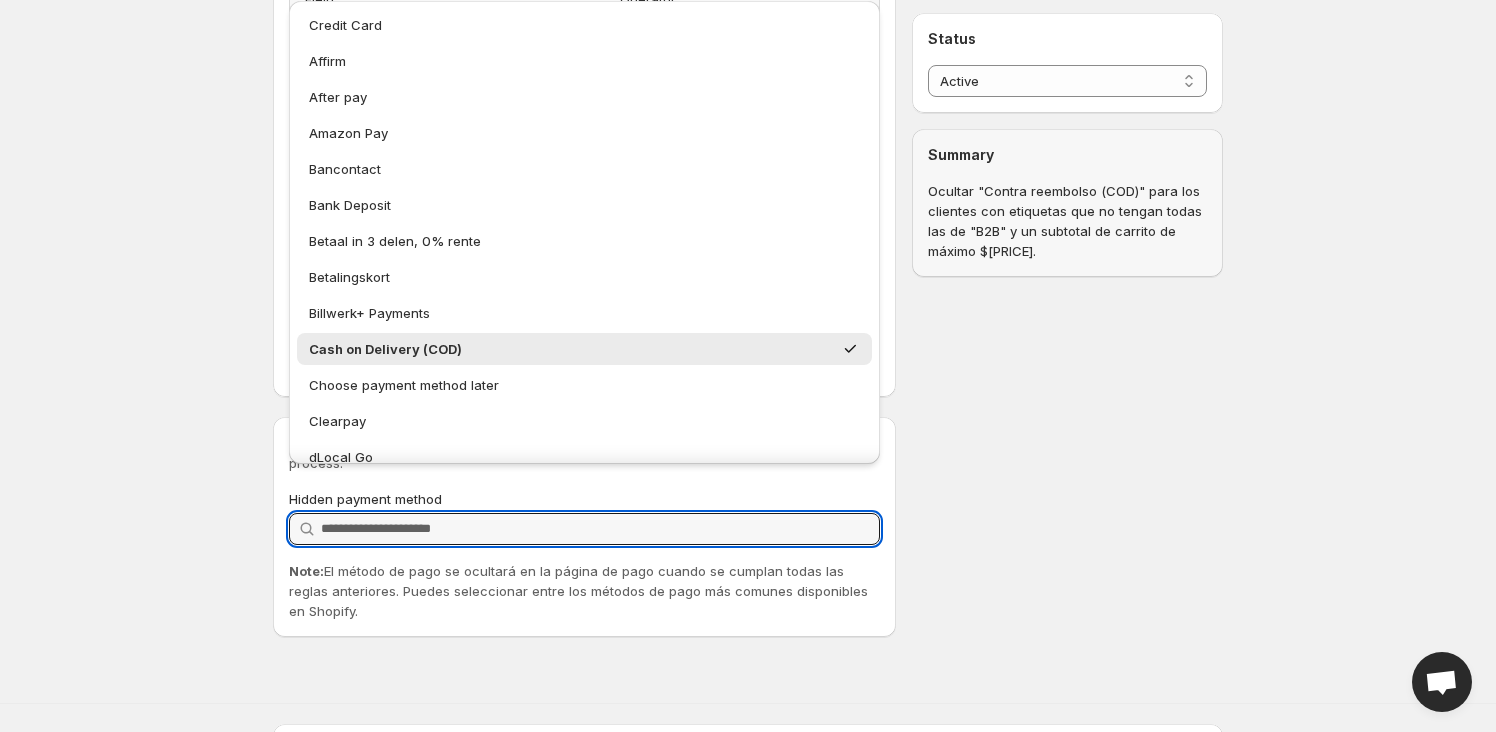 click on "Cash on Delivery (COD)" at bounding box center [584, 349] 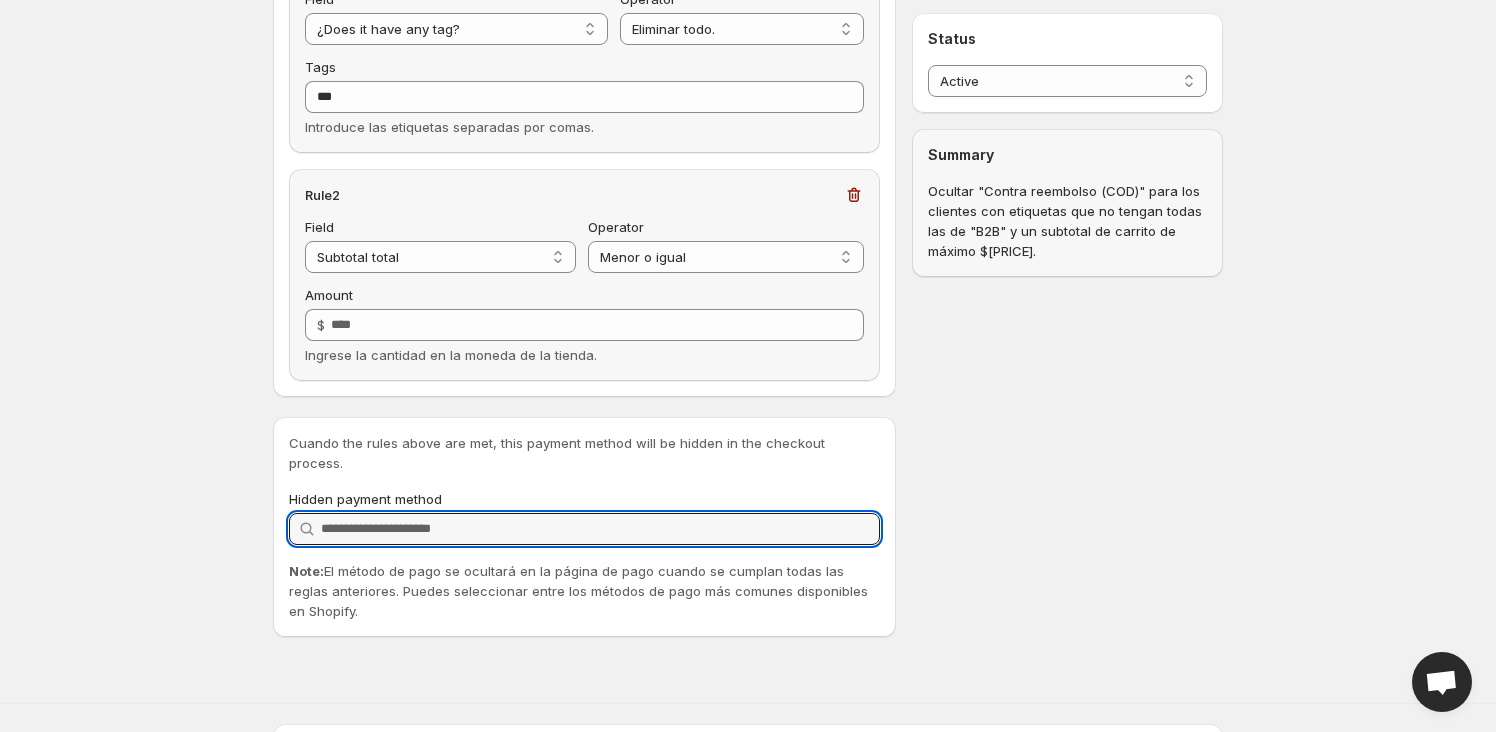 click on "**********" at bounding box center (740, 175) 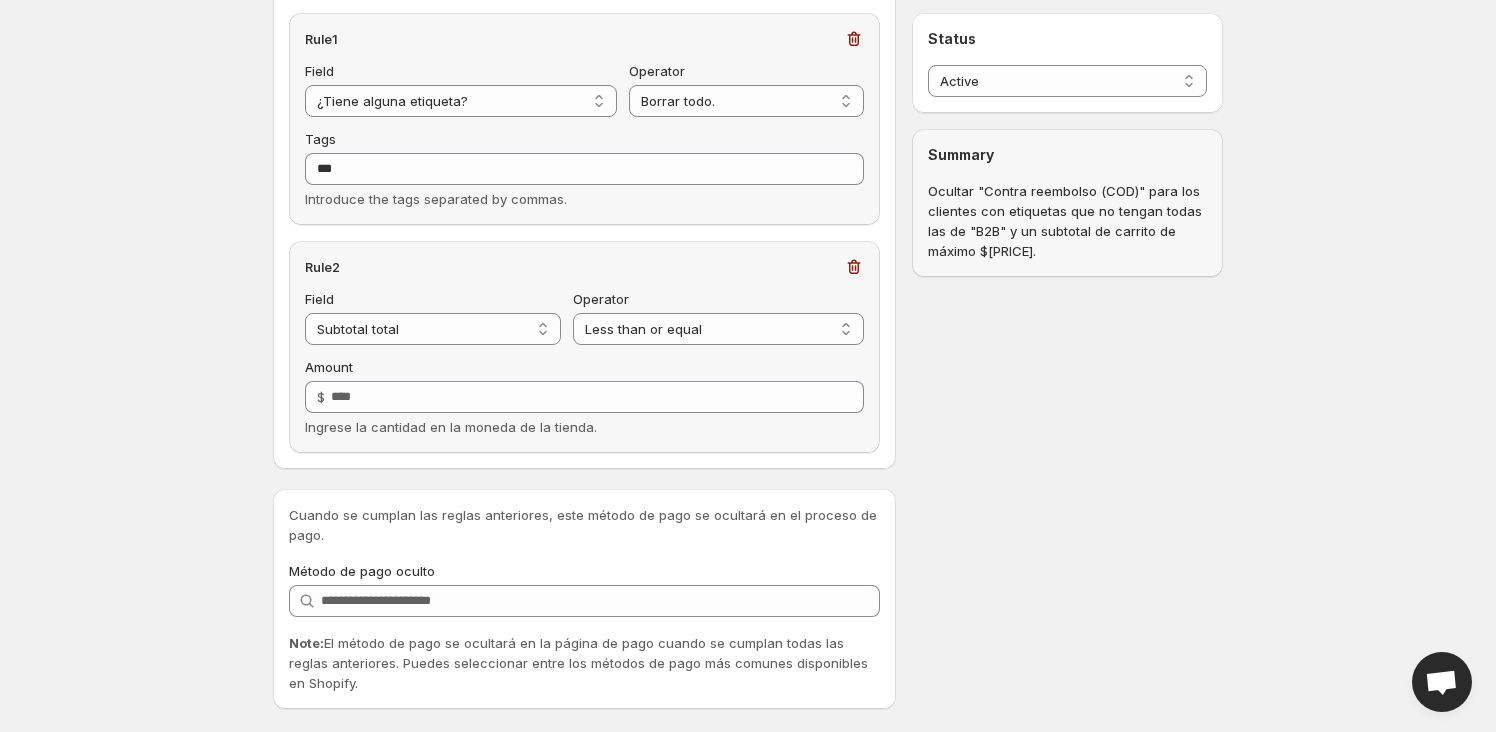 scroll, scrollTop: 436, scrollLeft: 0, axis: vertical 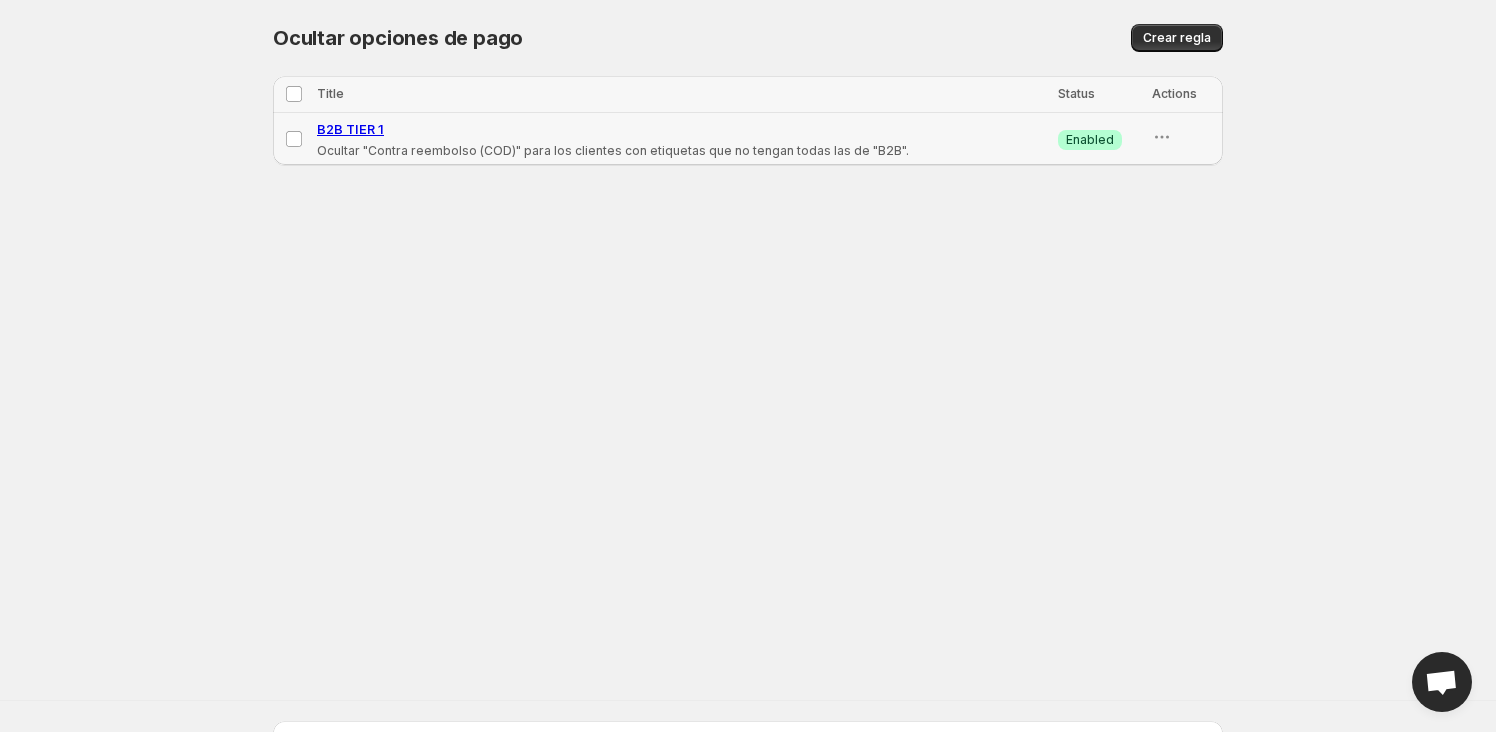 click on "B2B TIER 1 Ocultar "Contra reembolso (COD)" para los clientes con etiquetas que no tengan todas las de "B2B"." at bounding box center (681, 139) 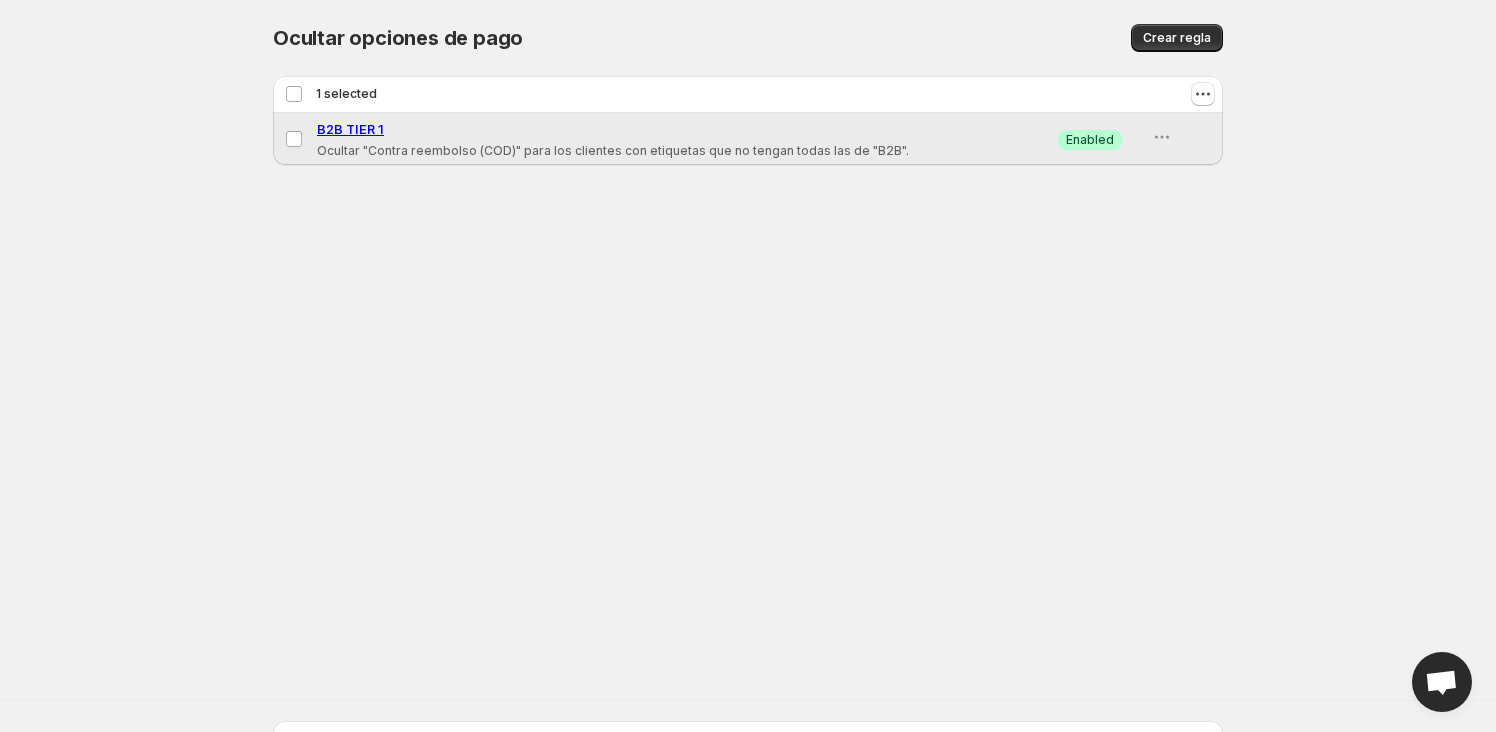 click on "B2B TIER 1" at bounding box center (350, 129) 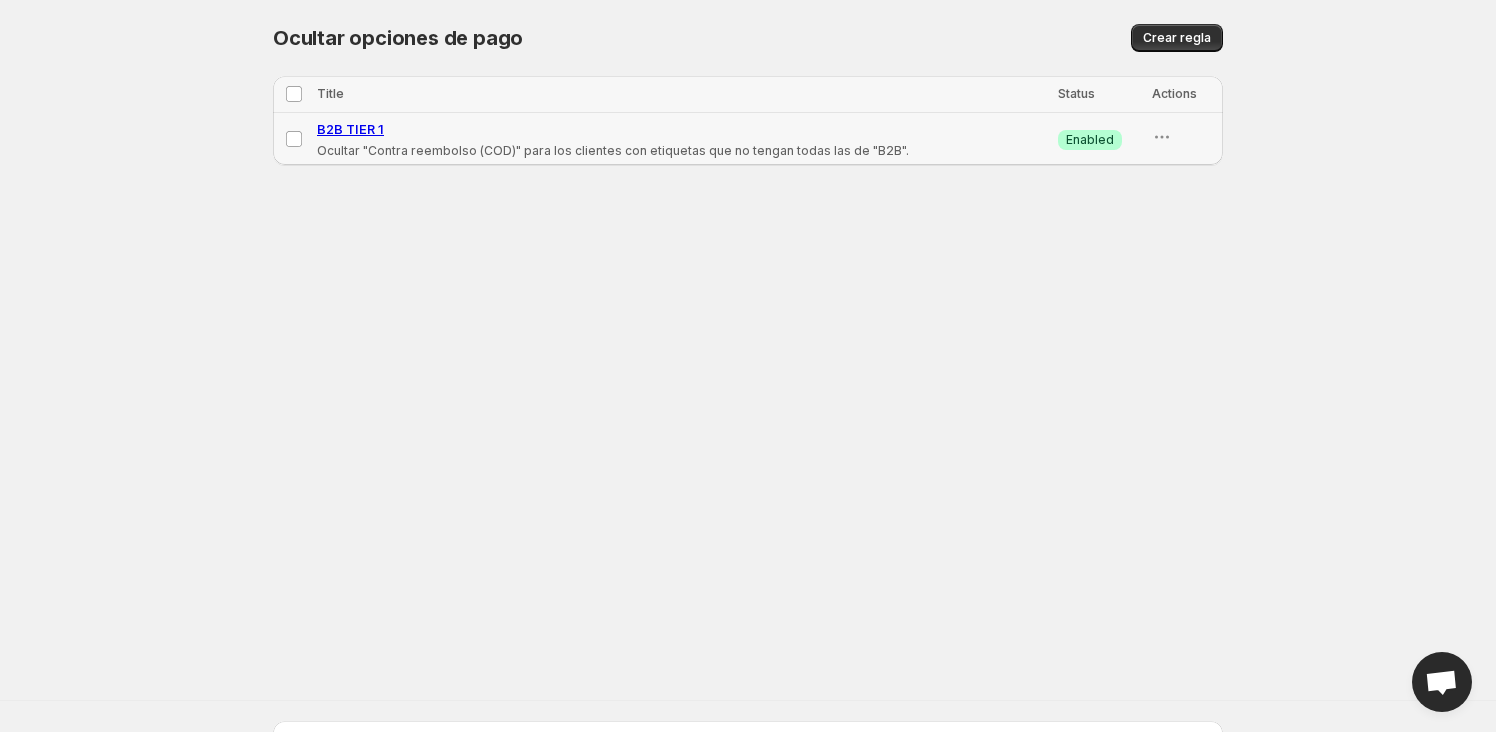 select on "**********" 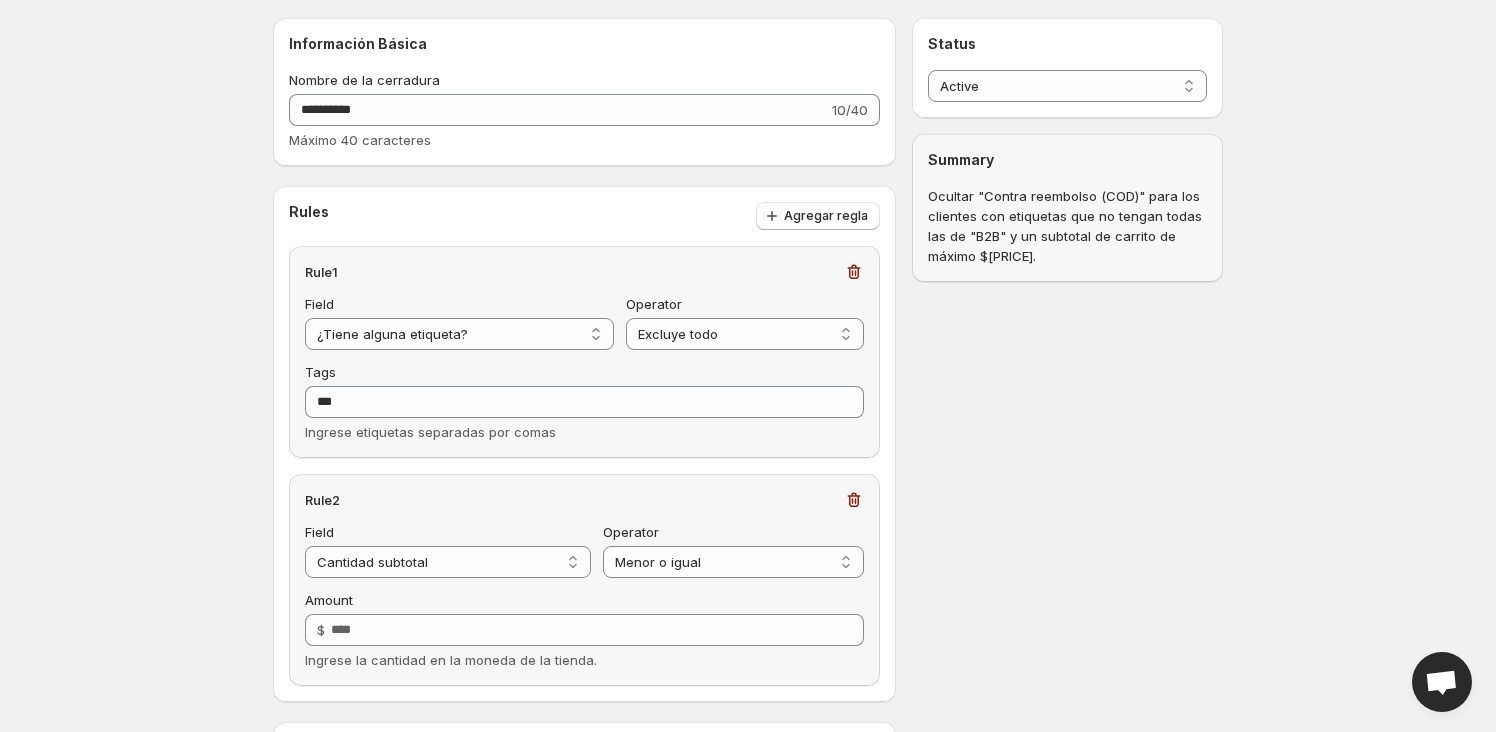 scroll, scrollTop: 90, scrollLeft: 0, axis: vertical 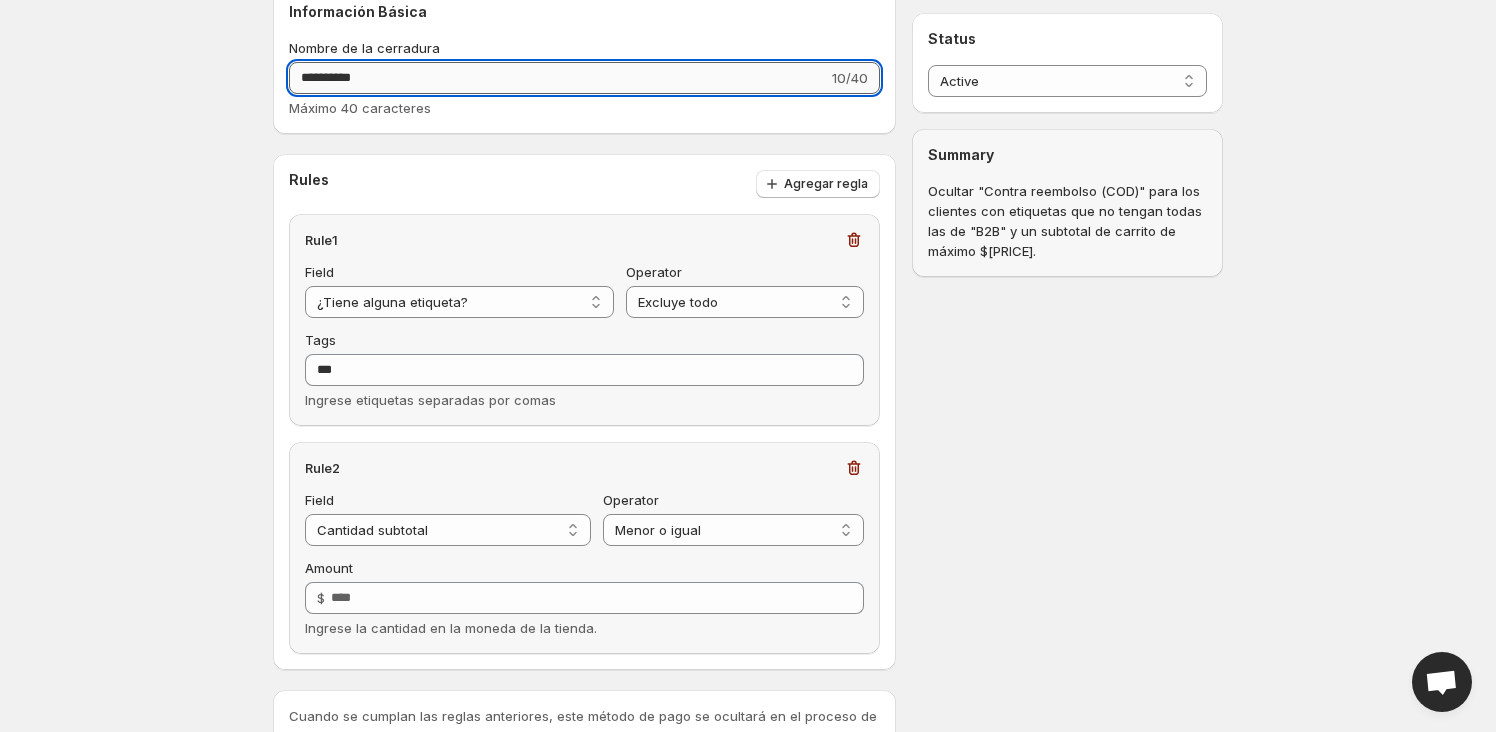 drag, startPoint x: 374, startPoint y: 79, endPoint x: 361, endPoint y: 70, distance: 15.811388 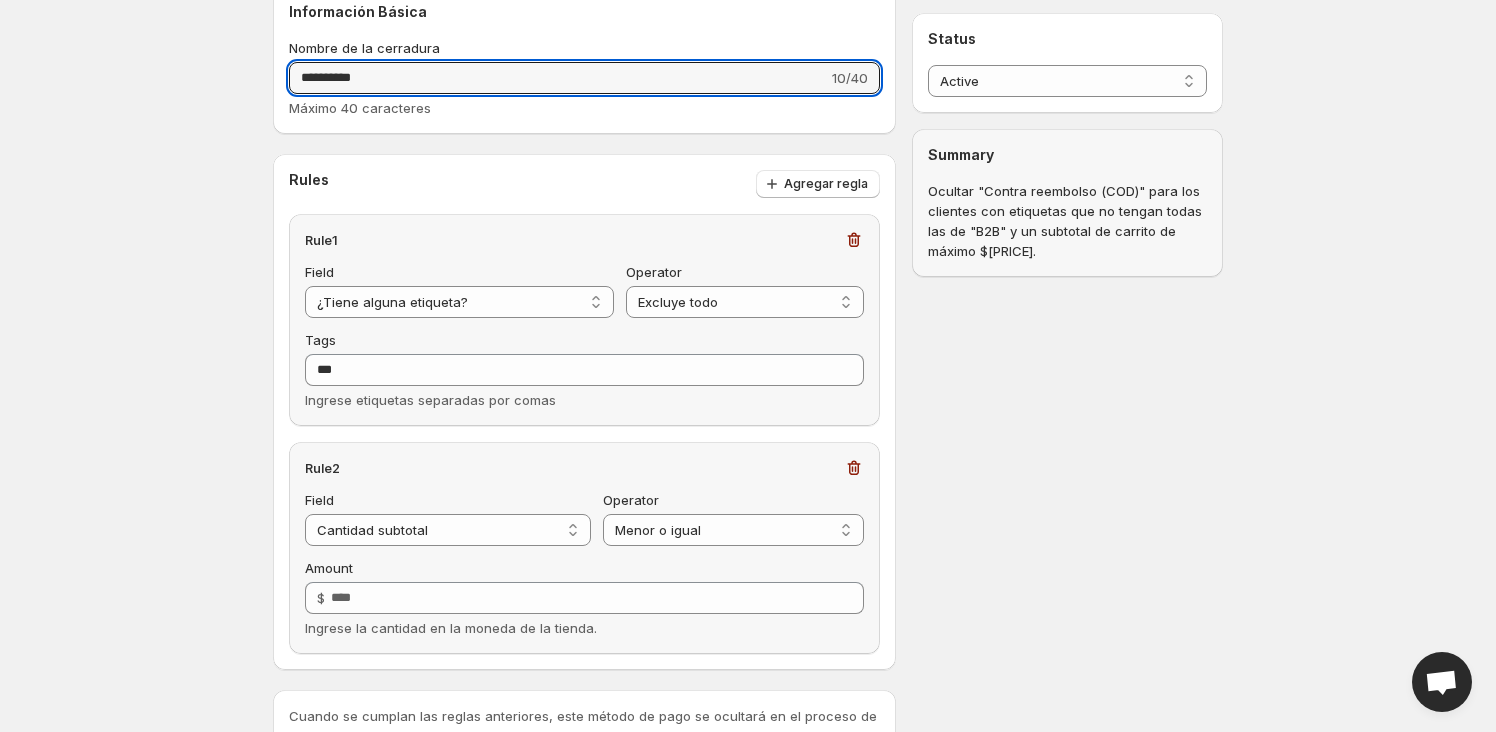 type on "**********" 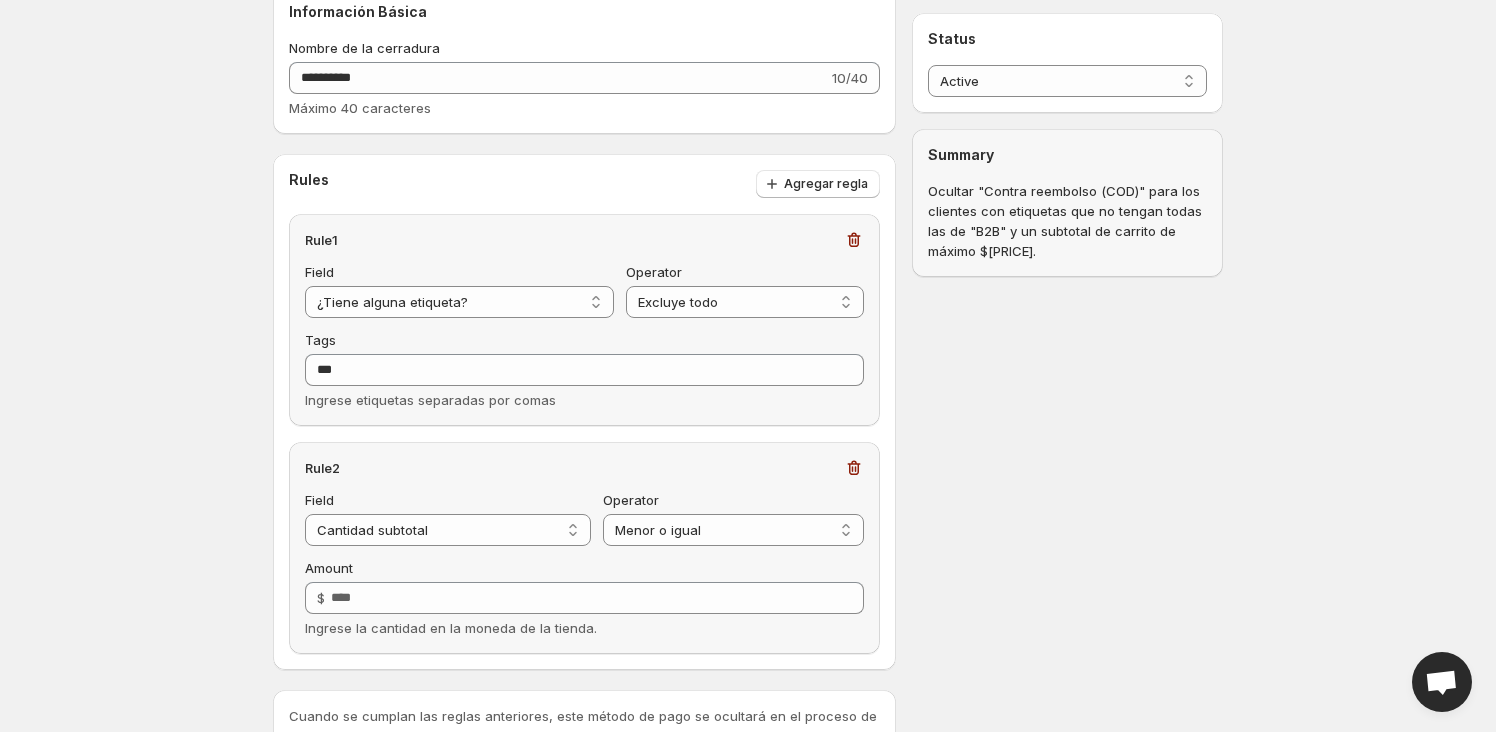 click on "**********" at bounding box center [748, 418] 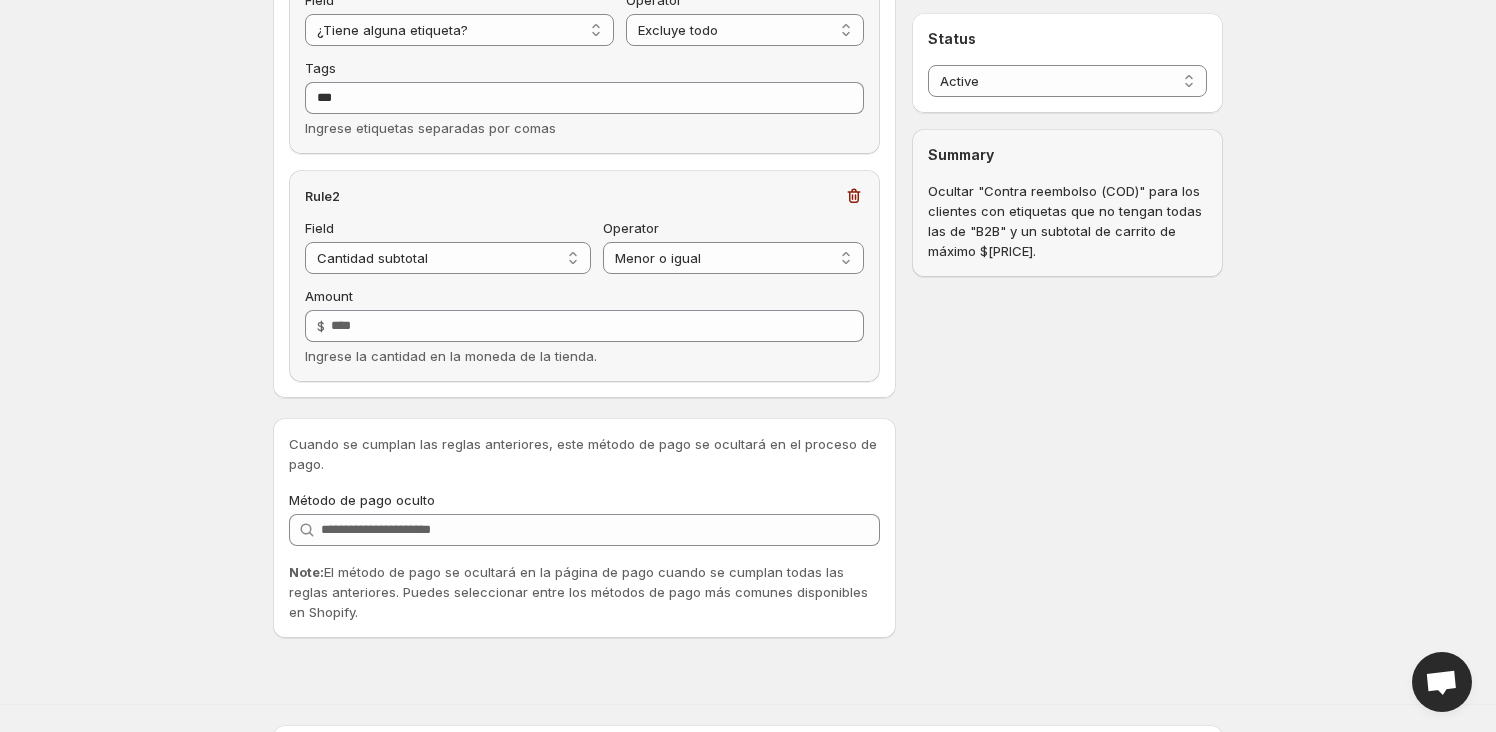scroll, scrollTop: 363, scrollLeft: 0, axis: vertical 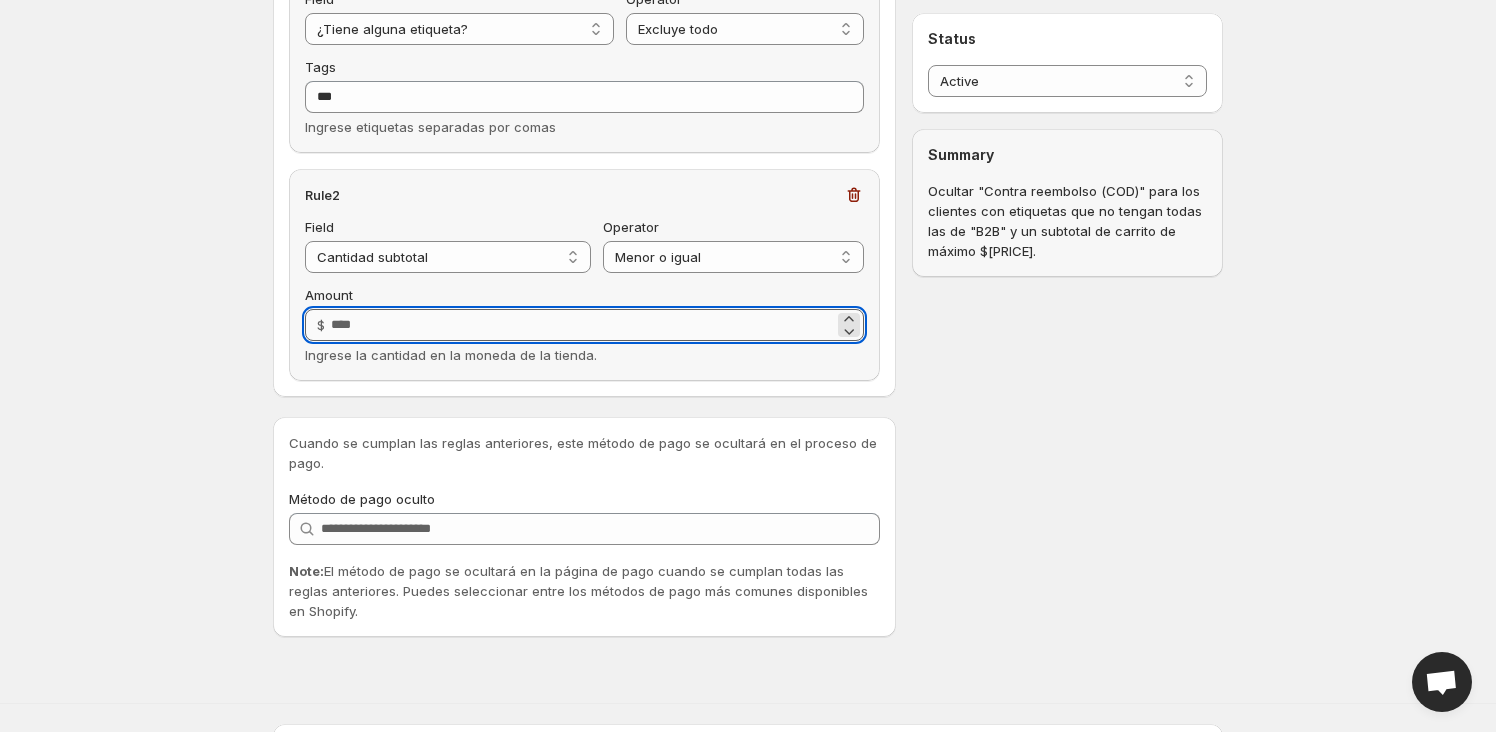 click on "******" at bounding box center [582, 325] 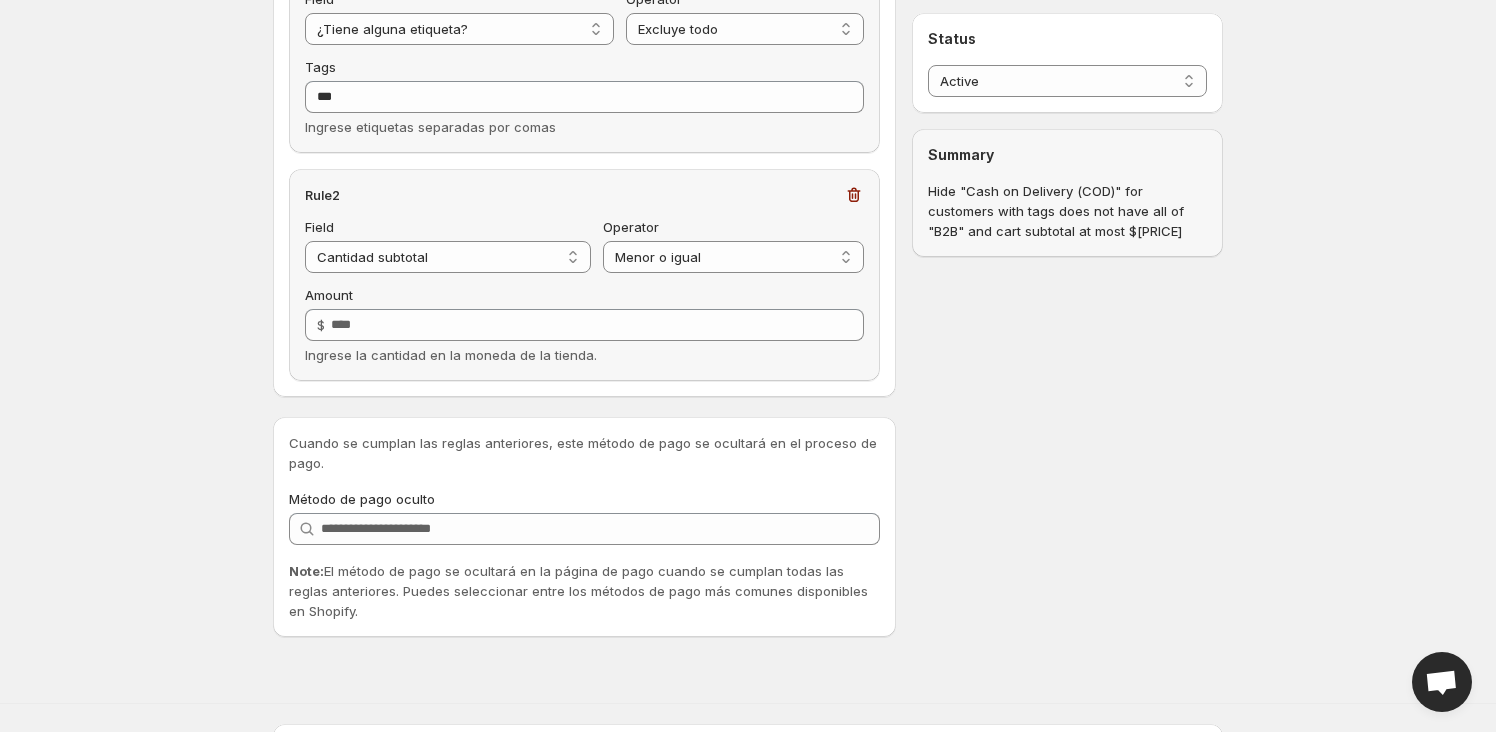 click on "**********" at bounding box center [740, 175] 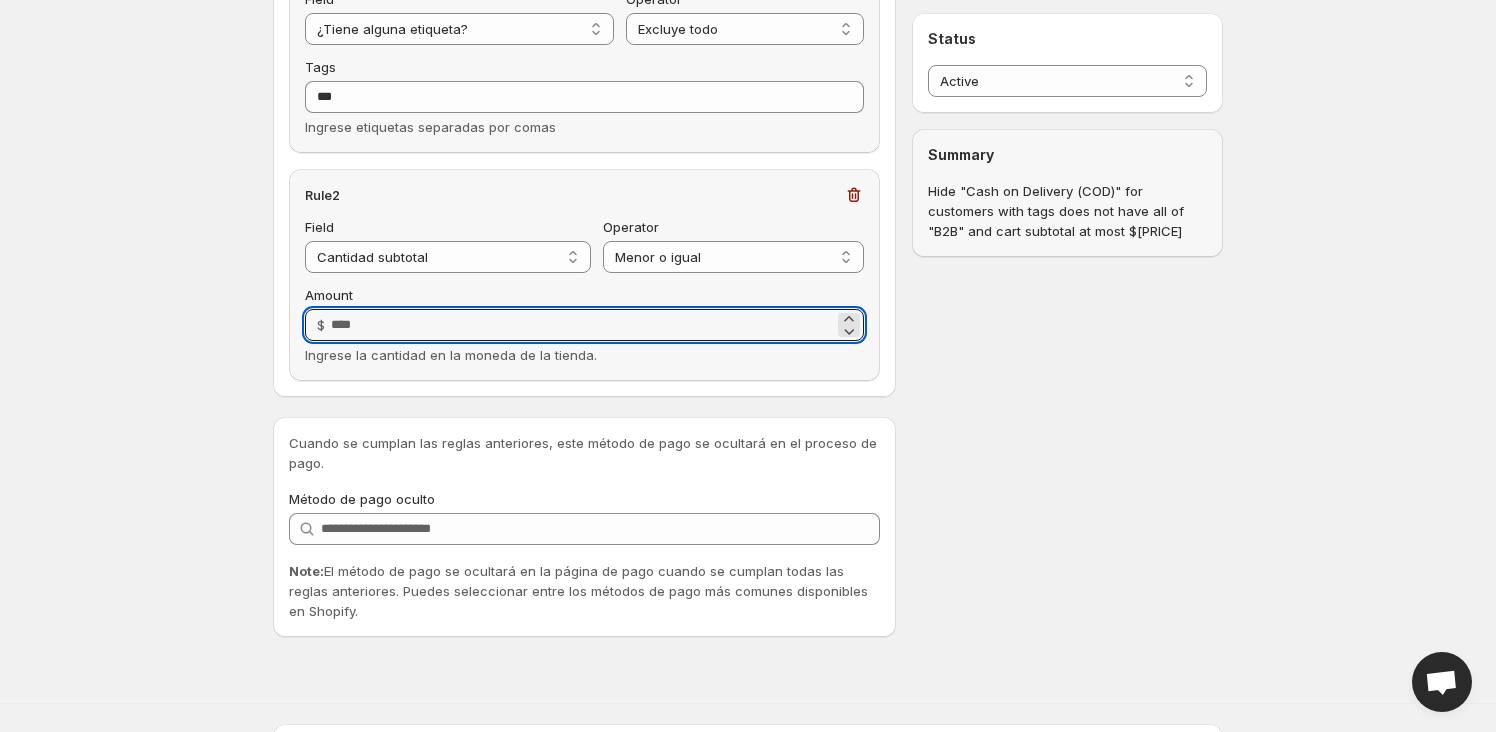 drag, startPoint x: 386, startPoint y: 323, endPoint x: 309, endPoint y: 328, distance: 77.16217 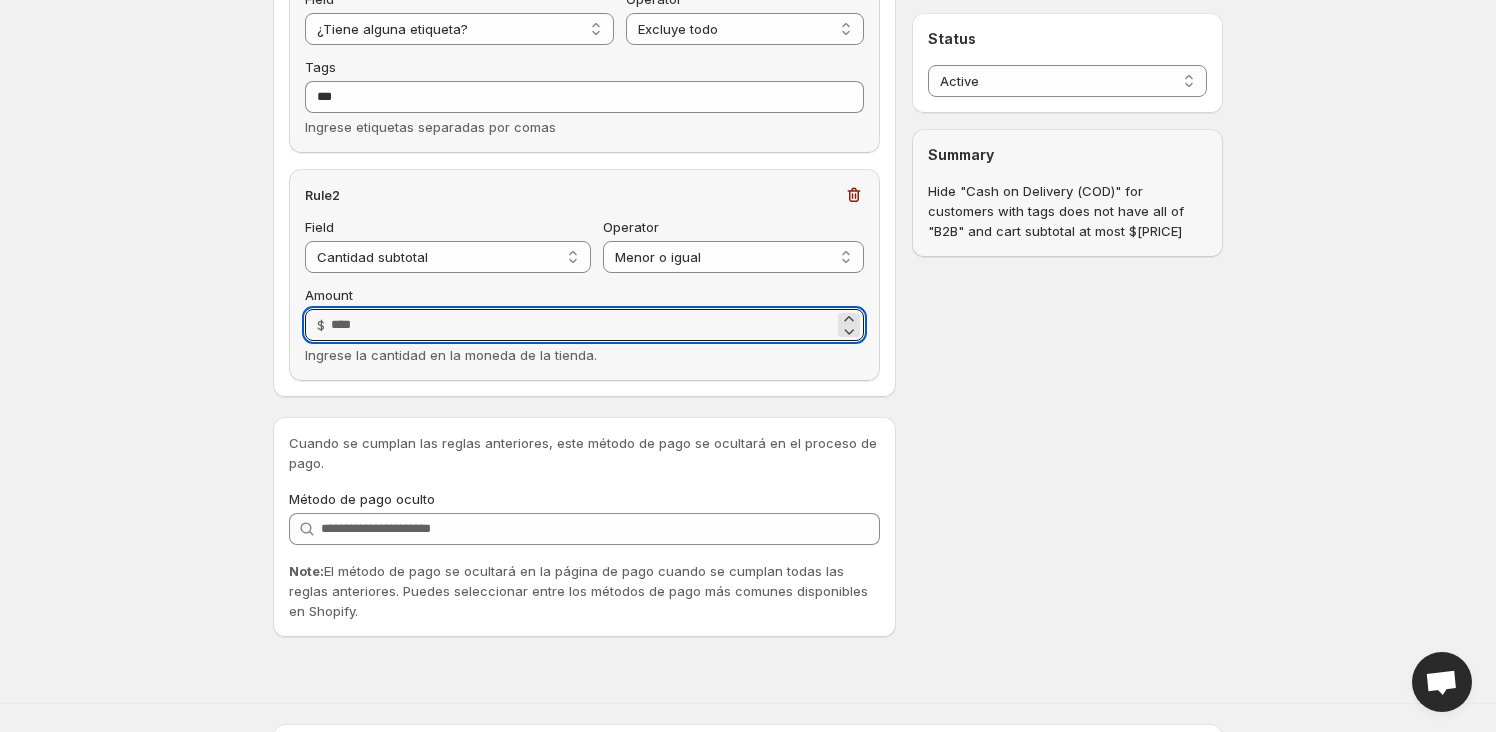 type on "******" 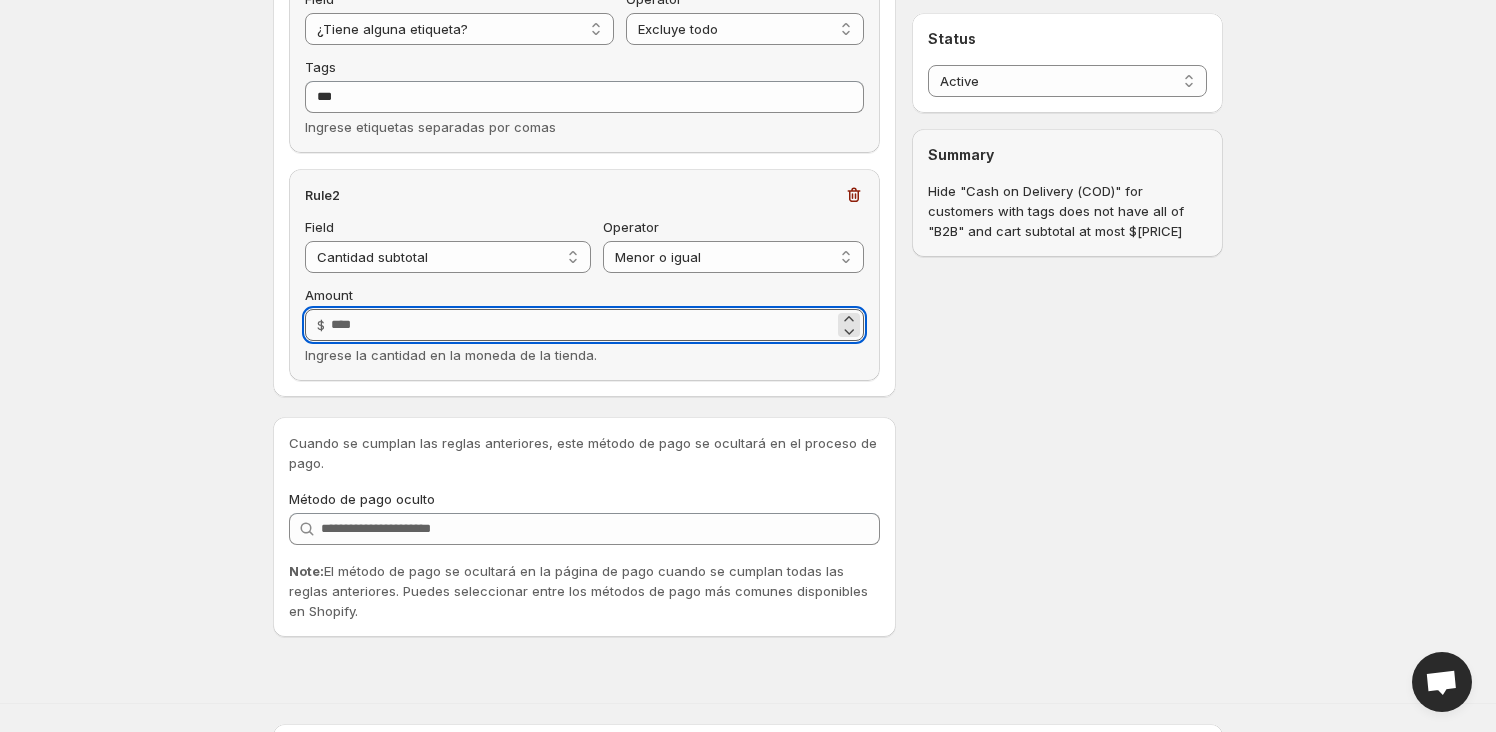 drag, startPoint x: 353, startPoint y: 324, endPoint x: 401, endPoint y: 332, distance: 48.6621 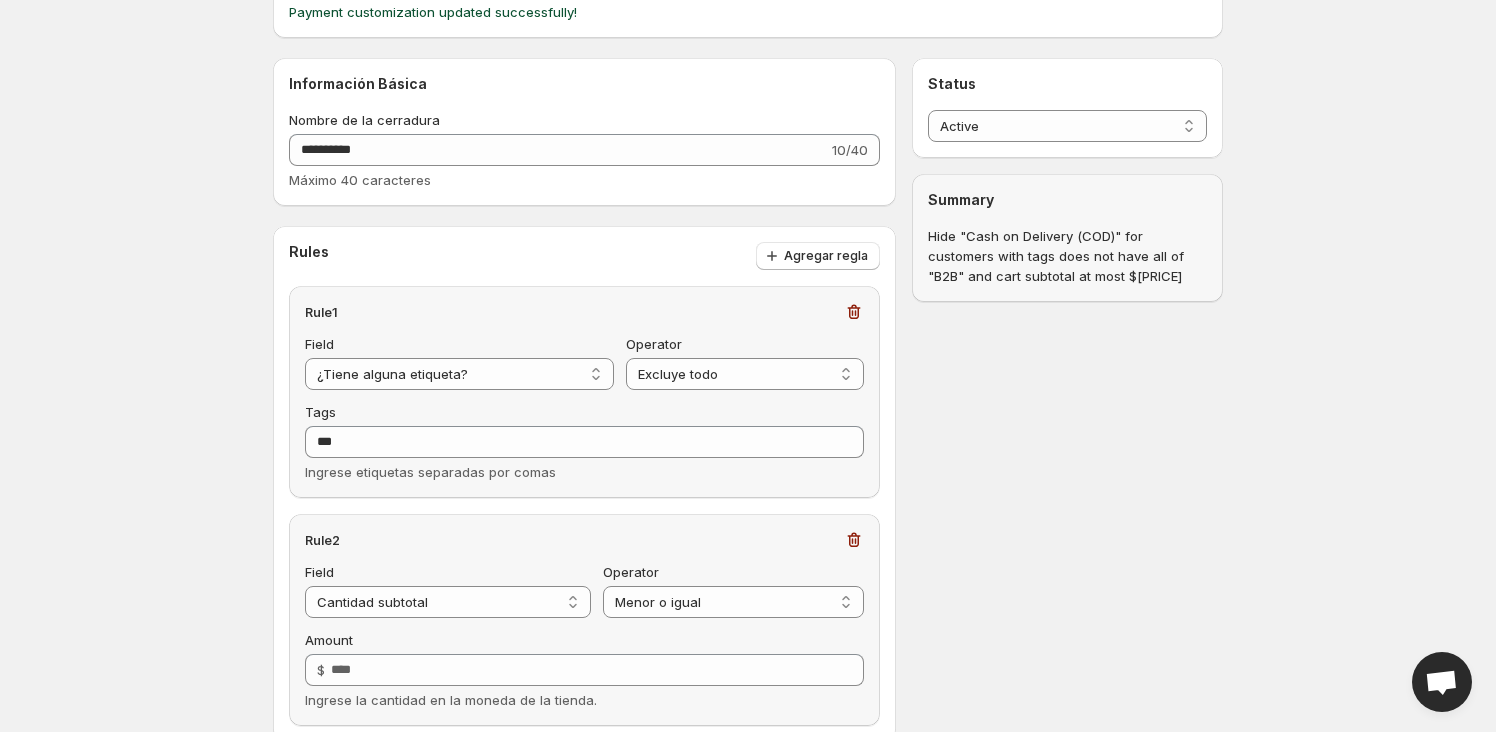 scroll, scrollTop: 162, scrollLeft: 0, axis: vertical 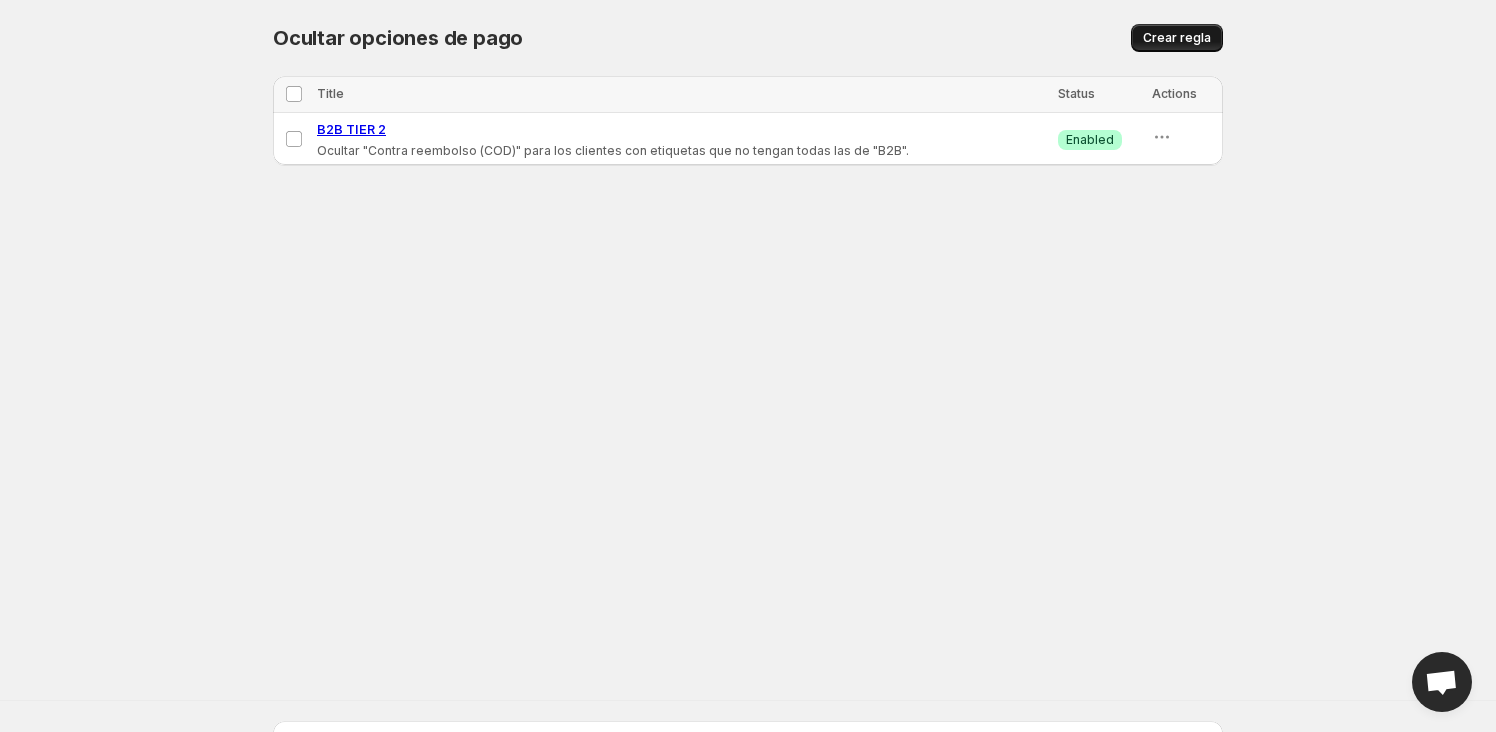 click on "Crear regla" at bounding box center (1177, 38) 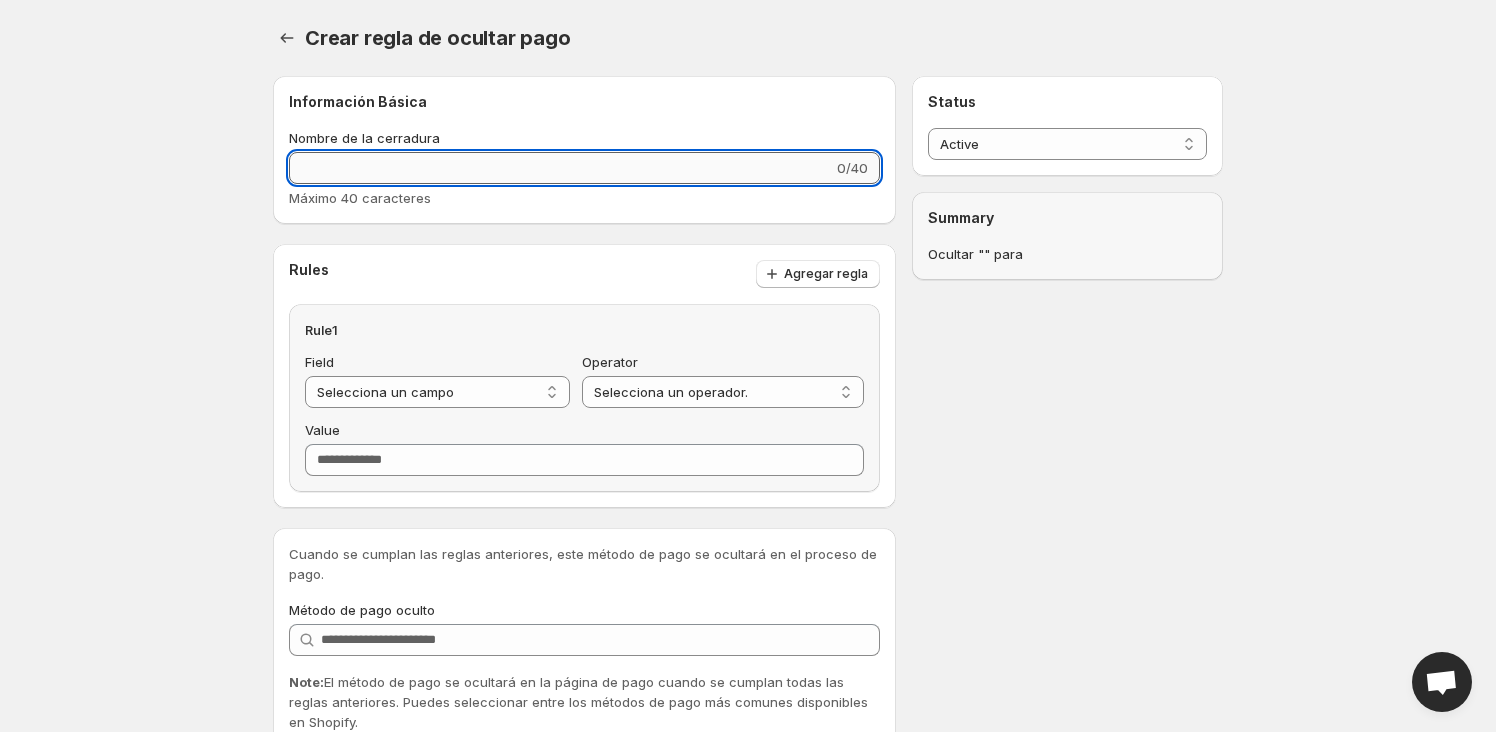 click on "Nombre de la cerradura" at bounding box center [561, 168] 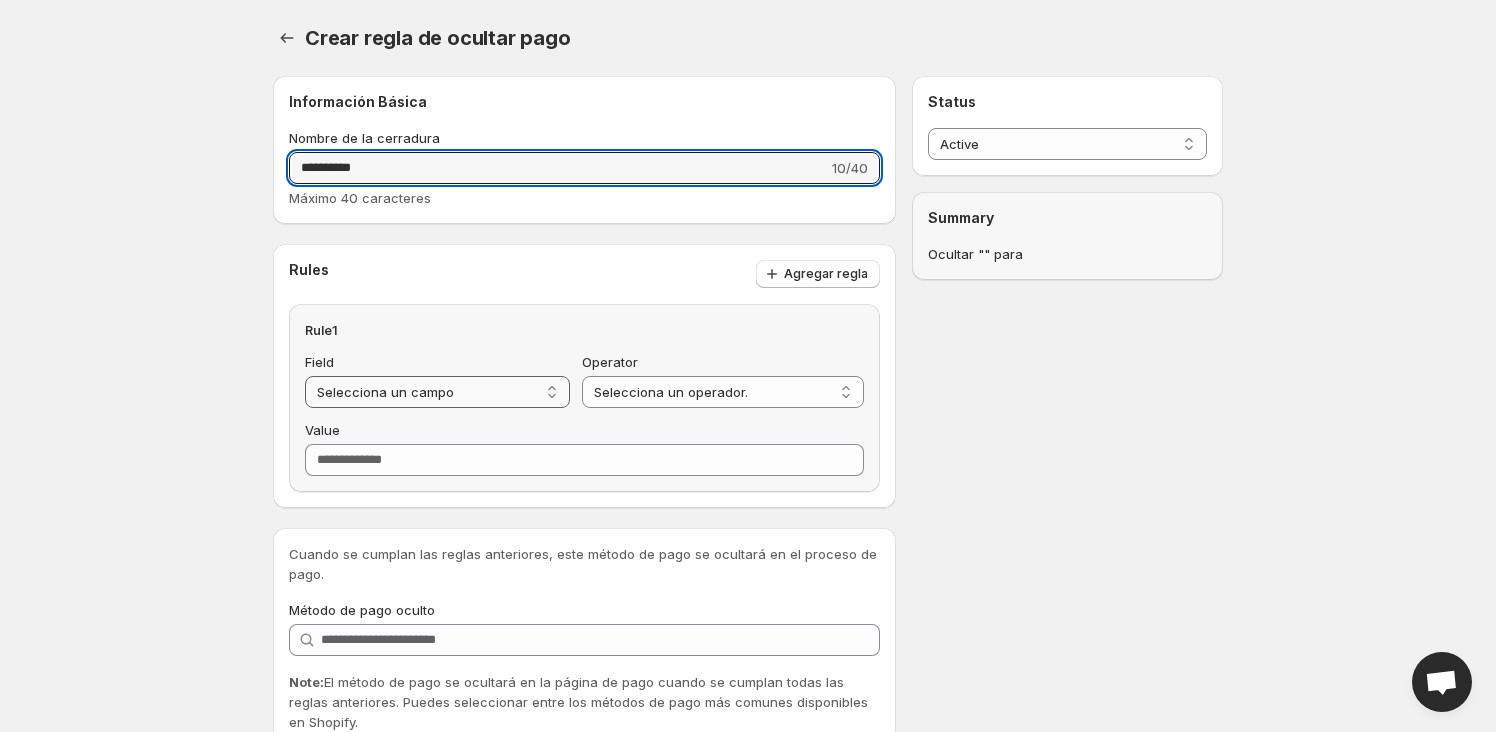 type on "**********" 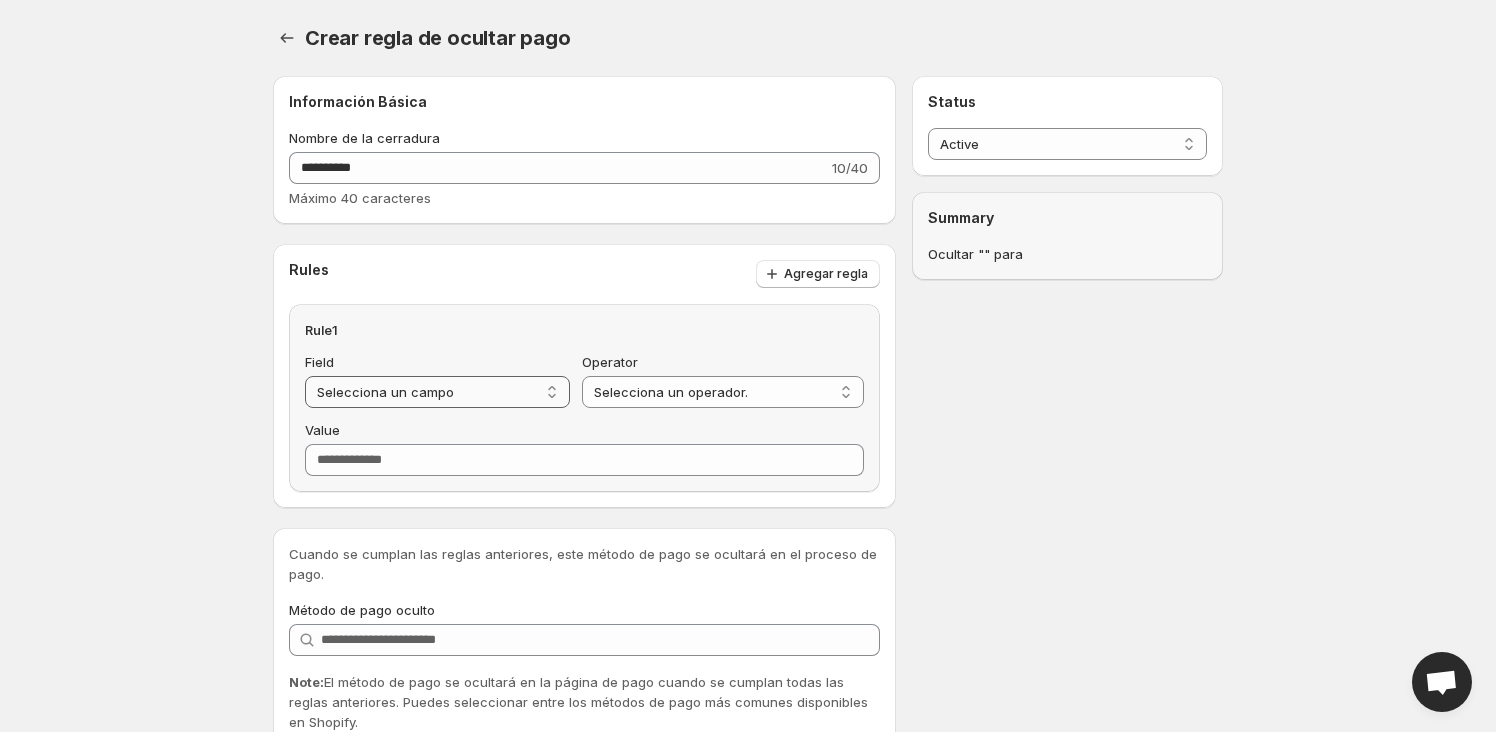 click on "**********" at bounding box center (437, 392) 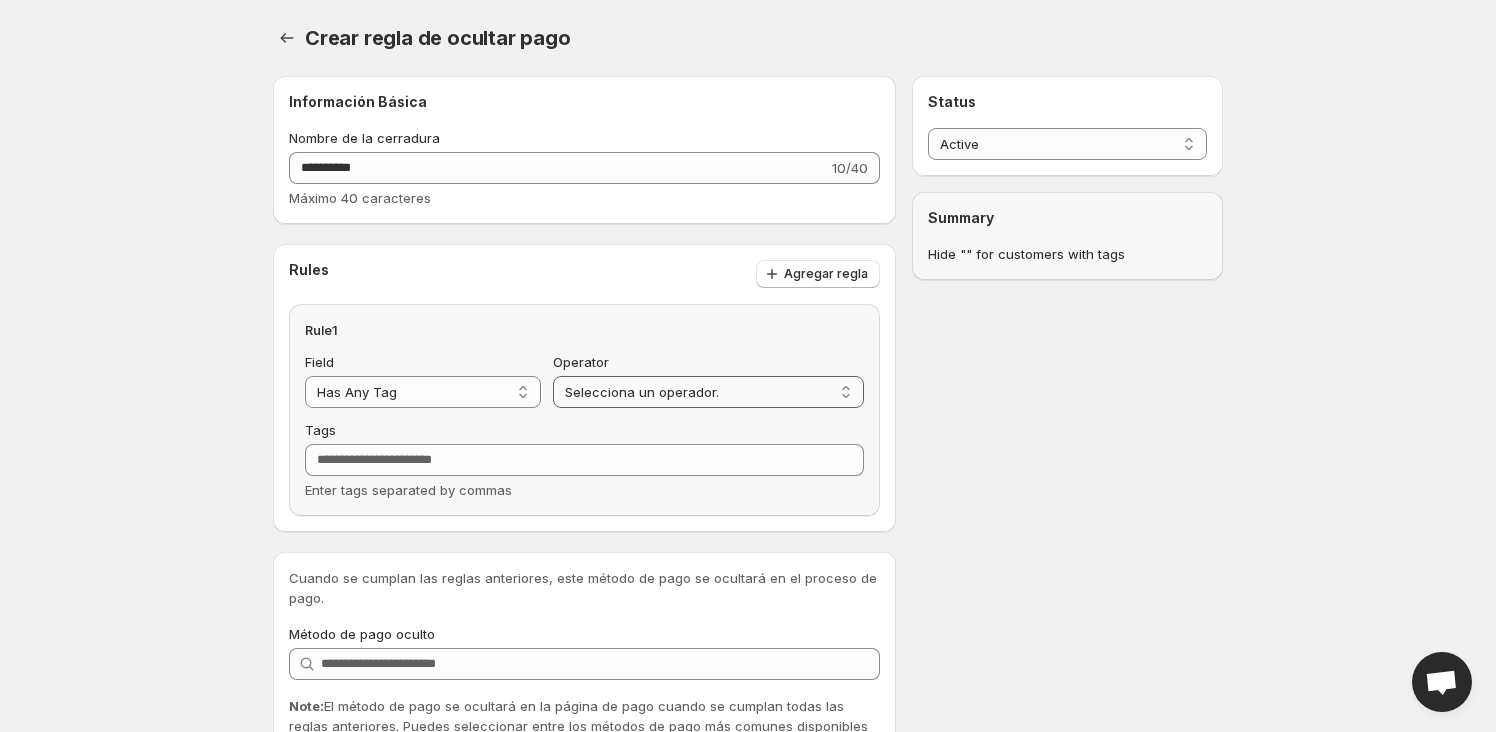 click on "**********" at bounding box center [708, 392] 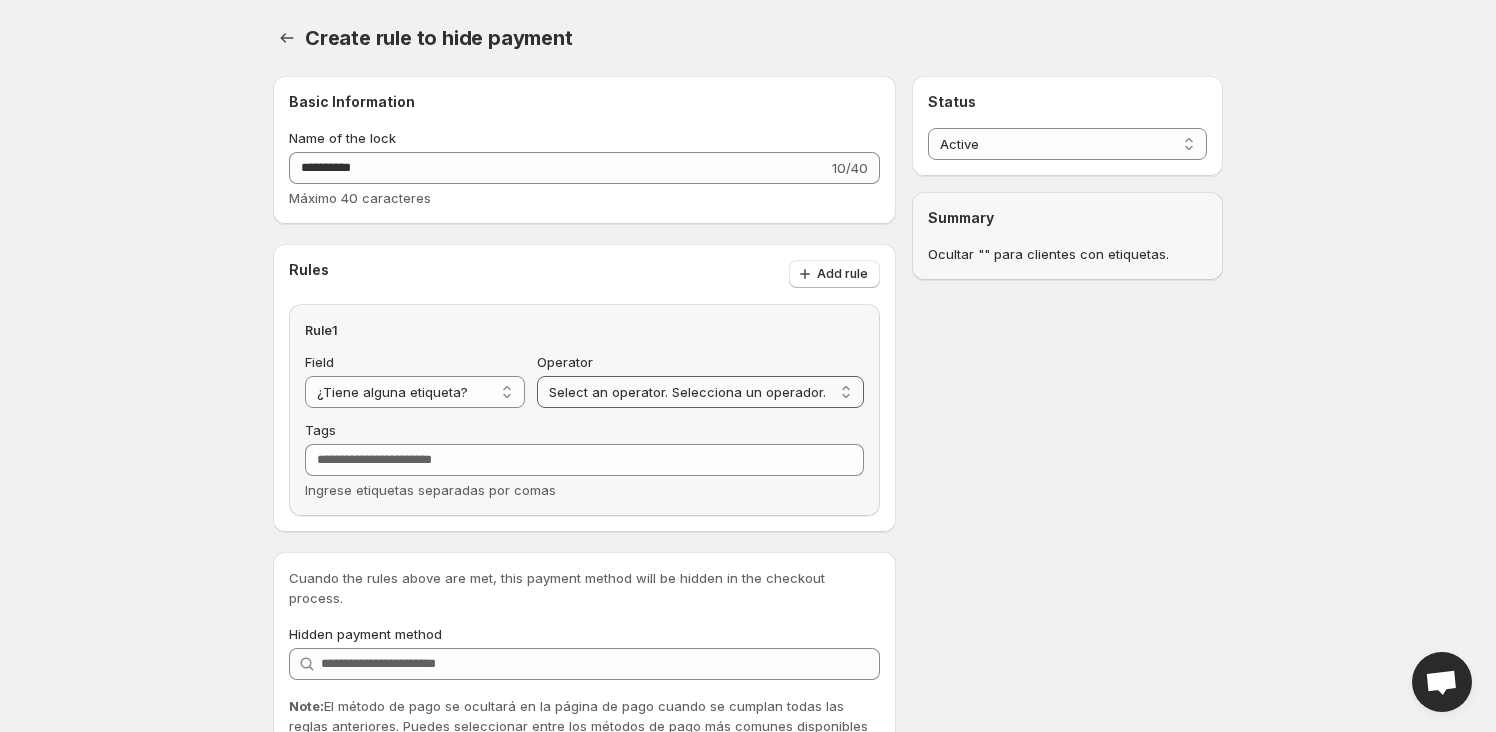 select on "**********" 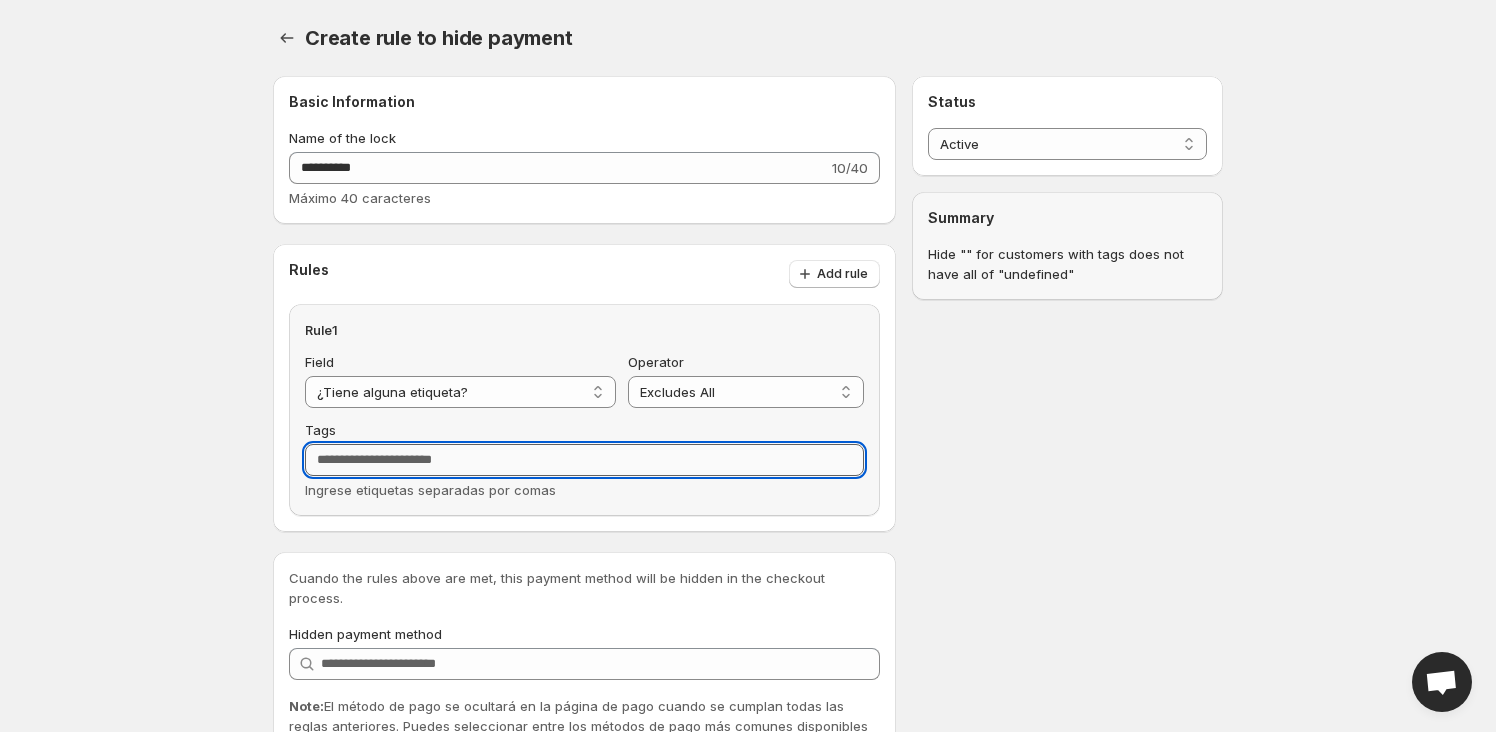 click on "Tags" at bounding box center (584, 460) 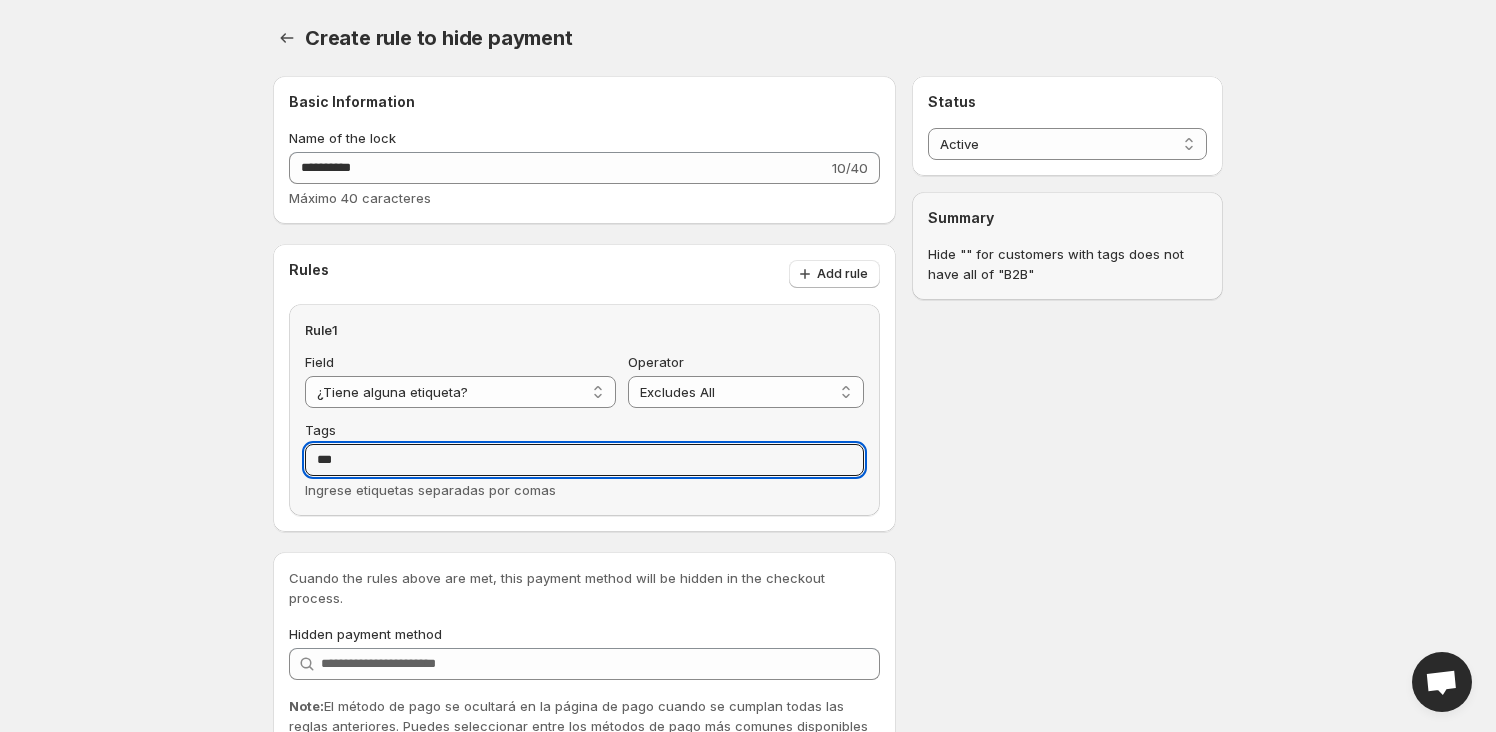 type on "***" 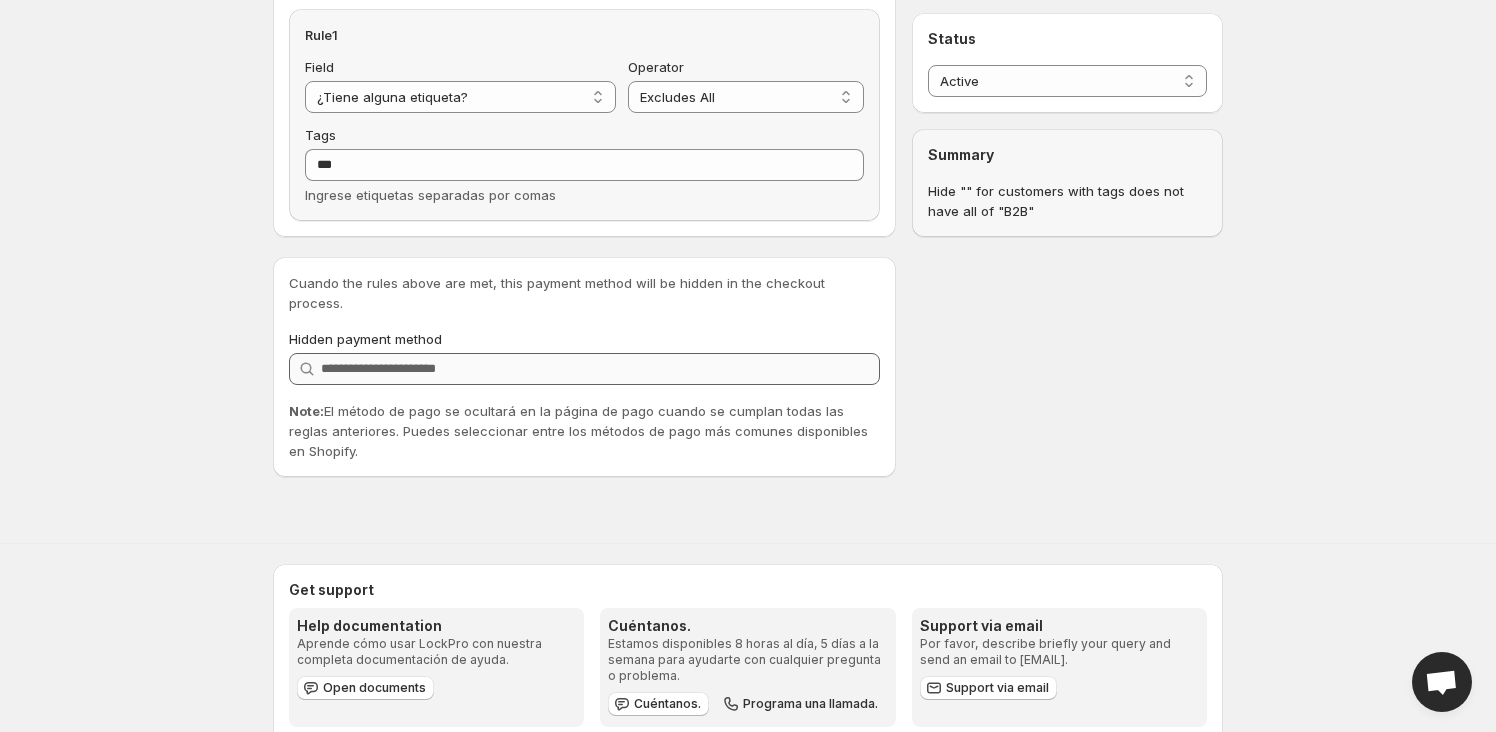 scroll, scrollTop: 319, scrollLeft: 0, axis: vertical 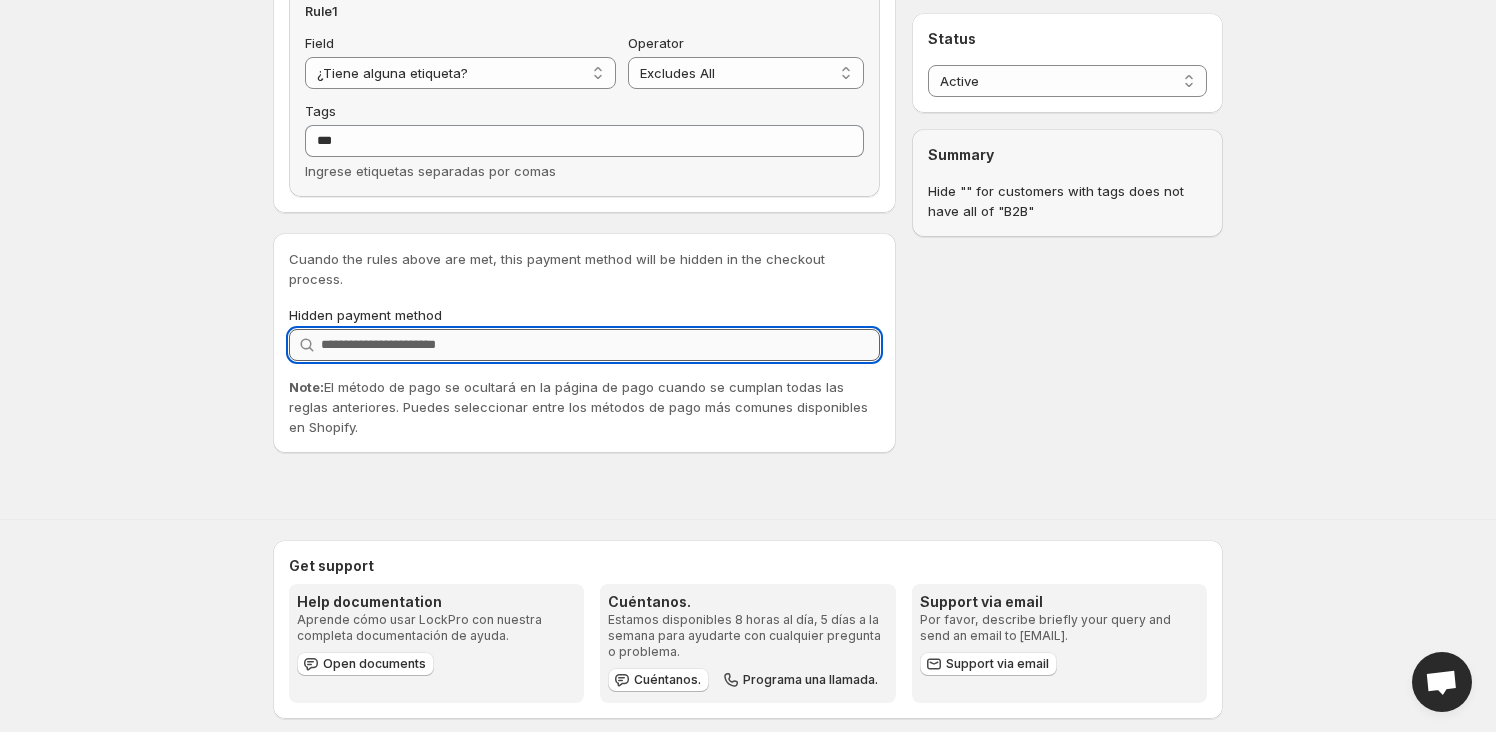 click on "Hidden payment method" at bounding box center [600, 345] 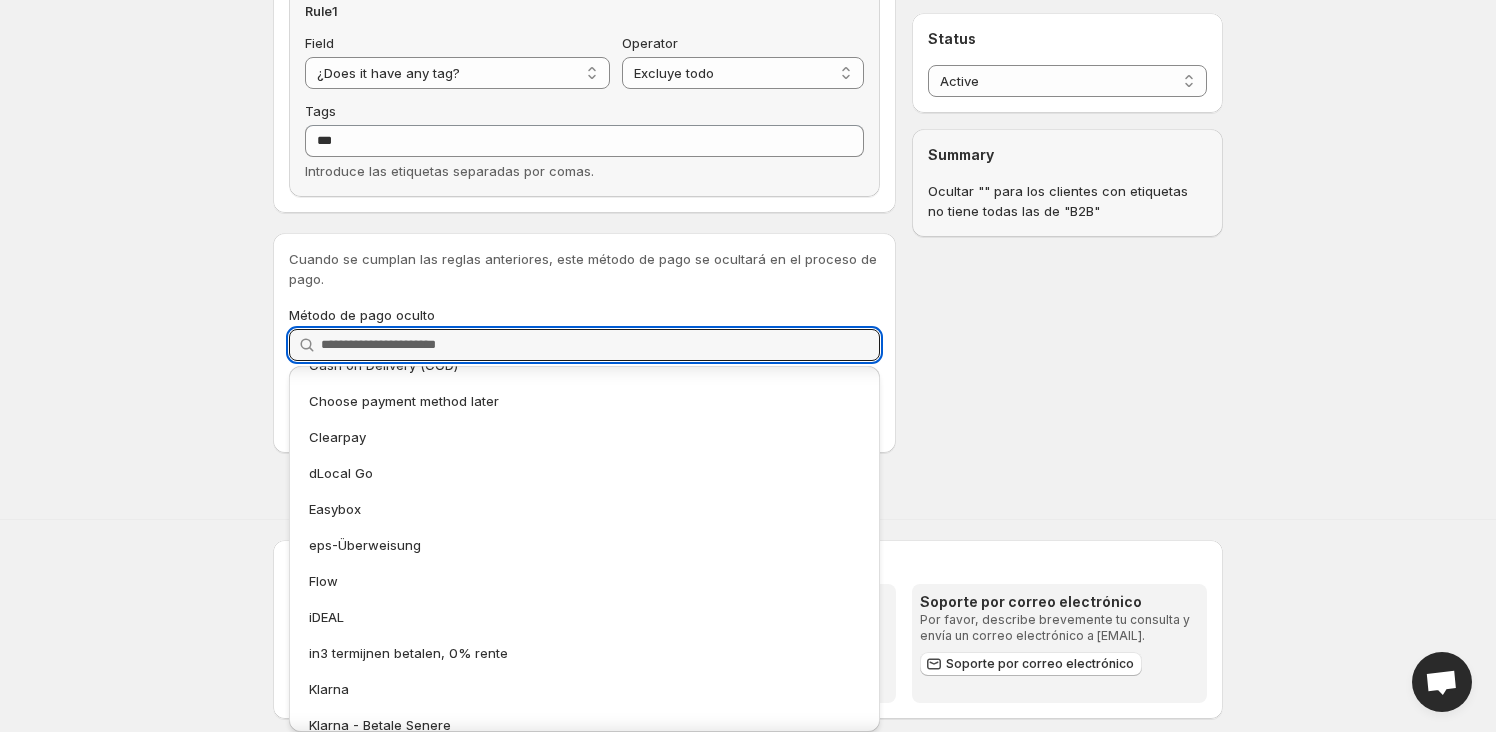scroll, scrollTop: 363, scrollLeft: 0, axis: vertical 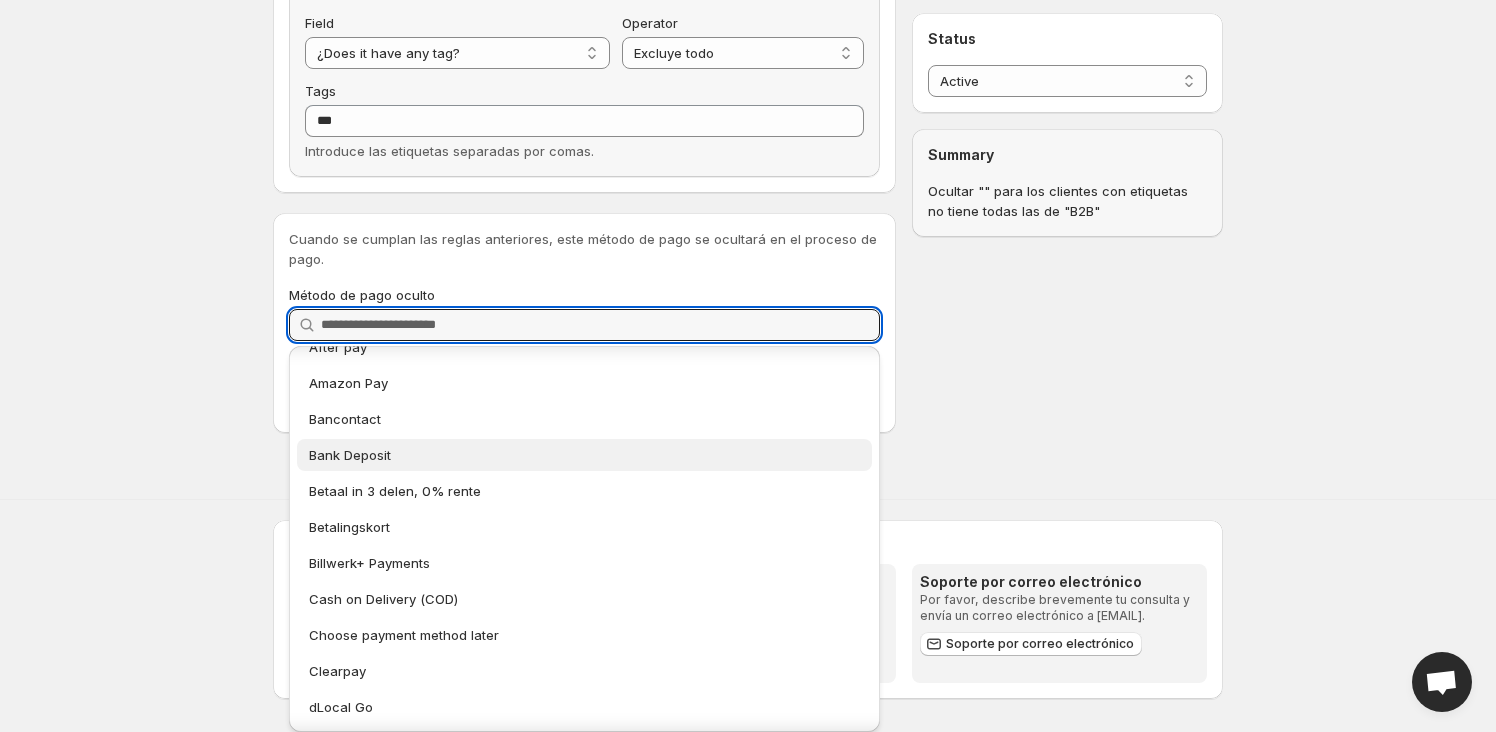 click on "Bank Deposit" at bounding box center (584, 455) 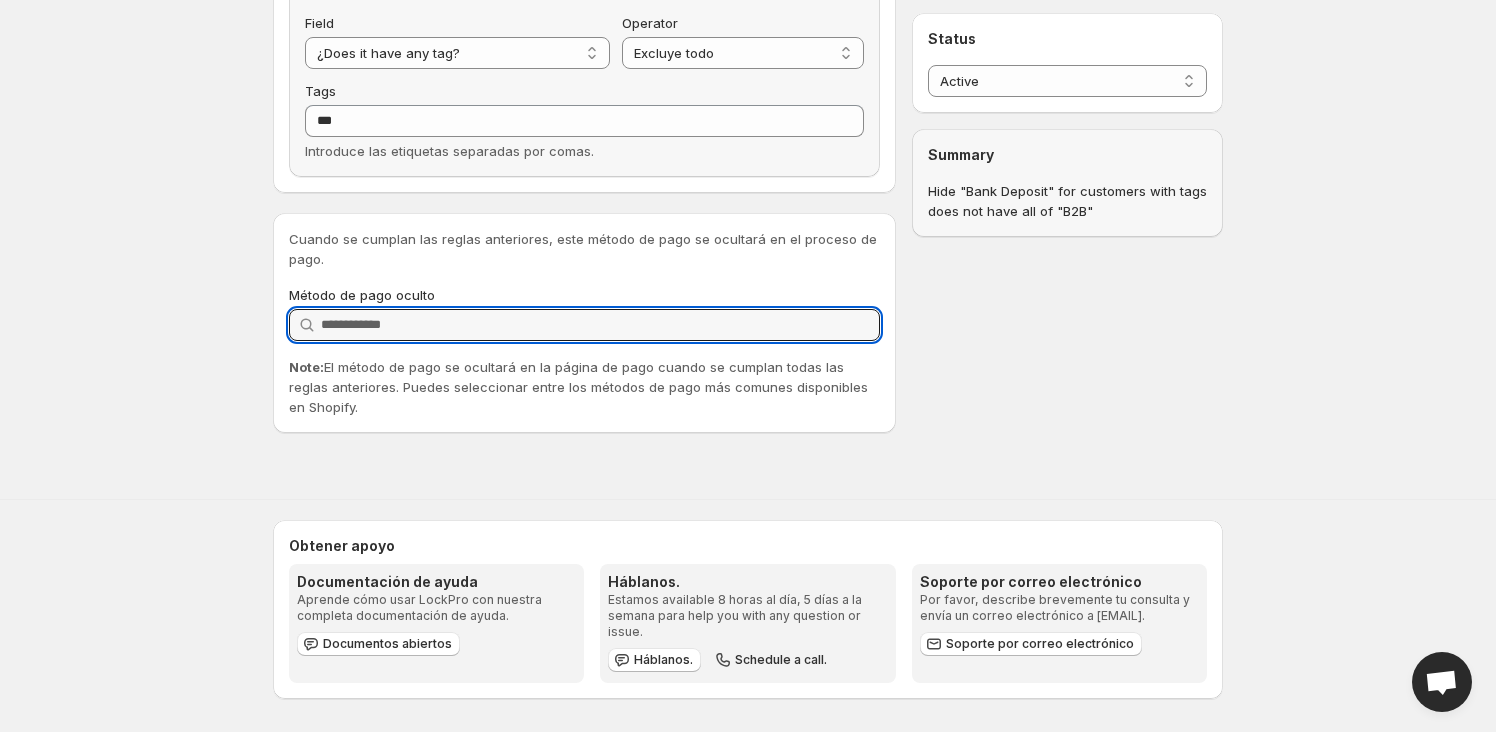 click on "**********" at bounding box center [740, 85] 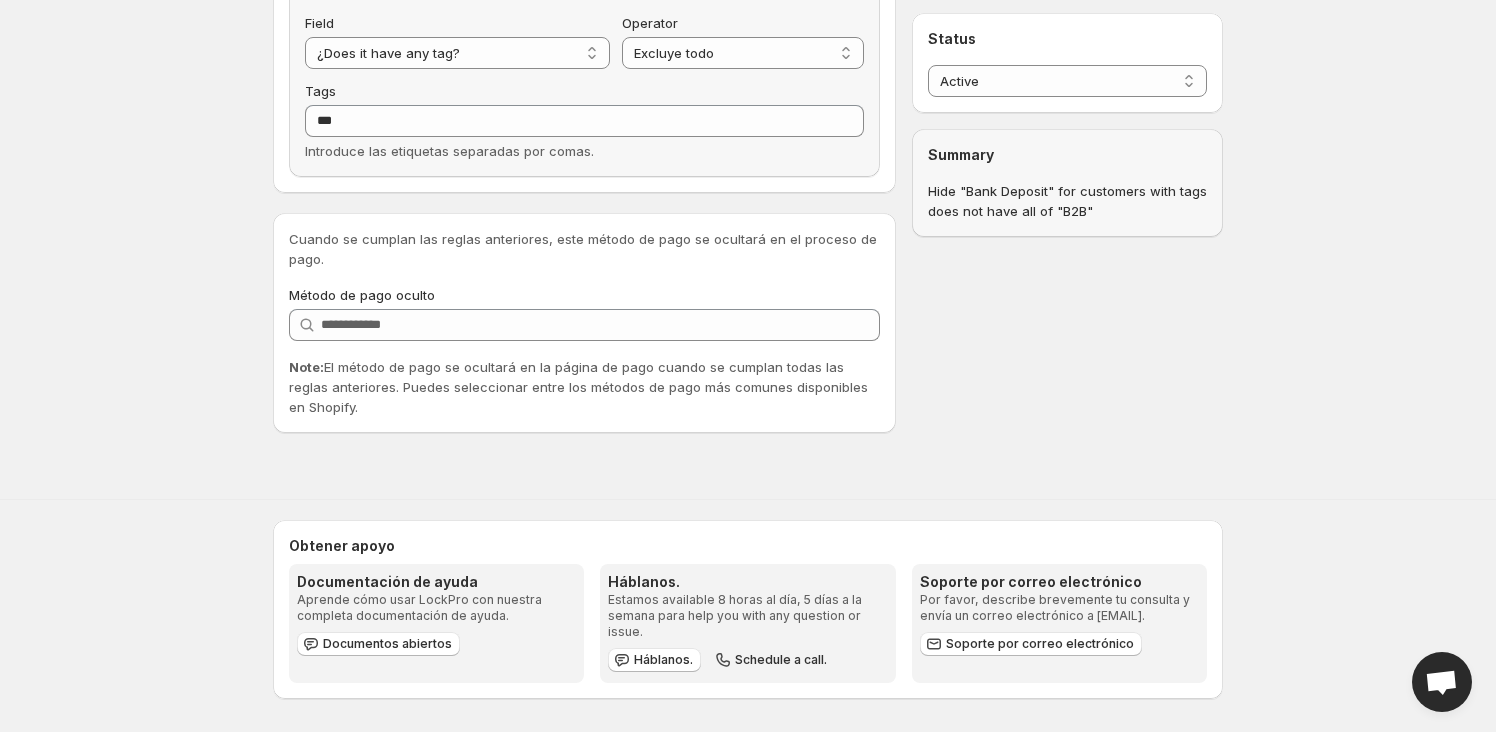 scroll, scrollTop: 319, scrollLeft: 0, axis: vertical 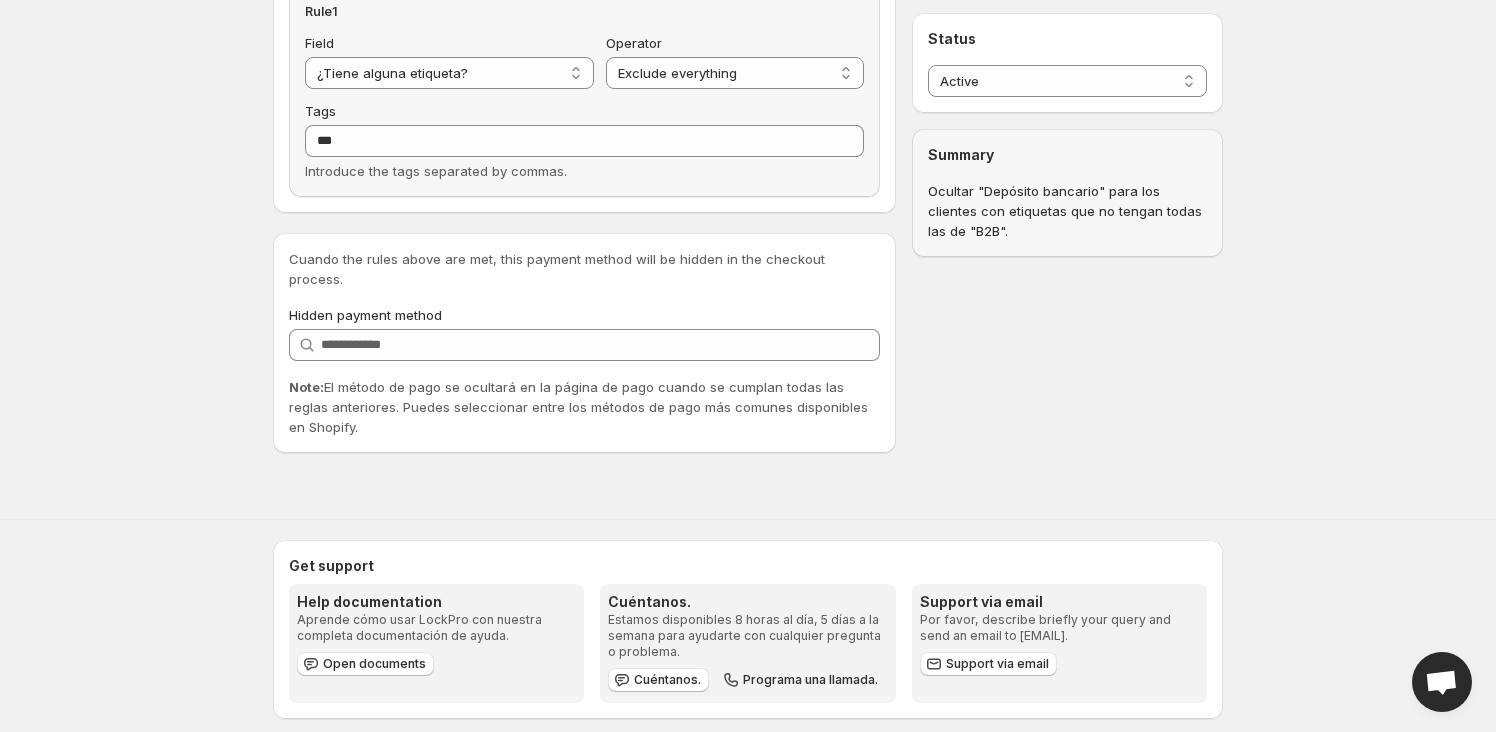 click on "**********" at bounding box center (740, 105) 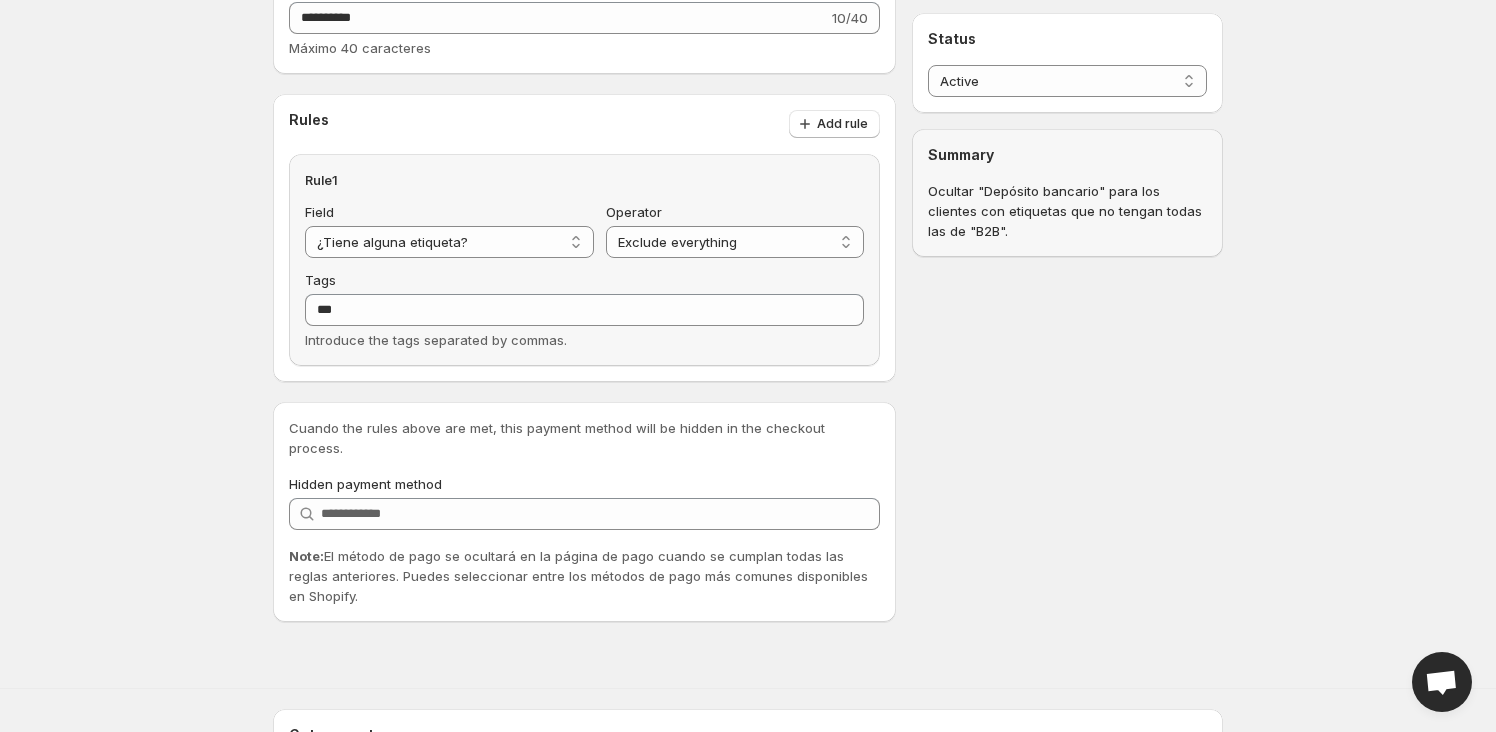 scroll, scrollTop: 137, scrollLeft: 0, axis: vertical 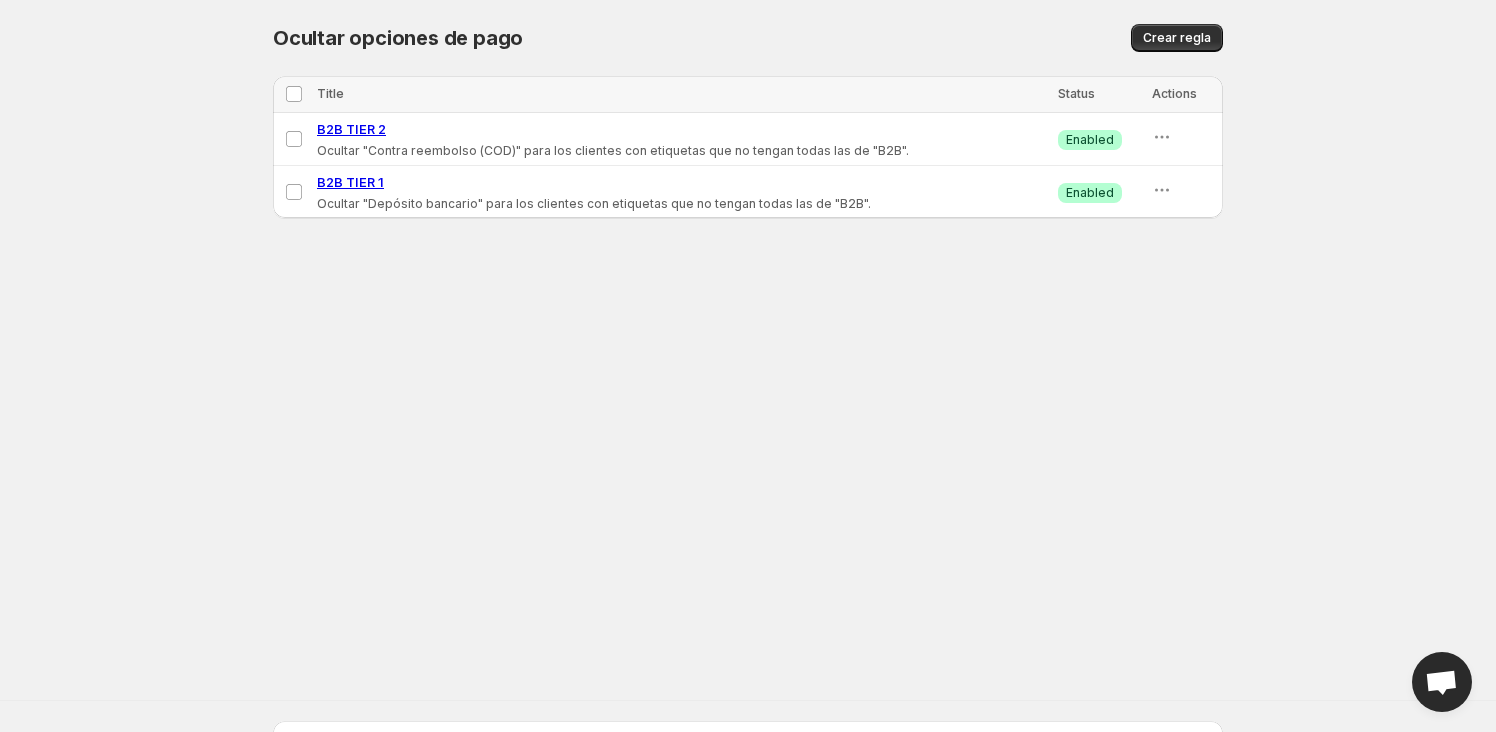 click on "Ocultar opciones de pago. Esta página está lista. Ocultar opciones de pago Crear regla Seleccionar todos los elementos Title Status Actions Selecciona los 2 artículos. 0 seleccionado Seleccionar todos los elementos Title Status Actions Seleccionar artículo B2B TIER 2 Ocultar "Contra reembolso (COD)" para los clientes con etiquetas que no tengan todas las de "B2B". Success Enabled Seleccionar artículo B2B TIER 1 Ocultar "Depósito bancario" para los clientes con etiquetas que no tengan todas las de "B2B". Success Enabled" at bounding box center [748, 325] 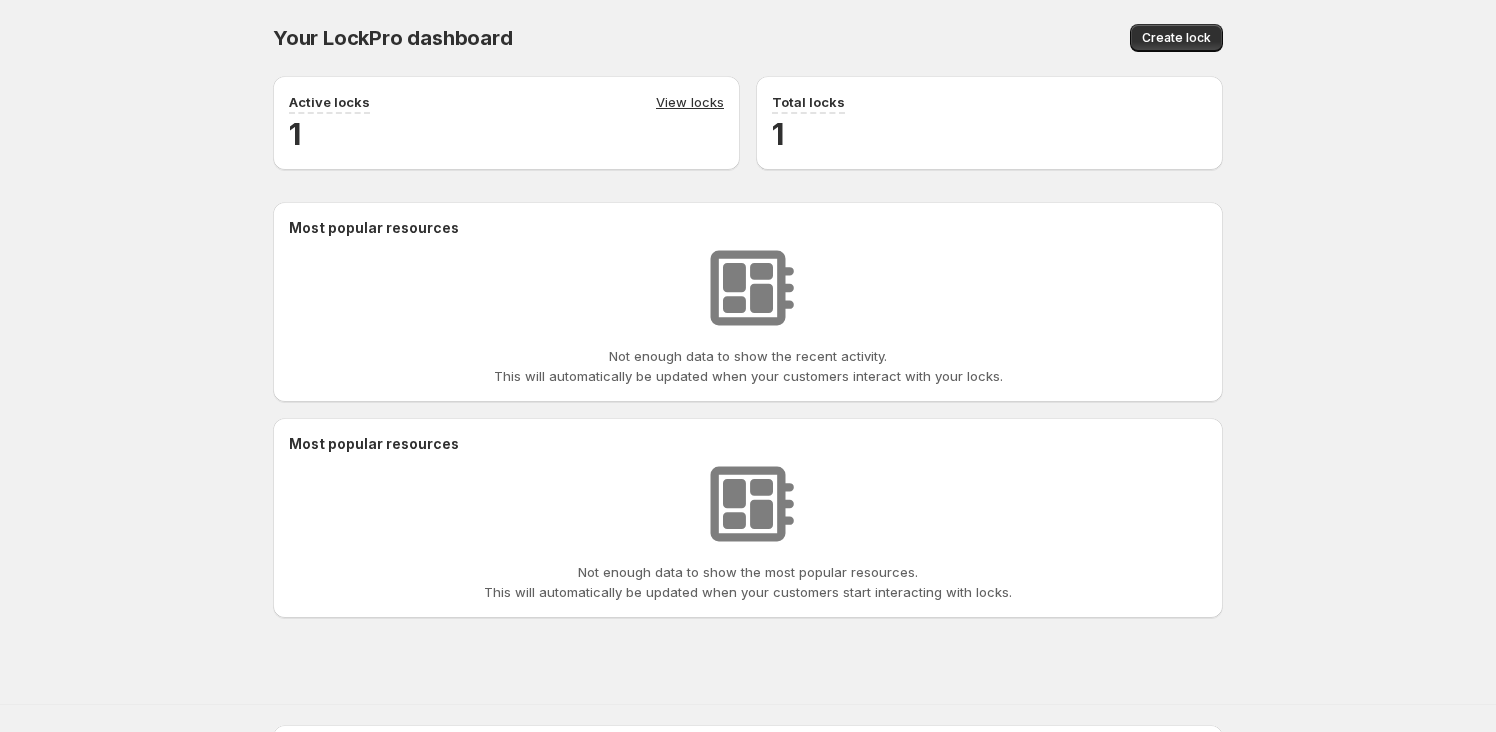 scroll, scrollTop: 0, scrollLeft: 0, axis: both 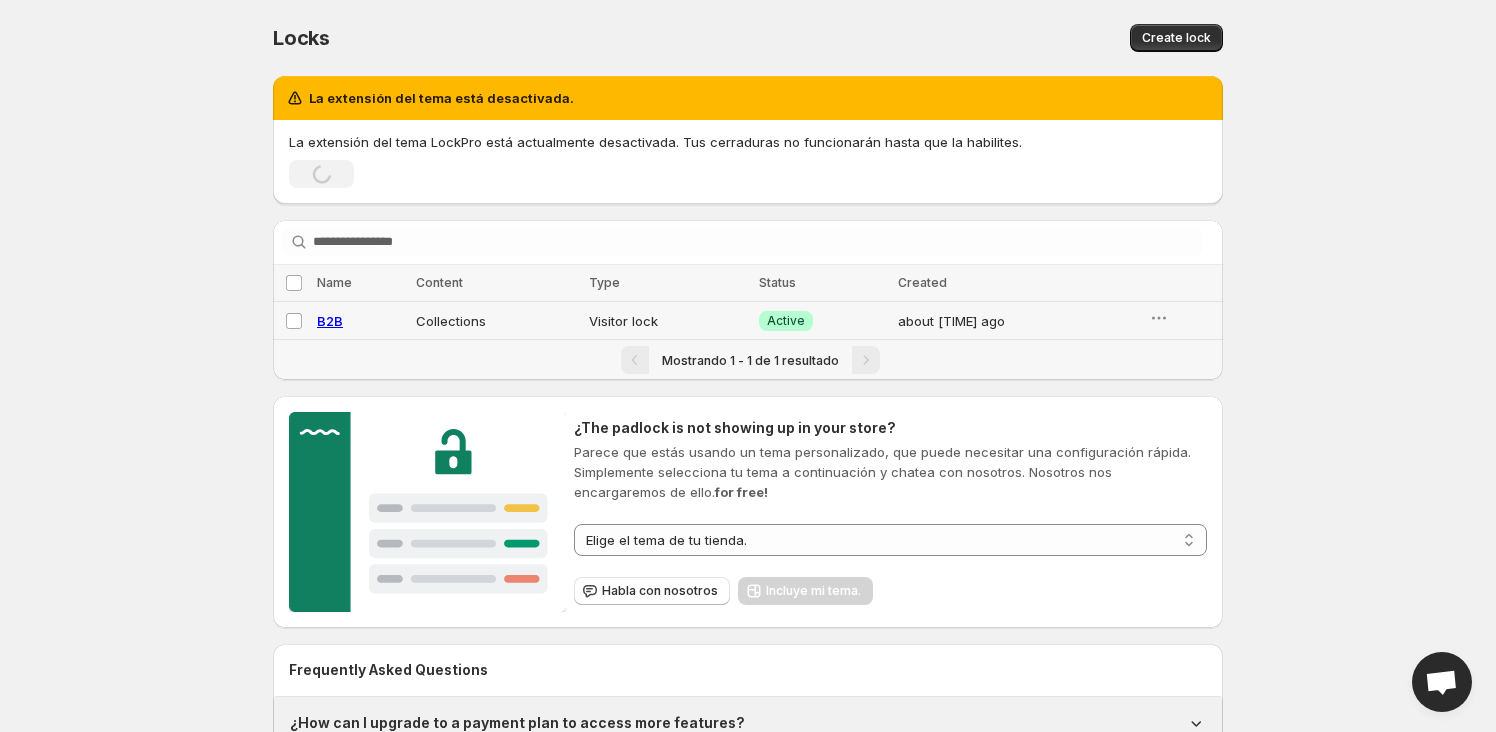 click on "B2B" at bounding box center (330, 321) 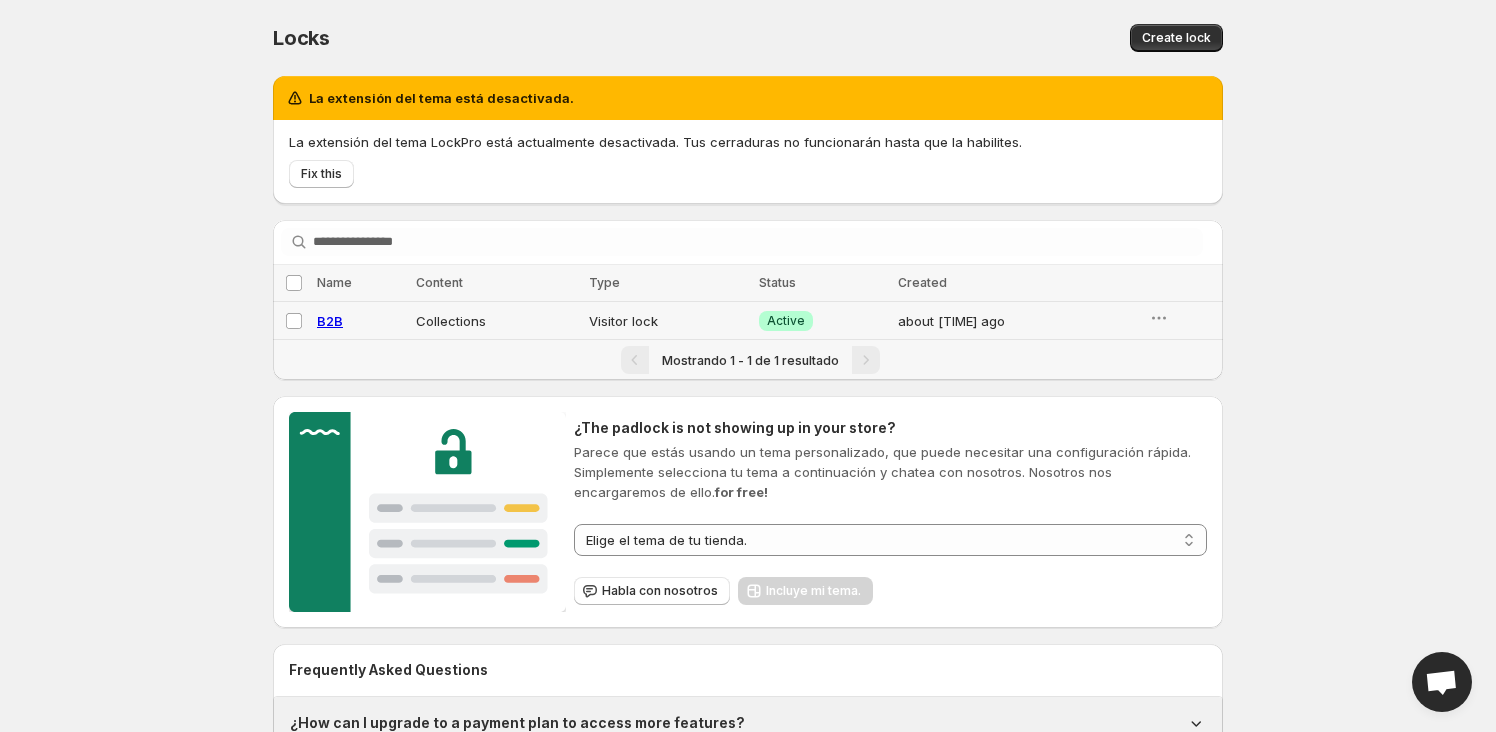 select on "**********" 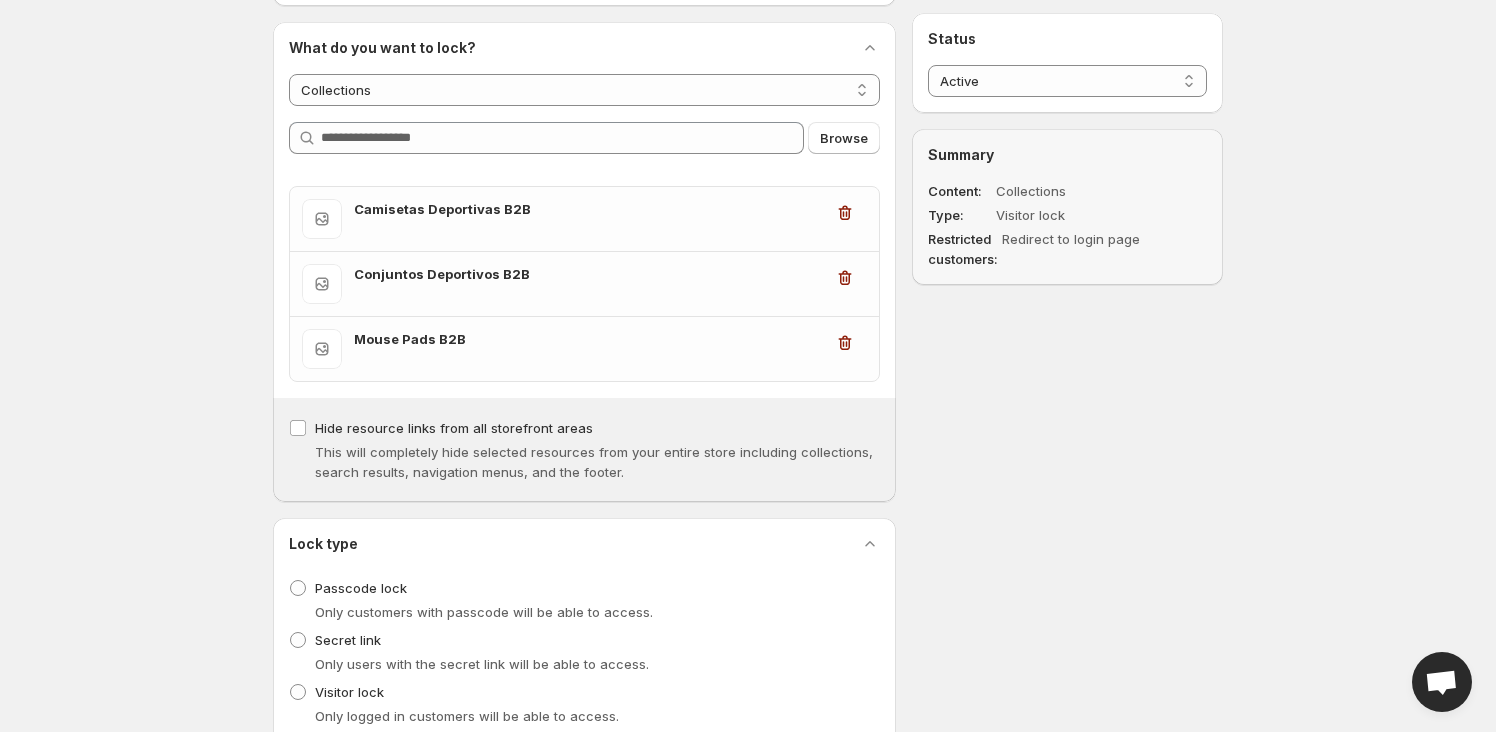 scroll, scrollTop: 181, scrollLeft: 0, axis: vertical 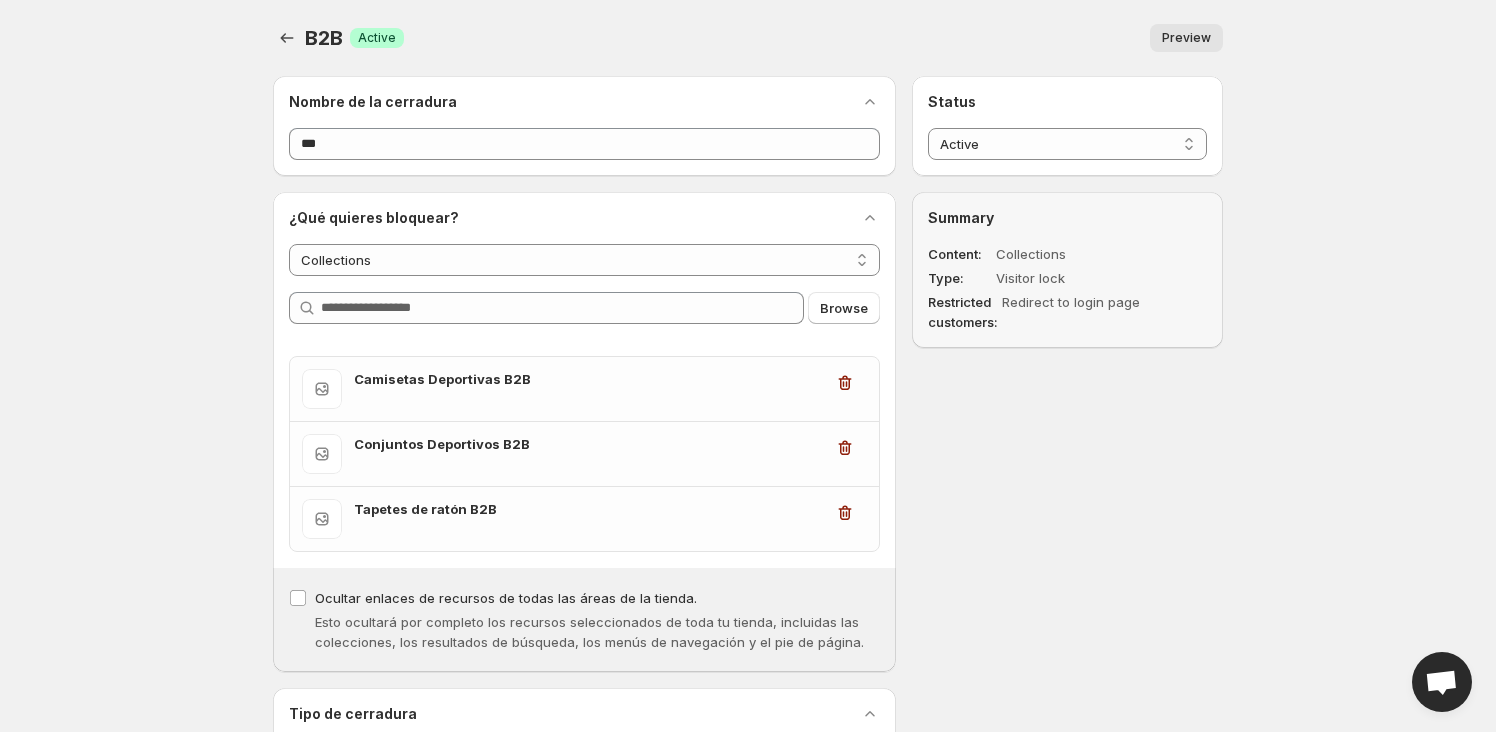click at bounding box center (1442, 682) 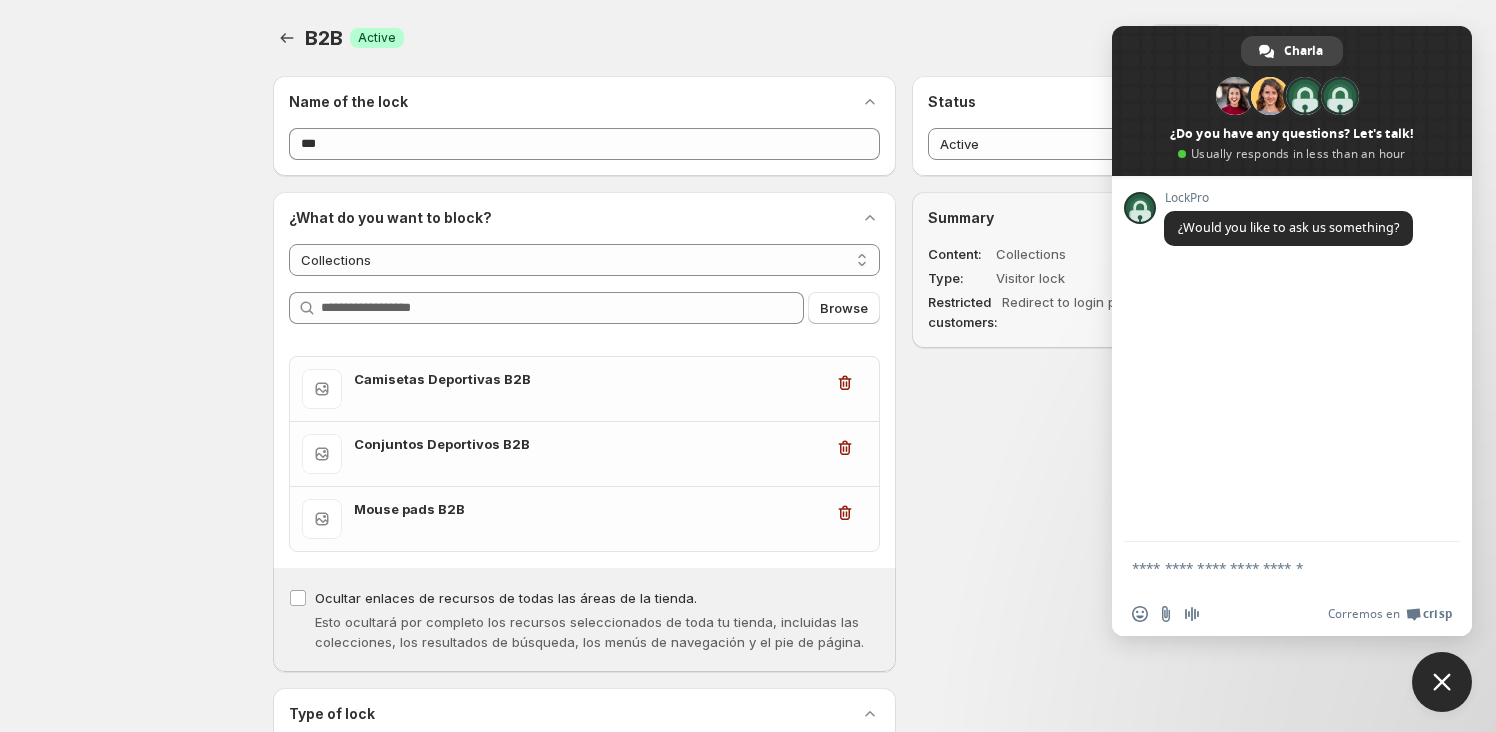 click at bounding box center (1442, 682) 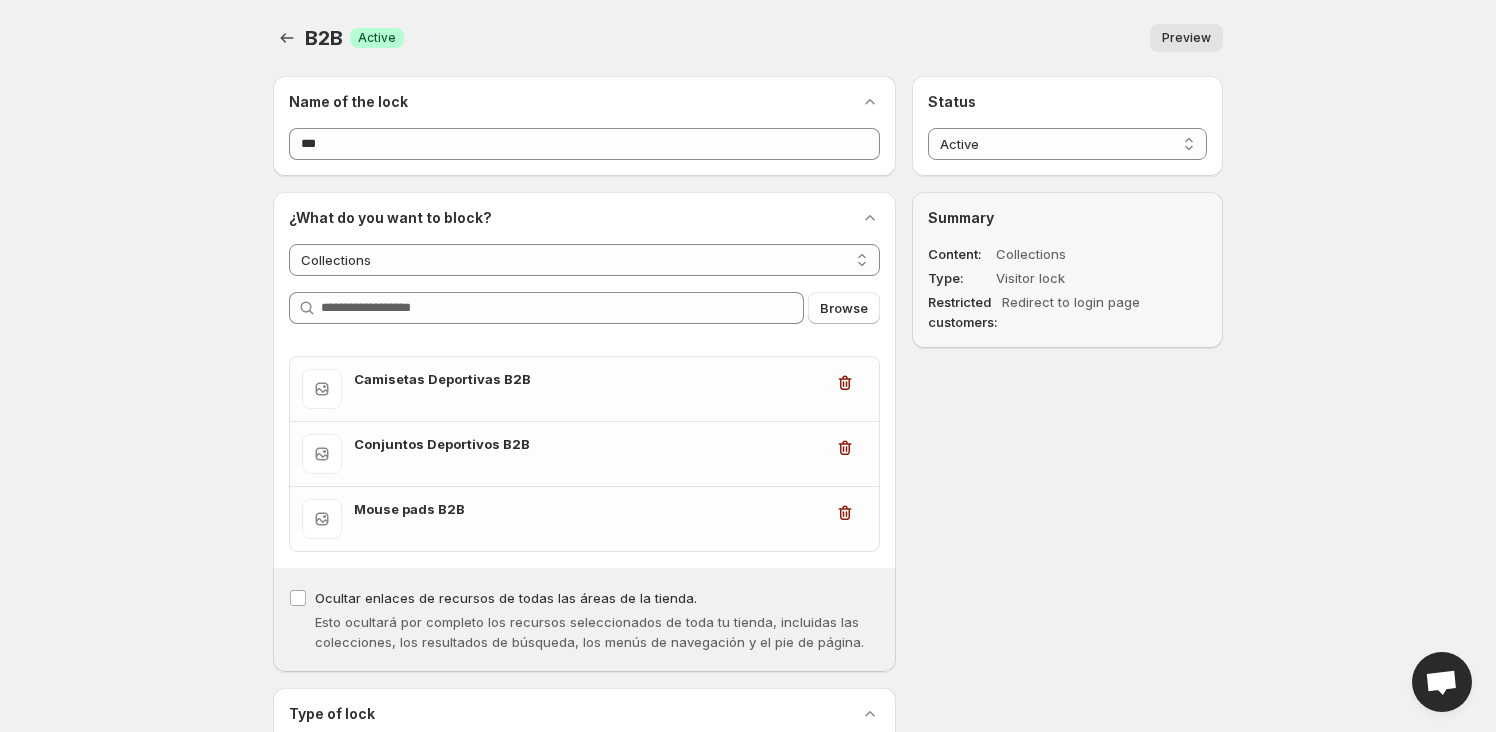click at bounding box center (1442, 682) 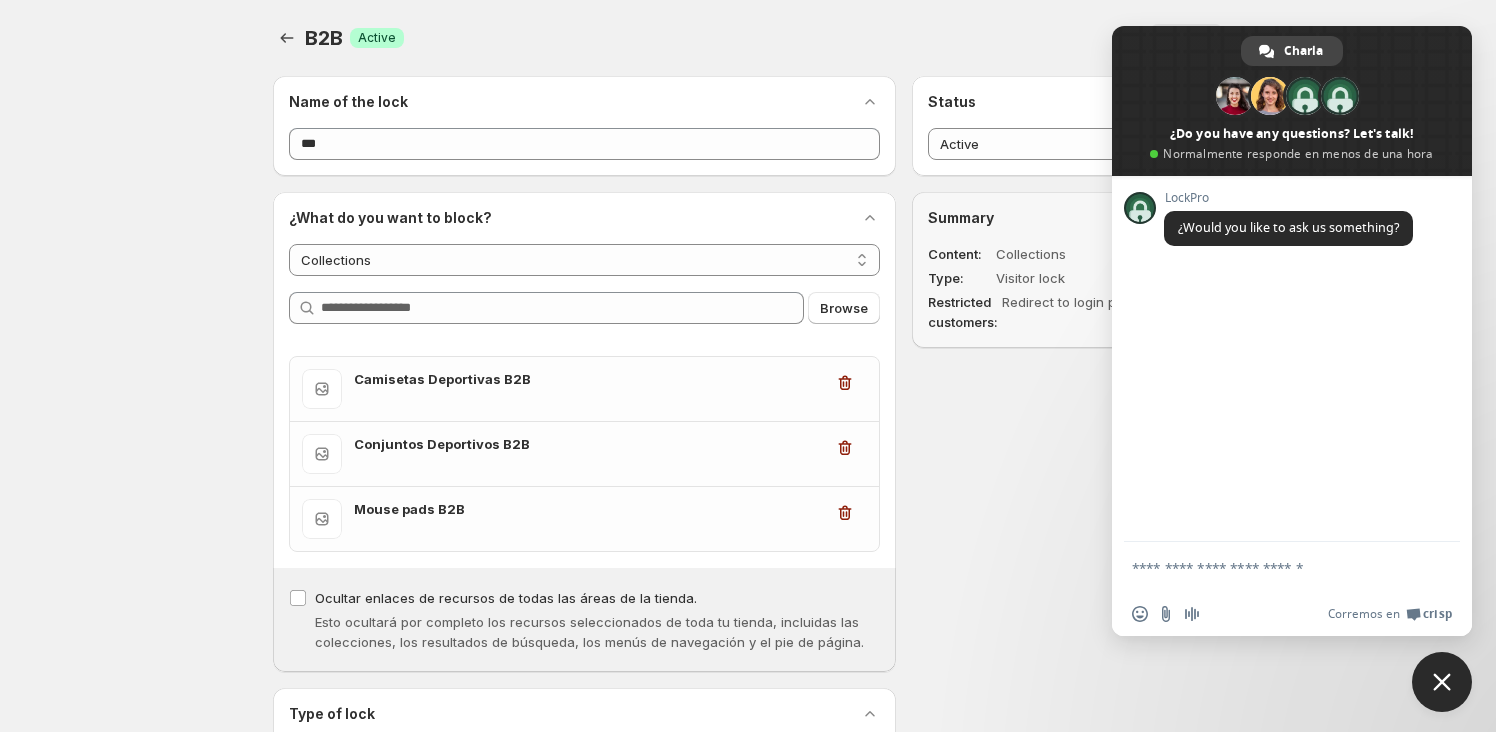 click on "**********" at bounding box center [740, 706] 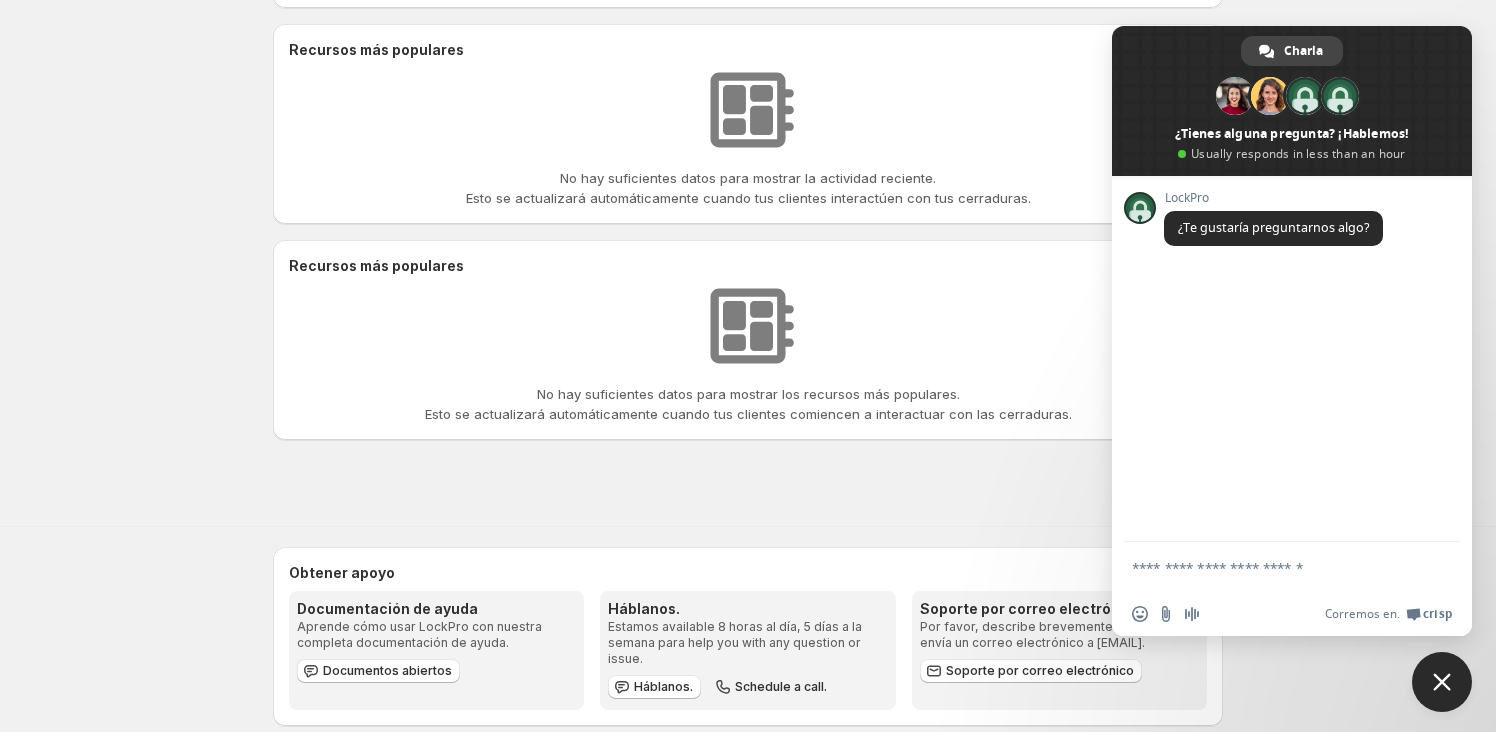 scroll, scrollTop: 437, scrollLeft: 0, axis: vertical 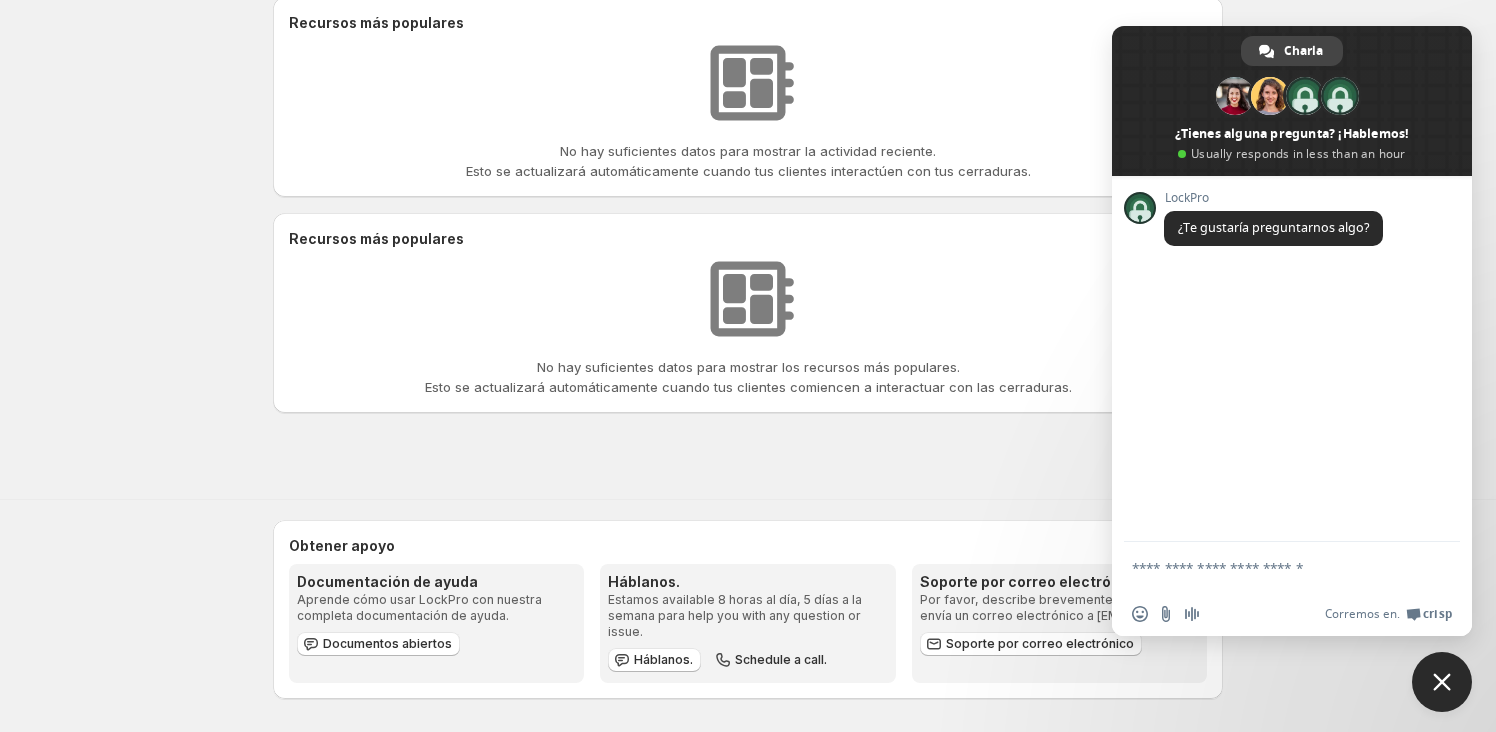 click at bounding box center [1292, 101] 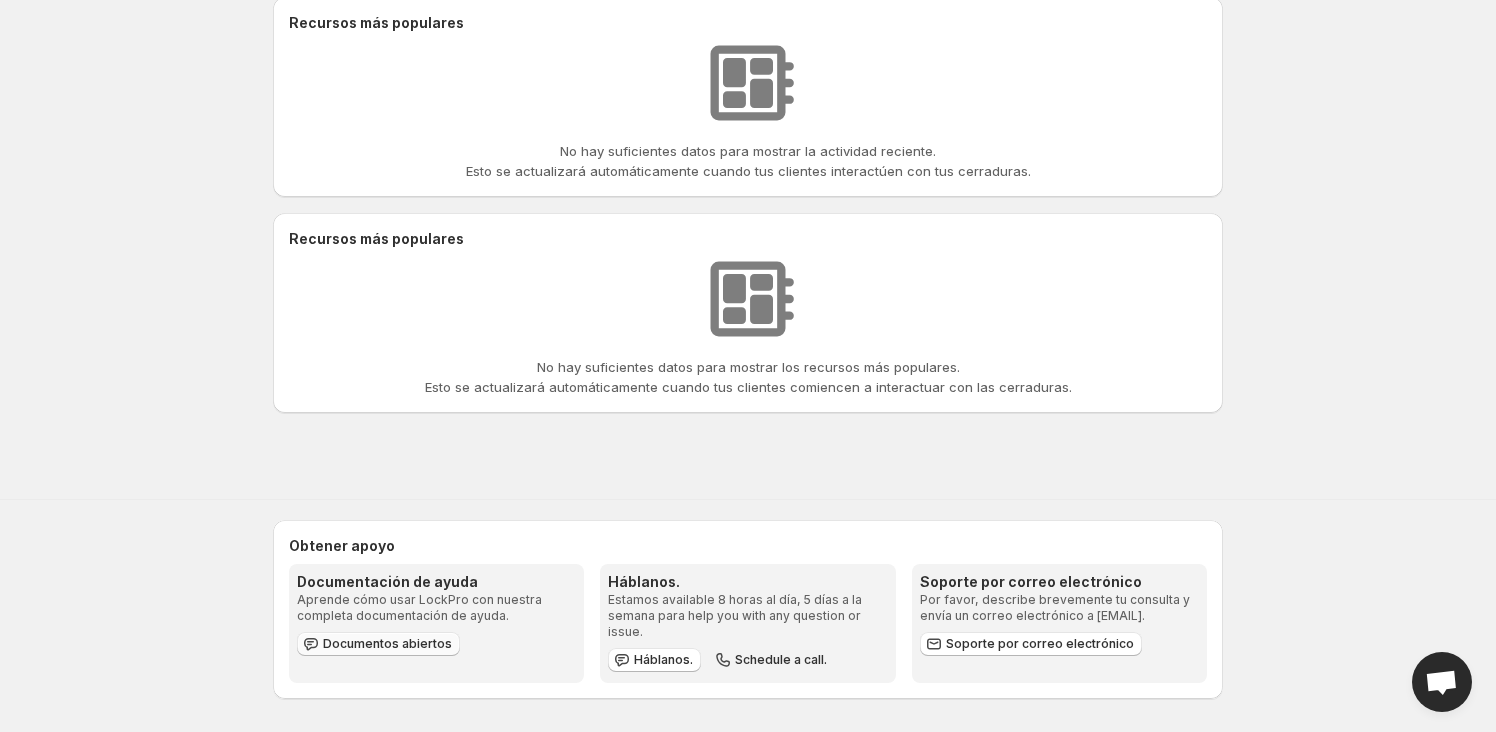 click on "Documentos abiertos" at bounding box center [387, 644] 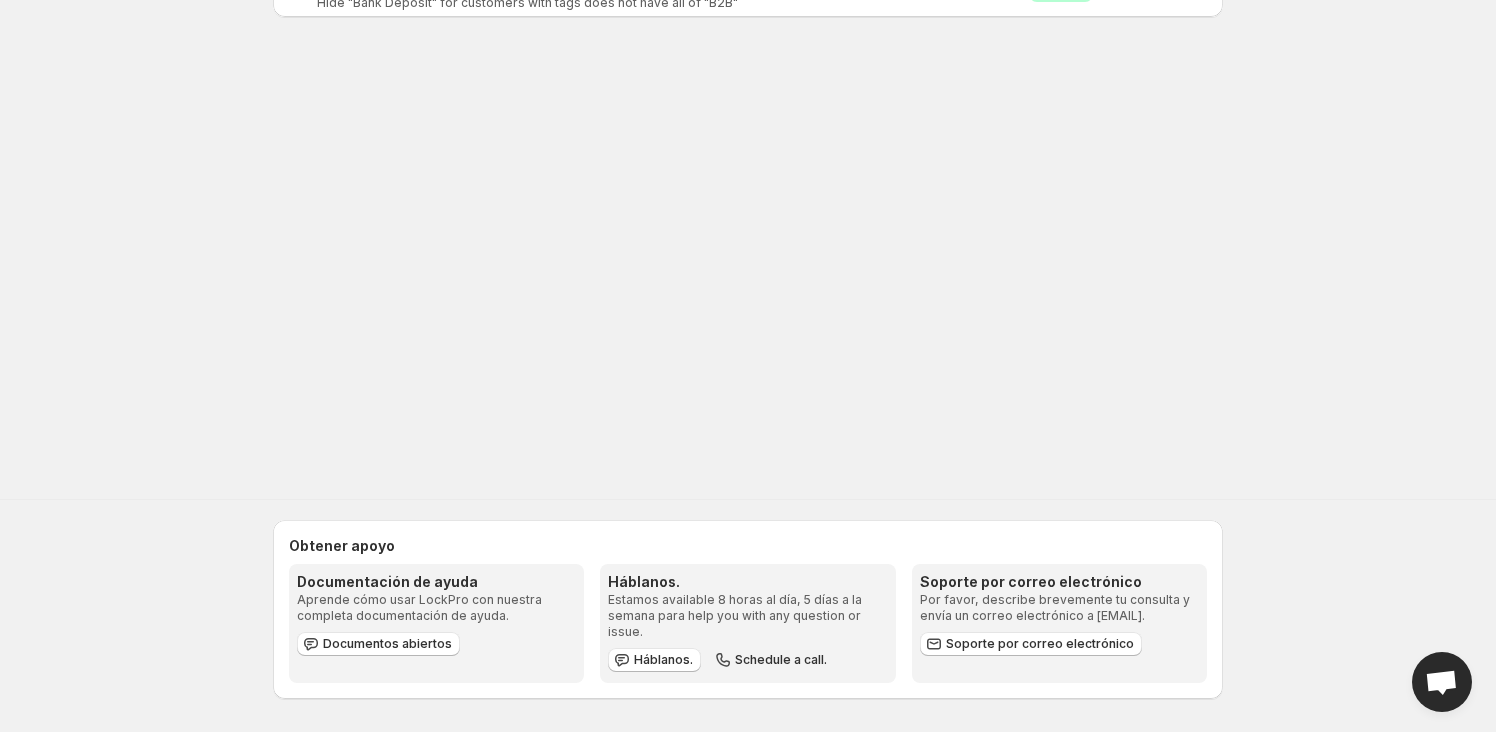scroll, scrollTop: 0, scrollLeft: 0, axis: both 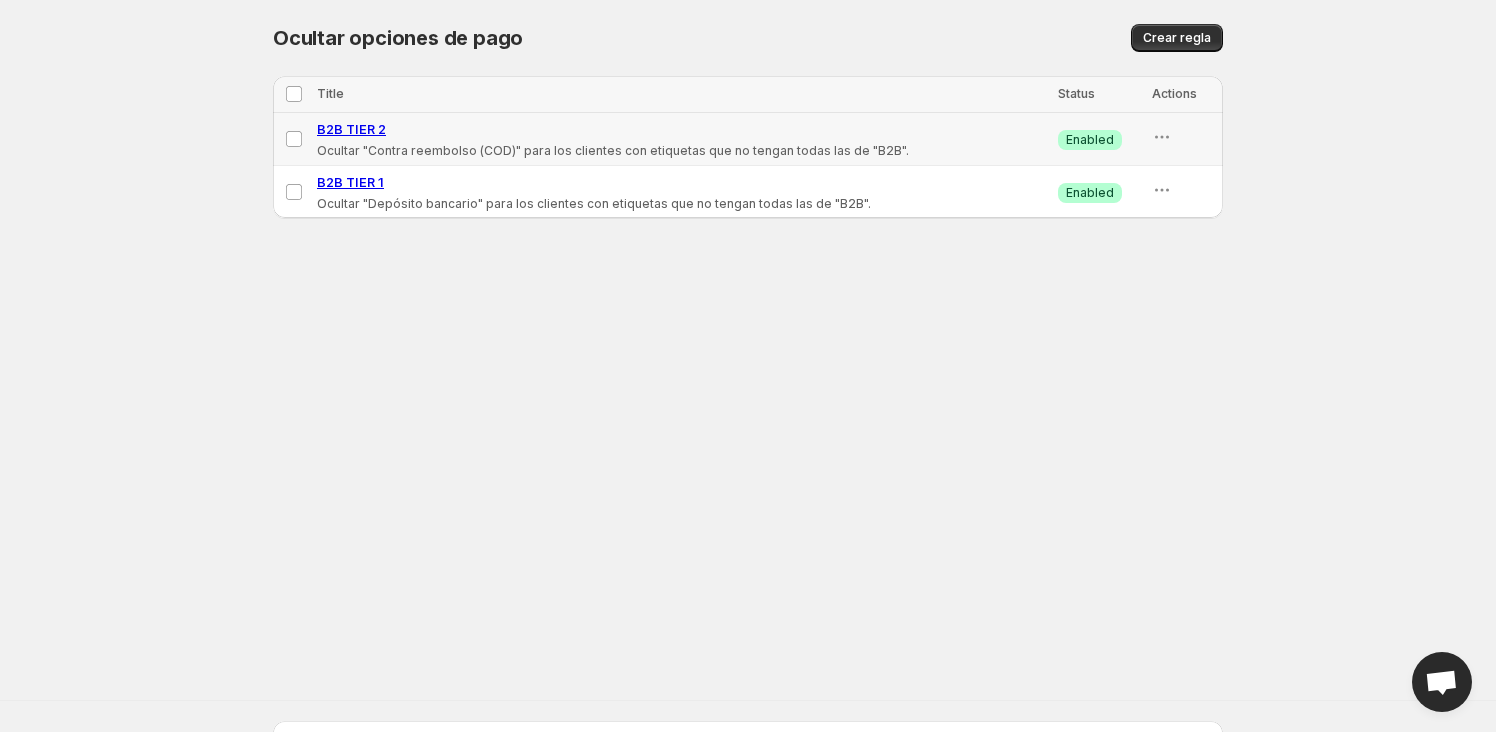 click on "B2B TIER 2" at bounding box center (351, 129) 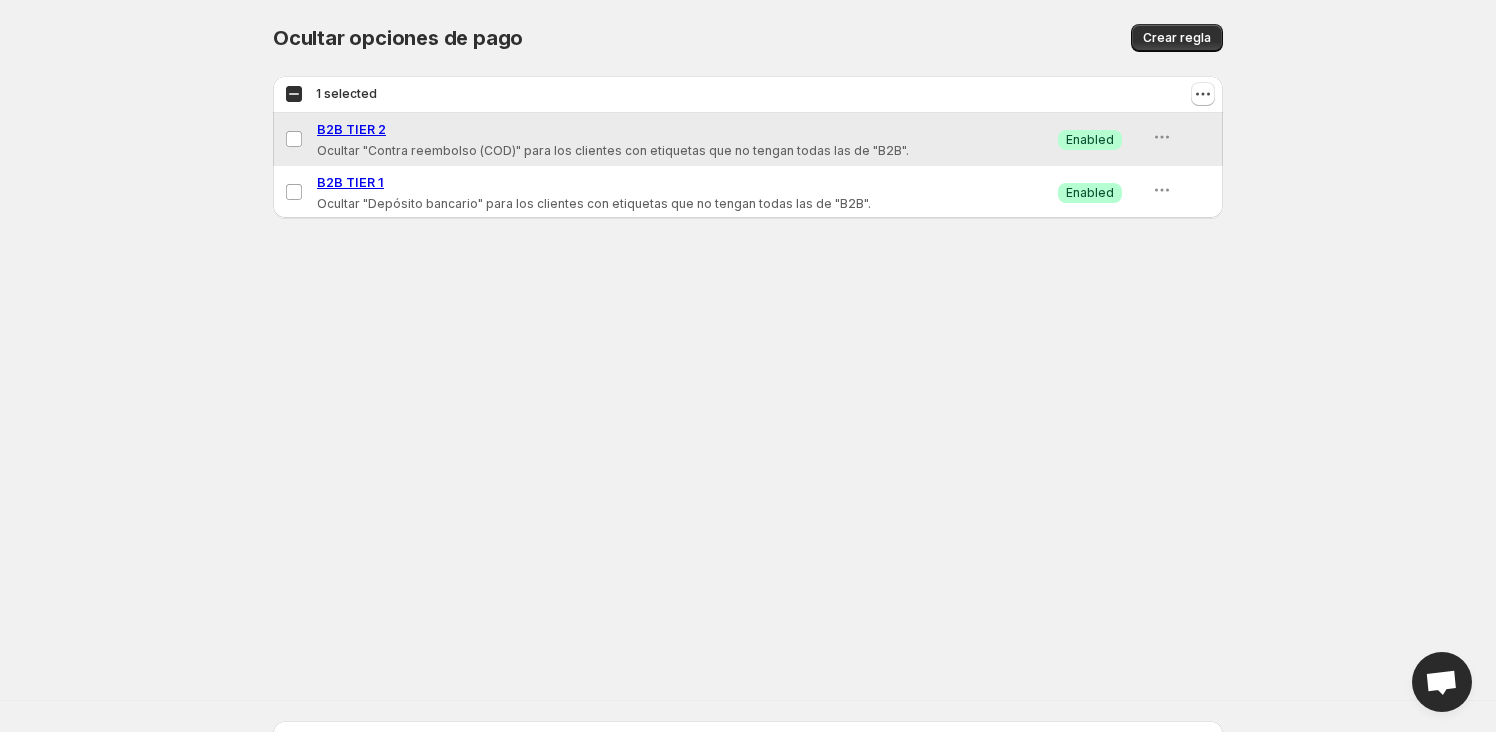 select on "**********" 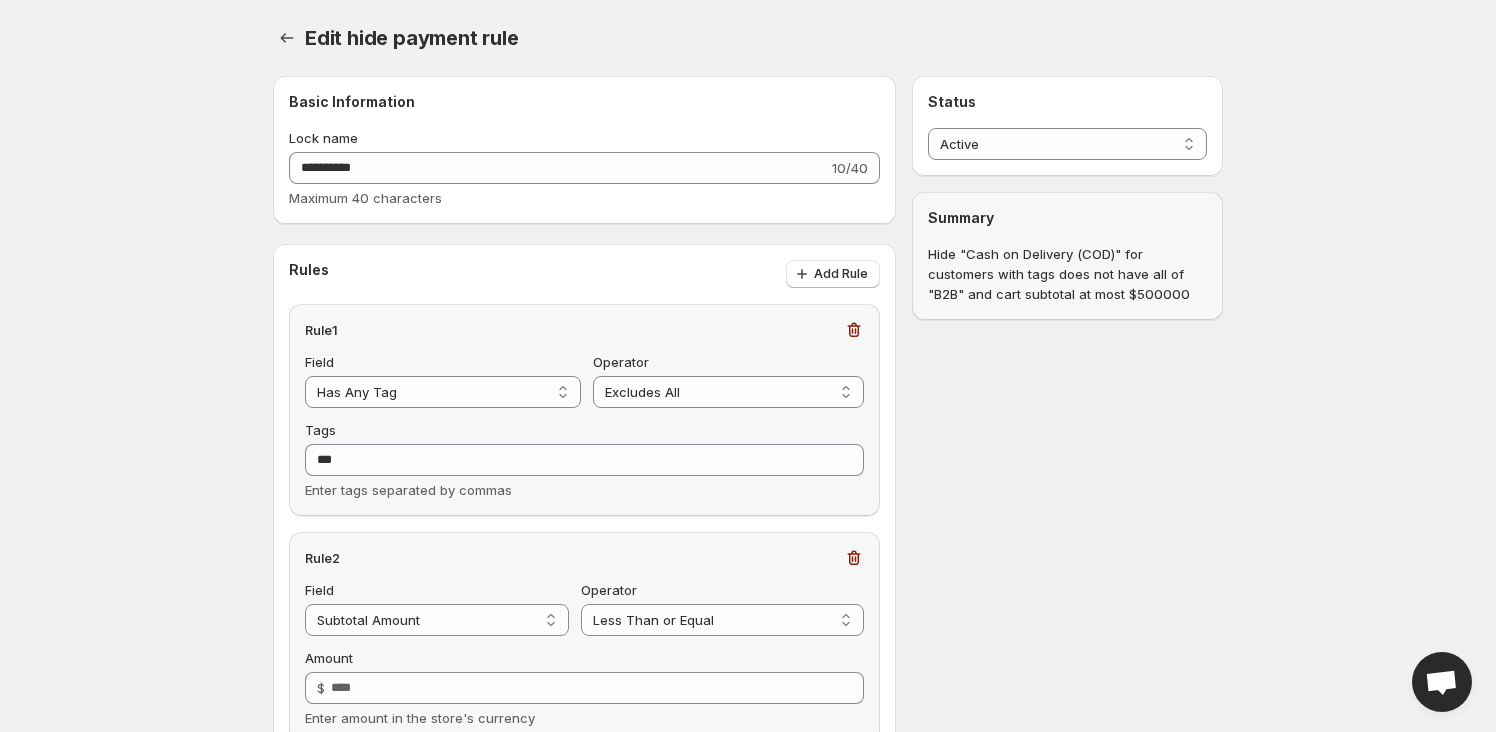 click on "Lock name" at bounding box center [323, 138] 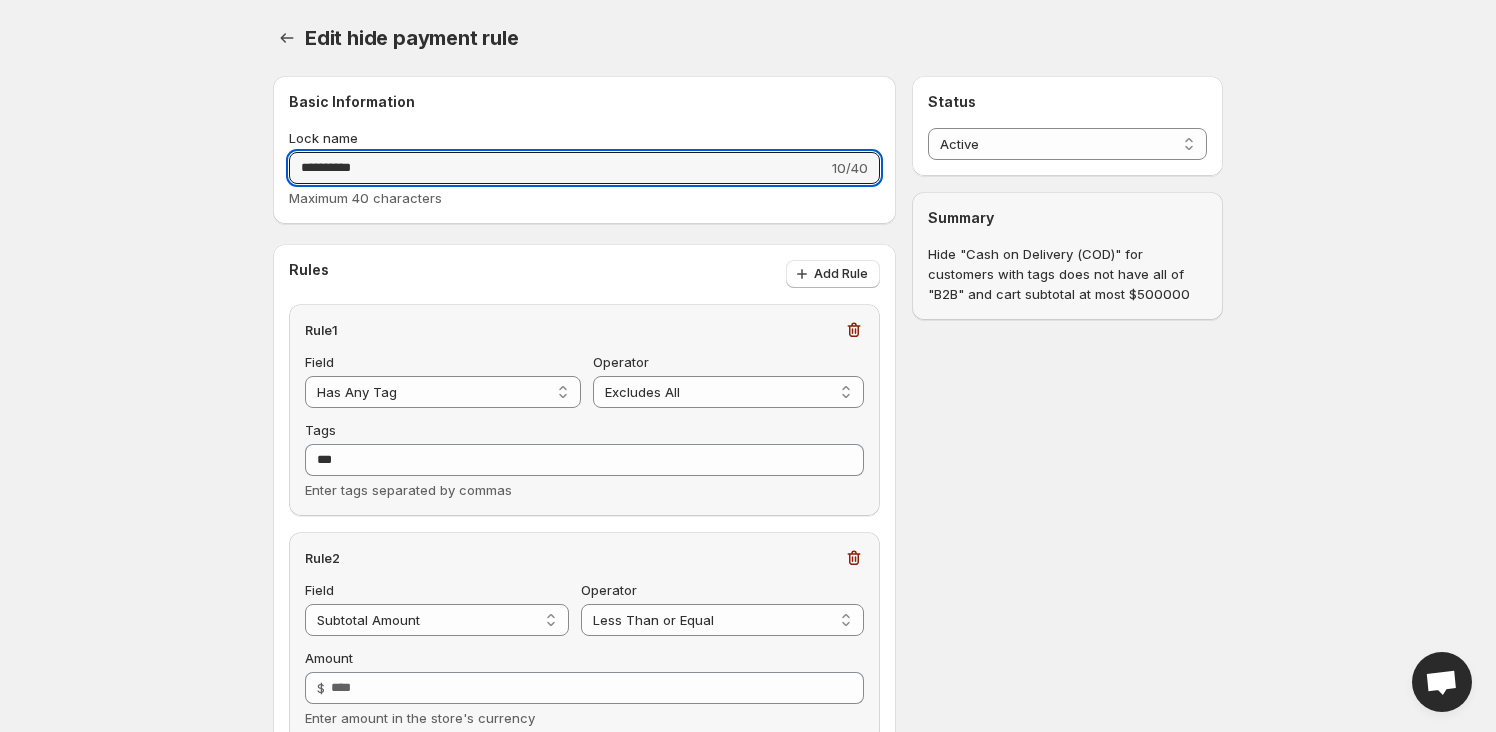 click on "**********" at bounding box center (558, 168) 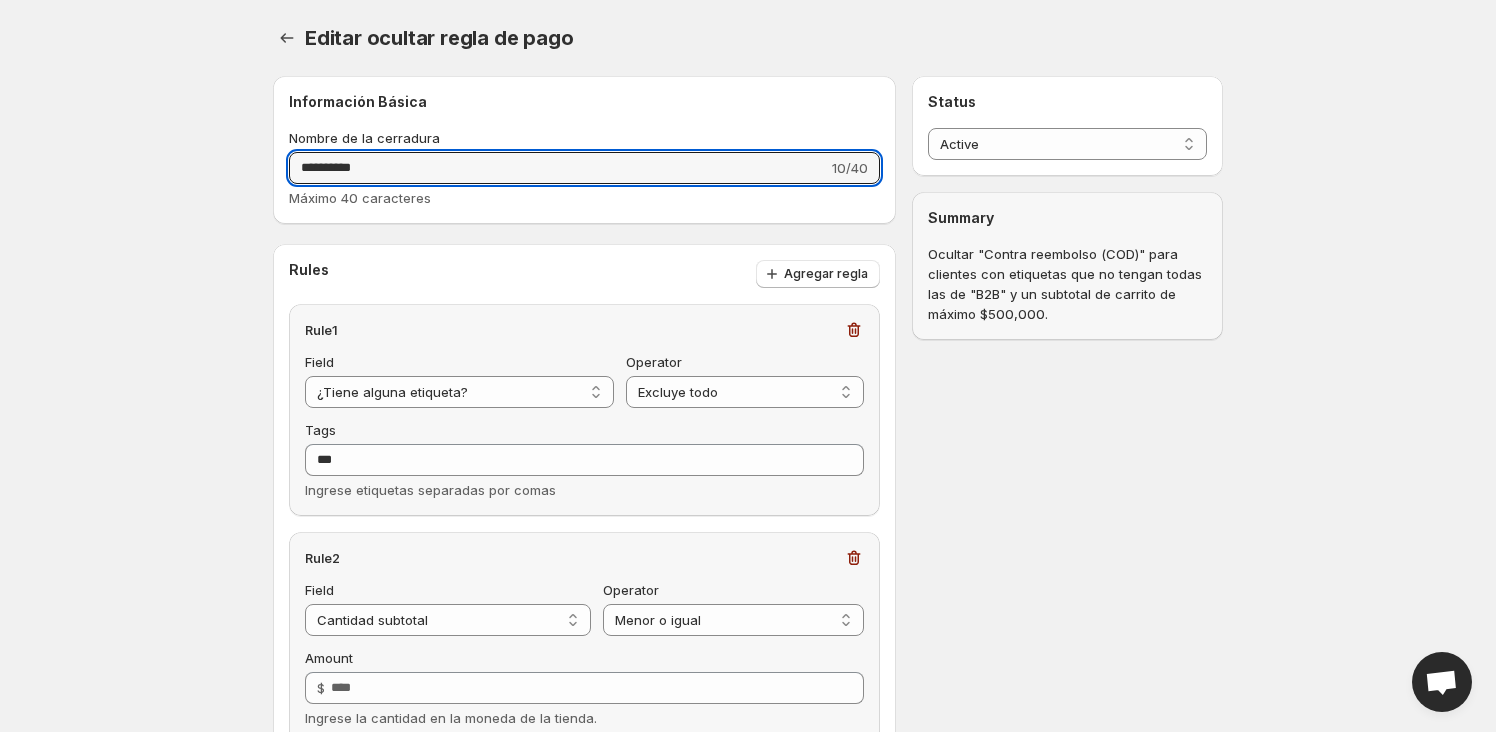 click on "**********" at bounding box center [748, 508] 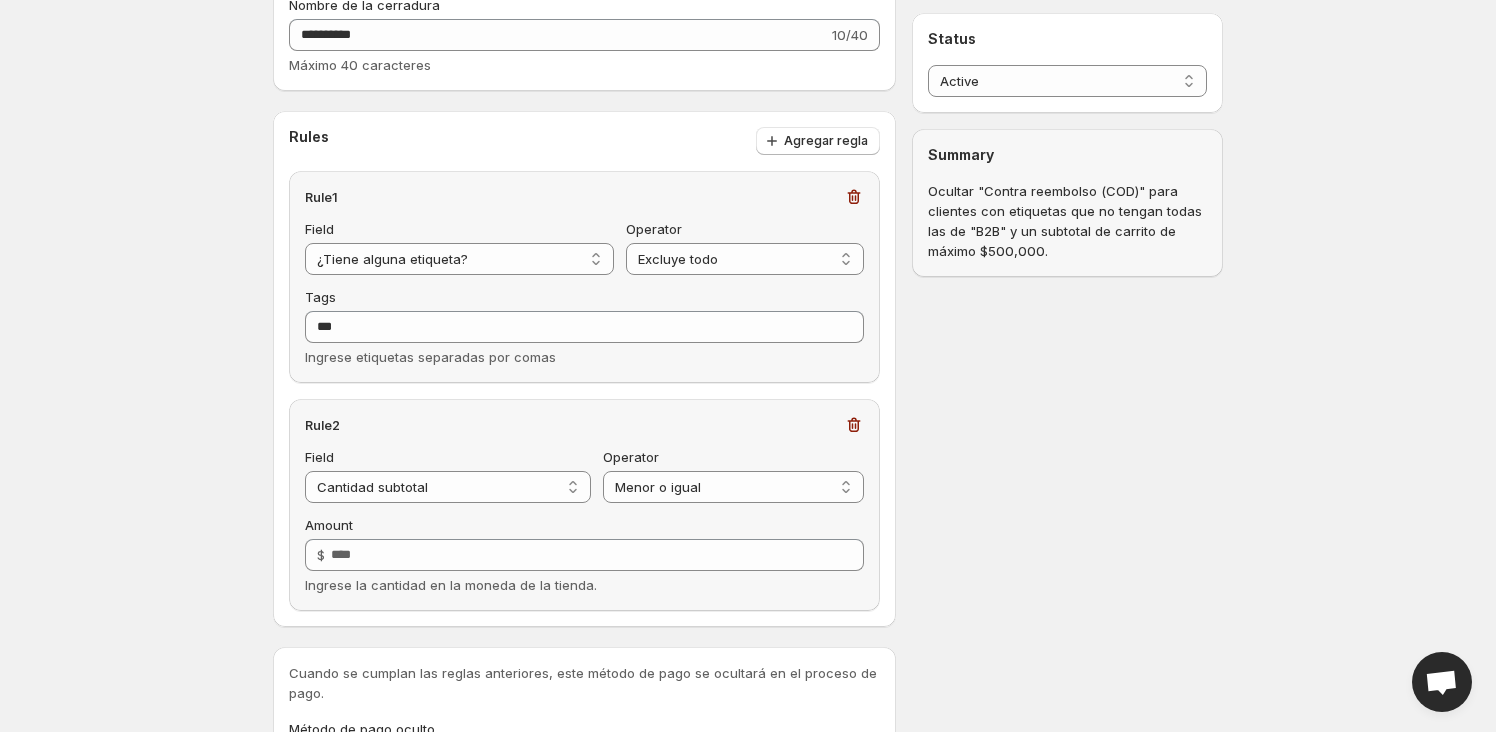 scroll, scrollTop: 181, scrollLeft: 0, axis: vertical 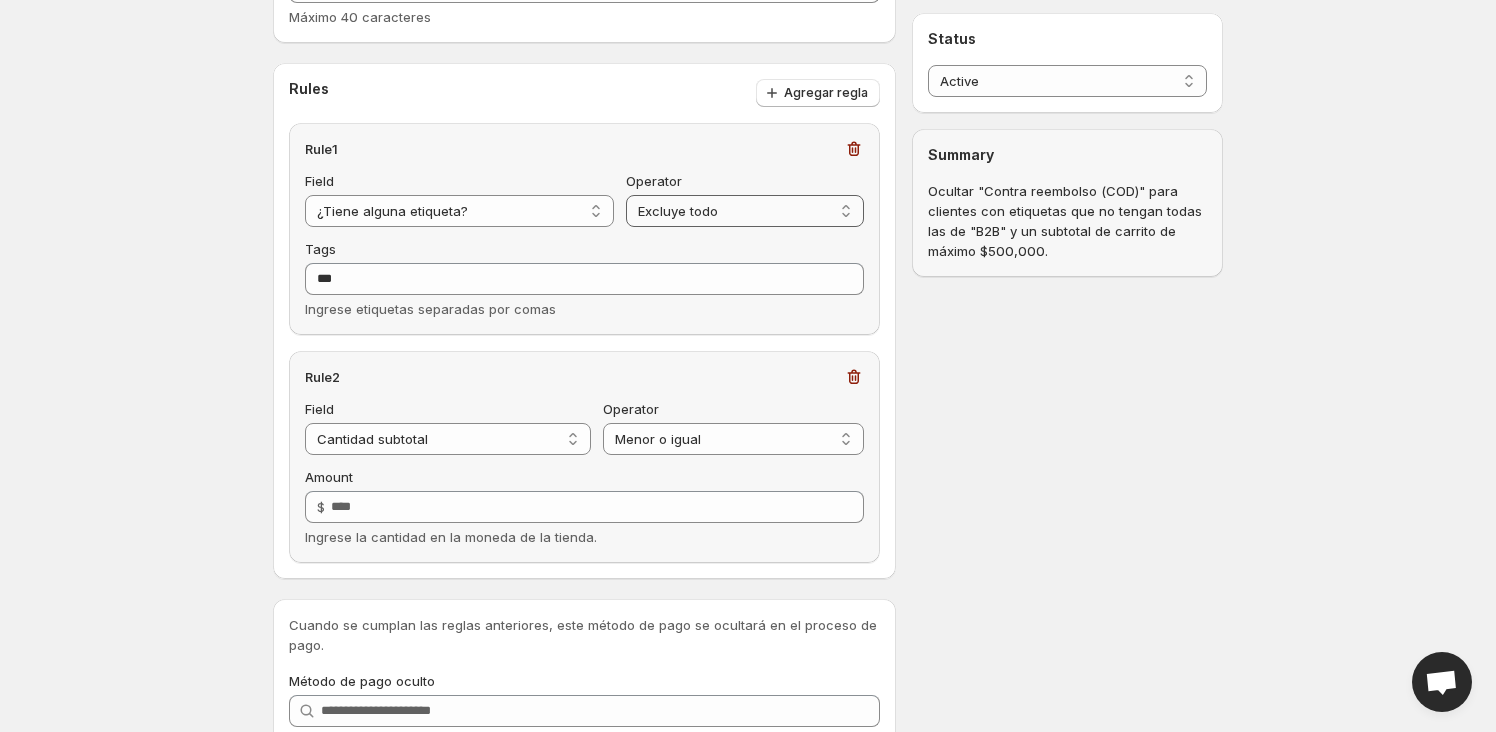 click on "**********" at bounding box center [745, 211] 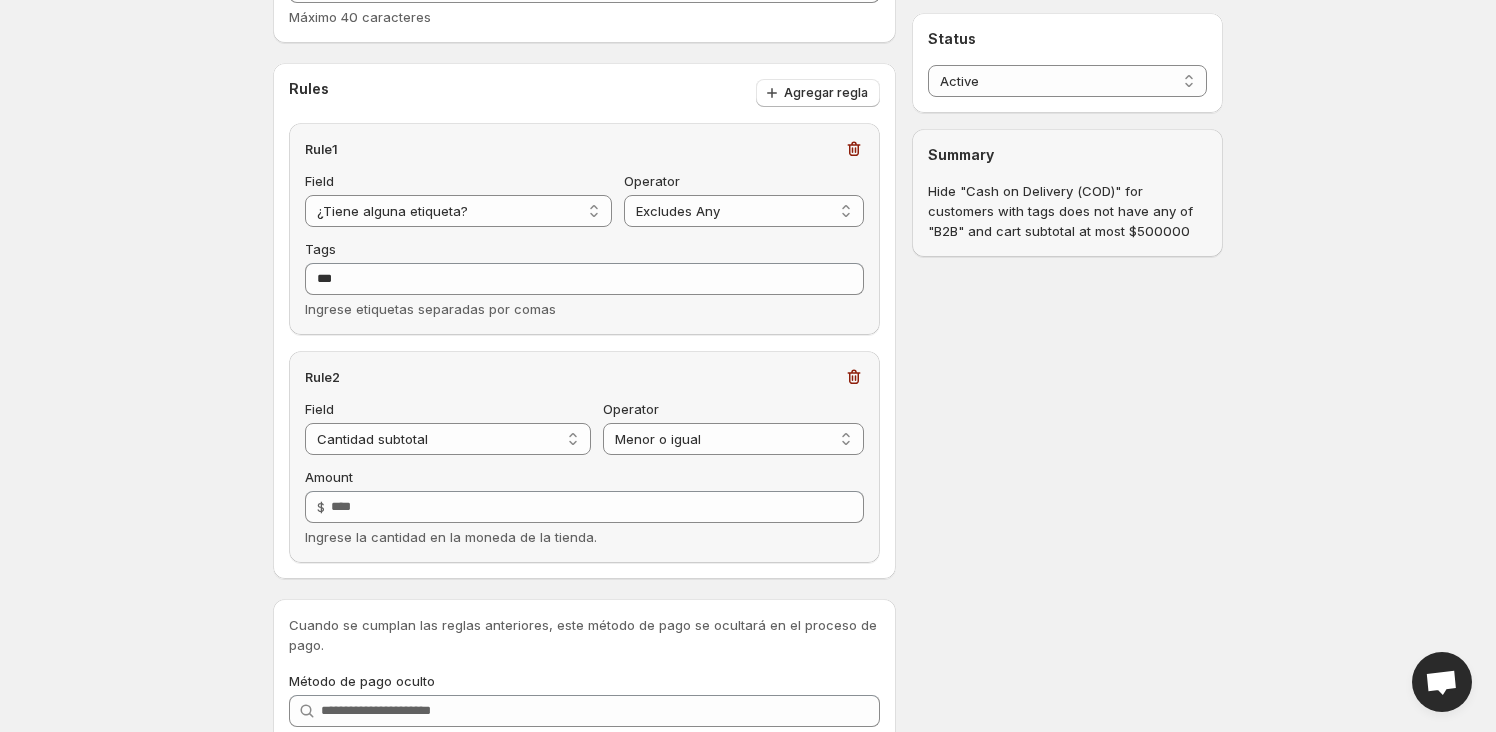 click on "**********" at bounding box center [740, 357] 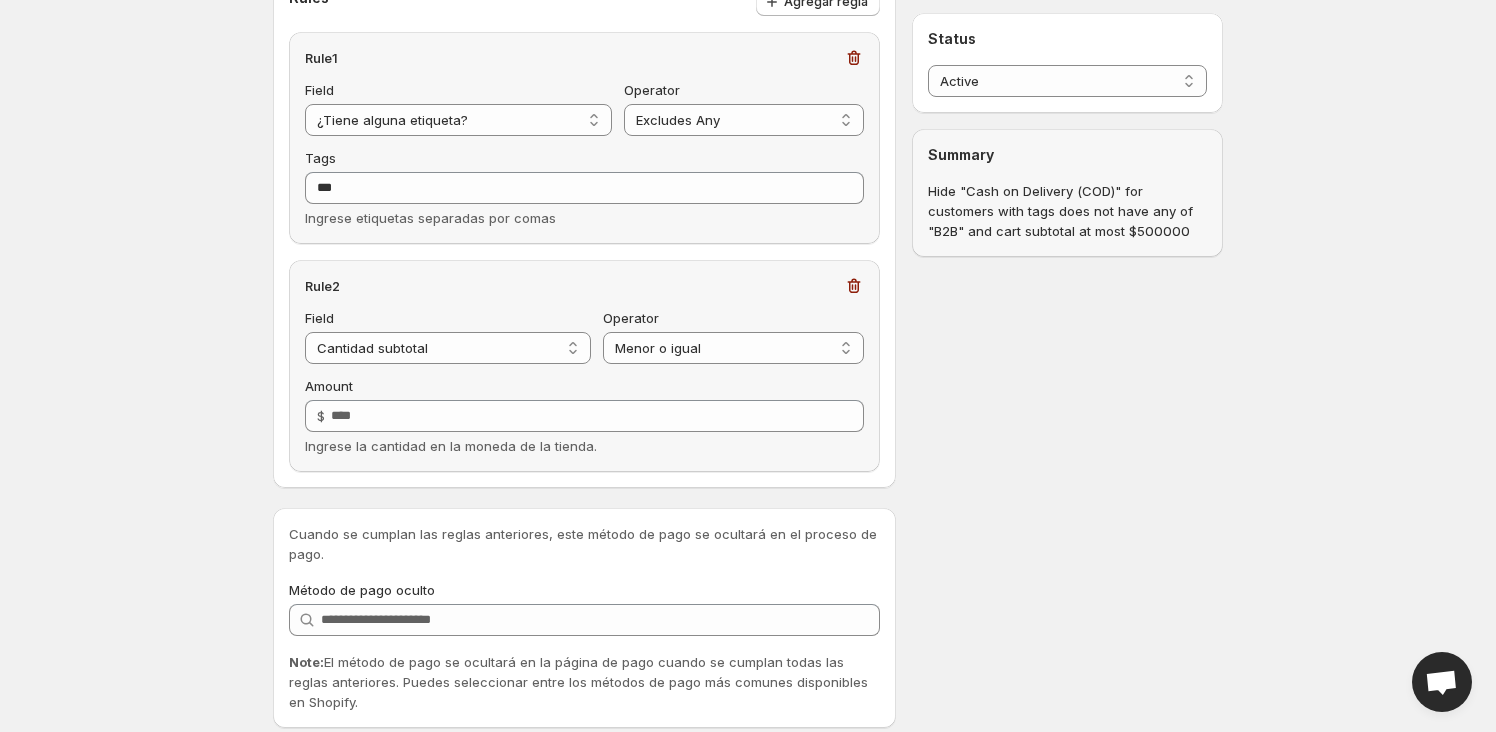 scroll, scrollTop: 181, scrollLeft: 0, axis: vertical 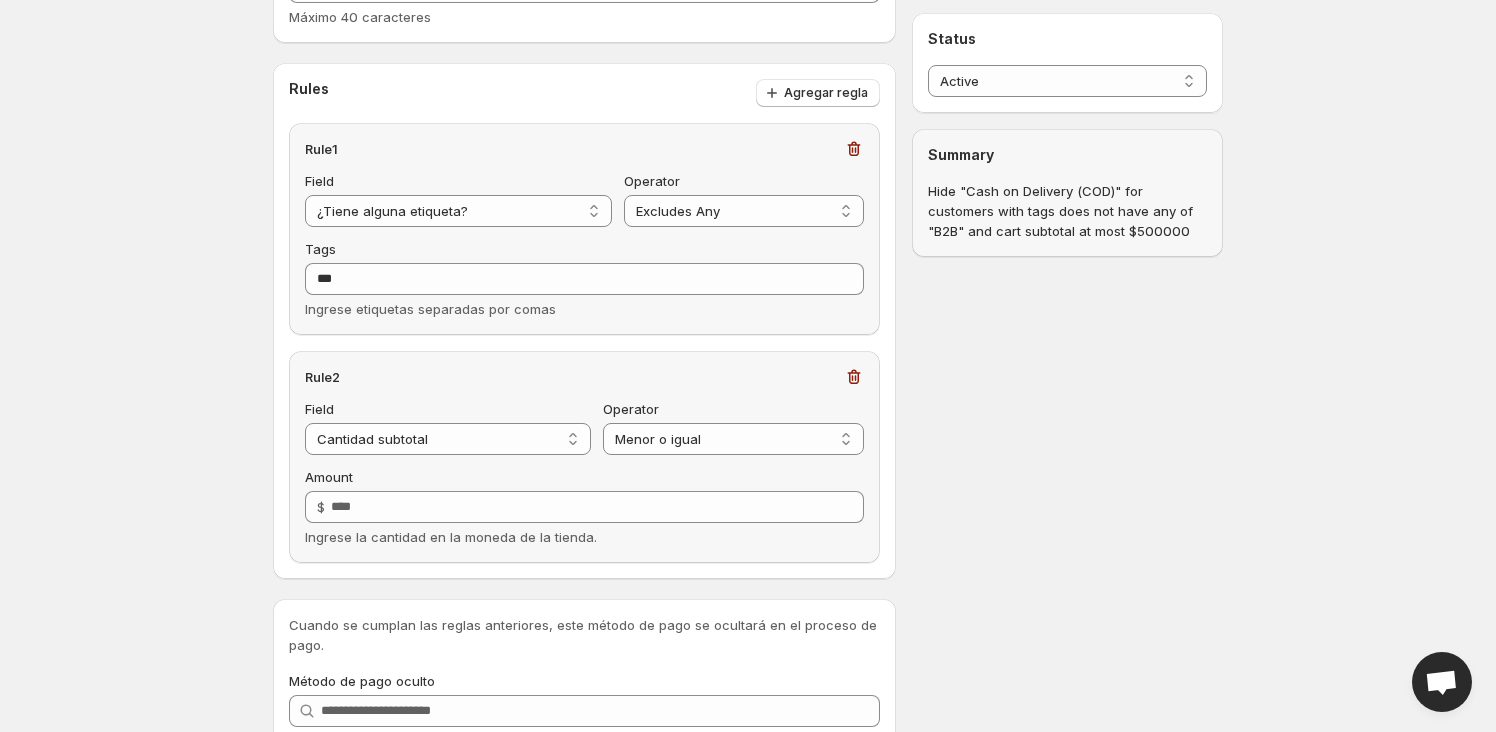 click on "**********" at bounding box center [584, 245] 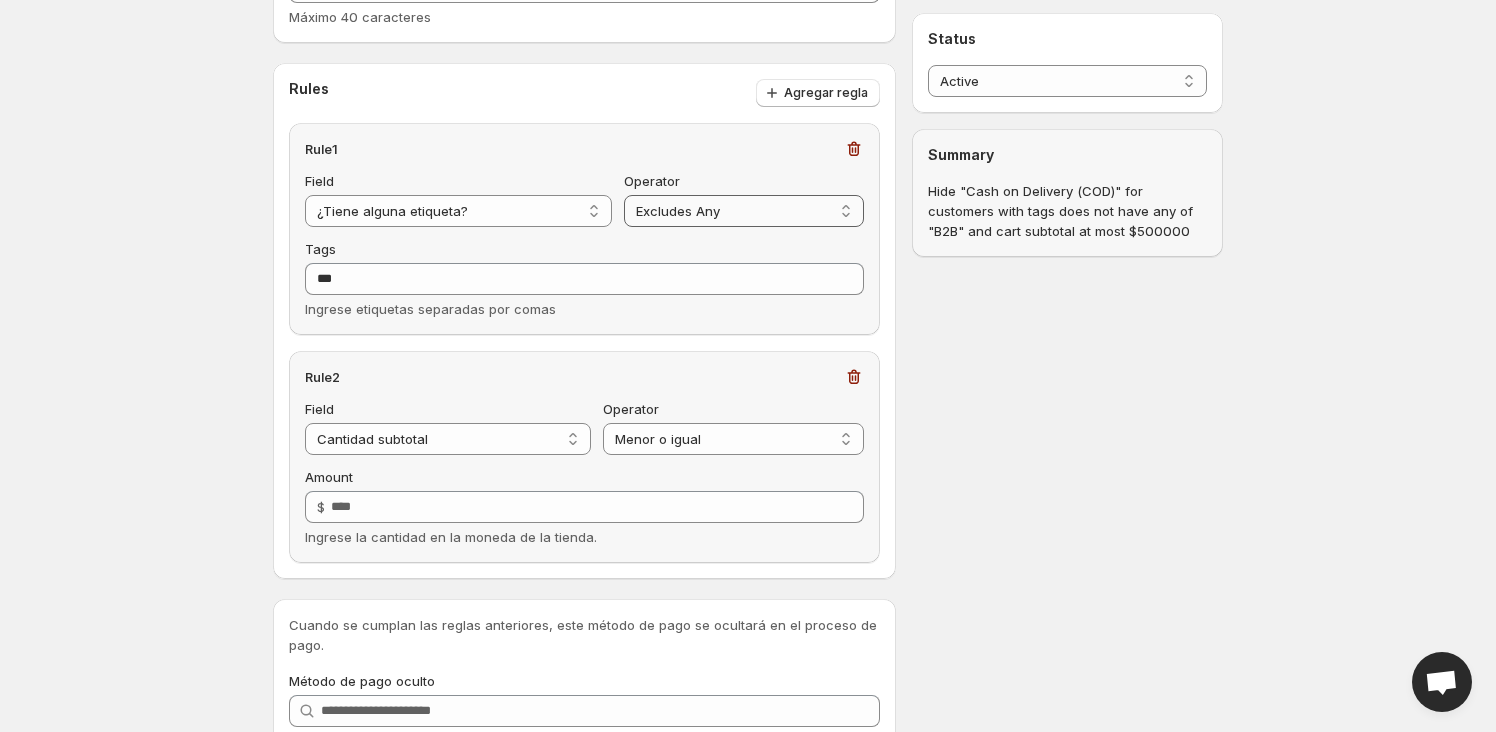 click on "**********" at bounding box center [744, 211] 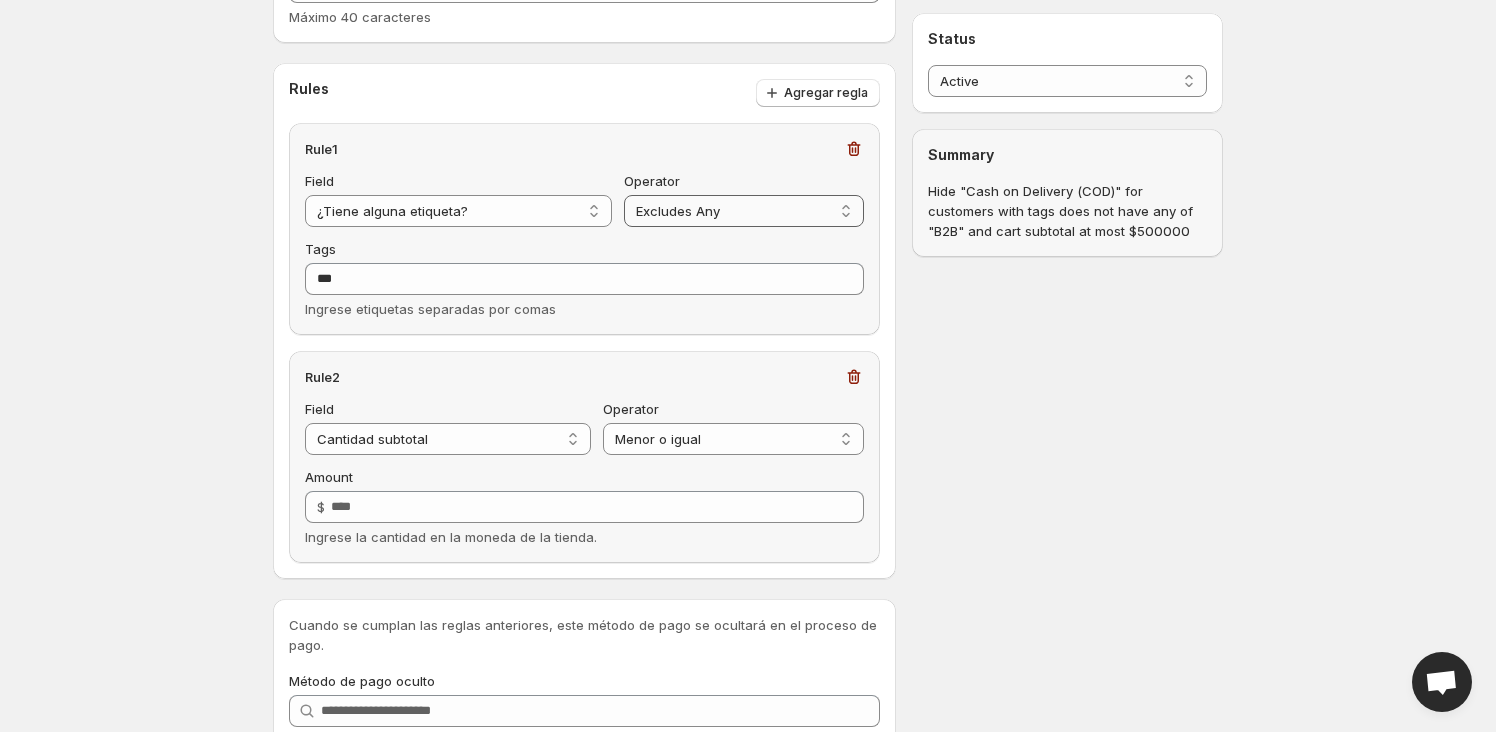 click on "**********" at bounding box center (744, 211) 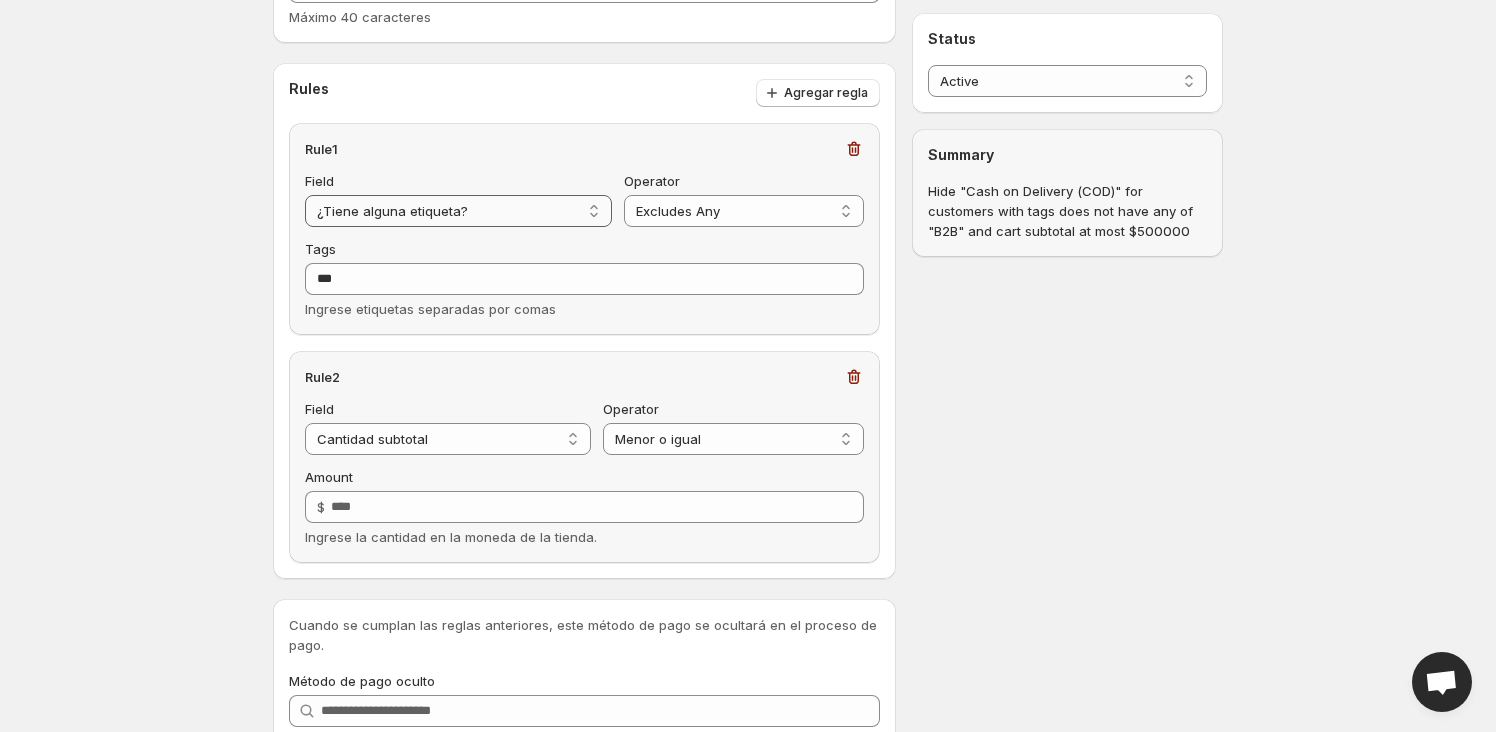 click on "**********" at bounding box center [458, 211] 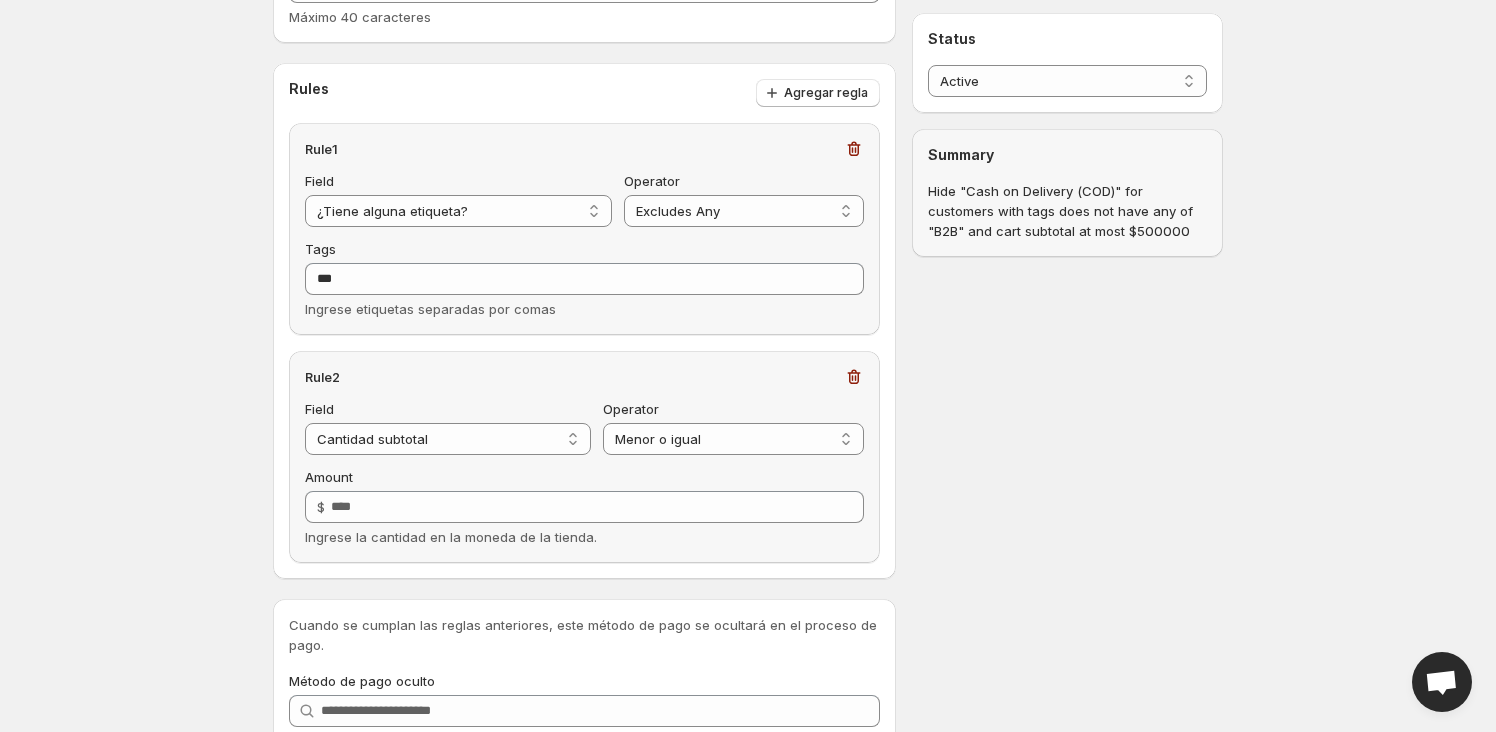 click on "**********" at bounding box center [740, 357] 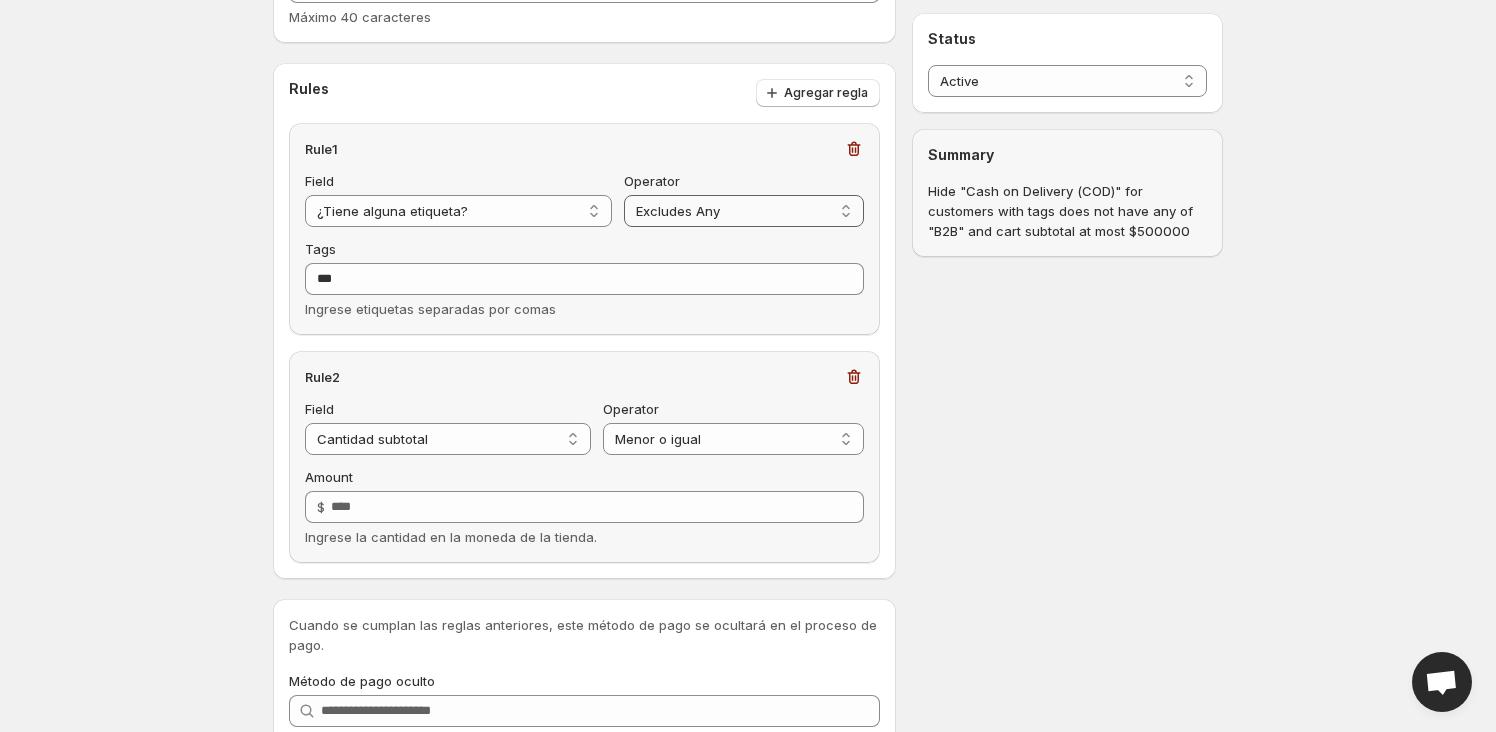 click on "**********" at bounding box center (744, 211) 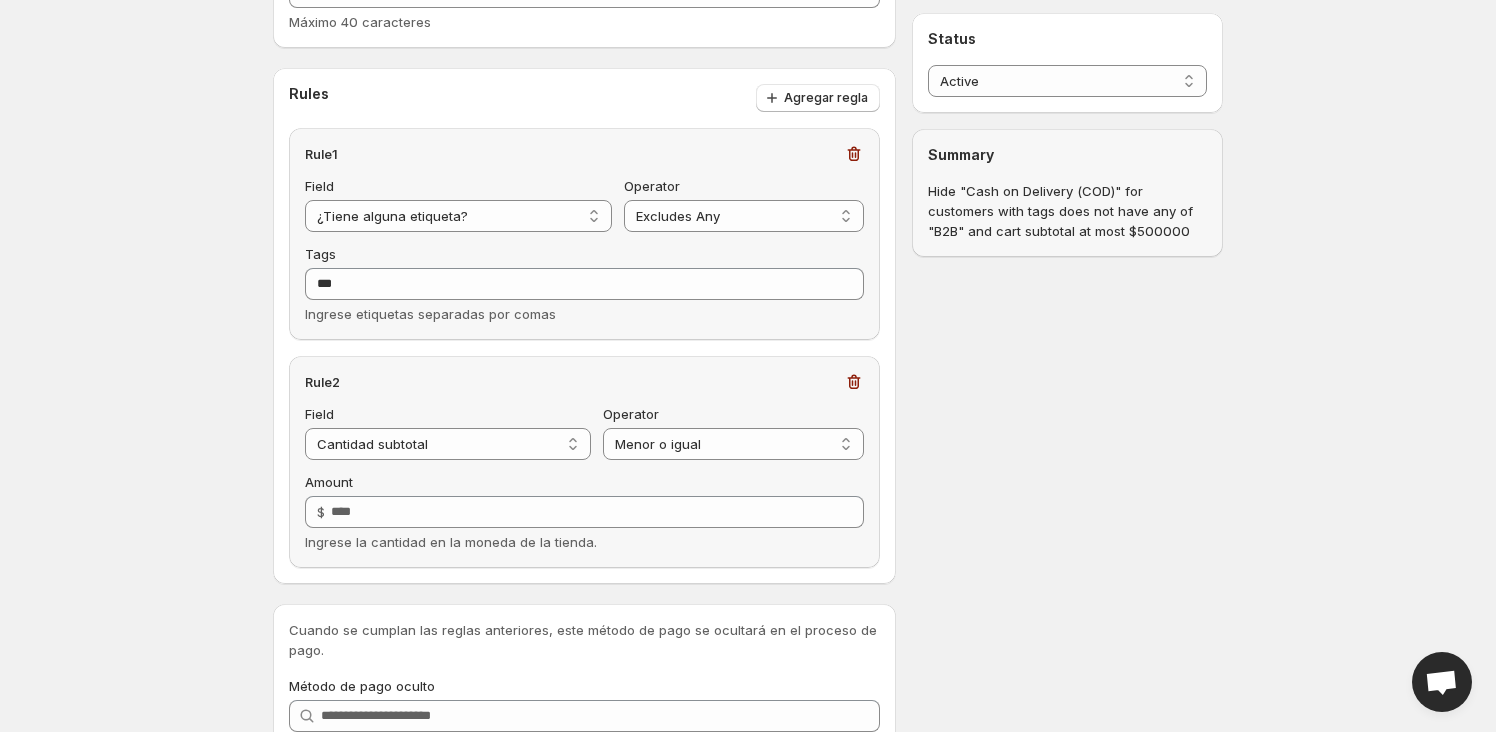 scroll, scrollTop: 0, scrollLeft: 0, axis: both 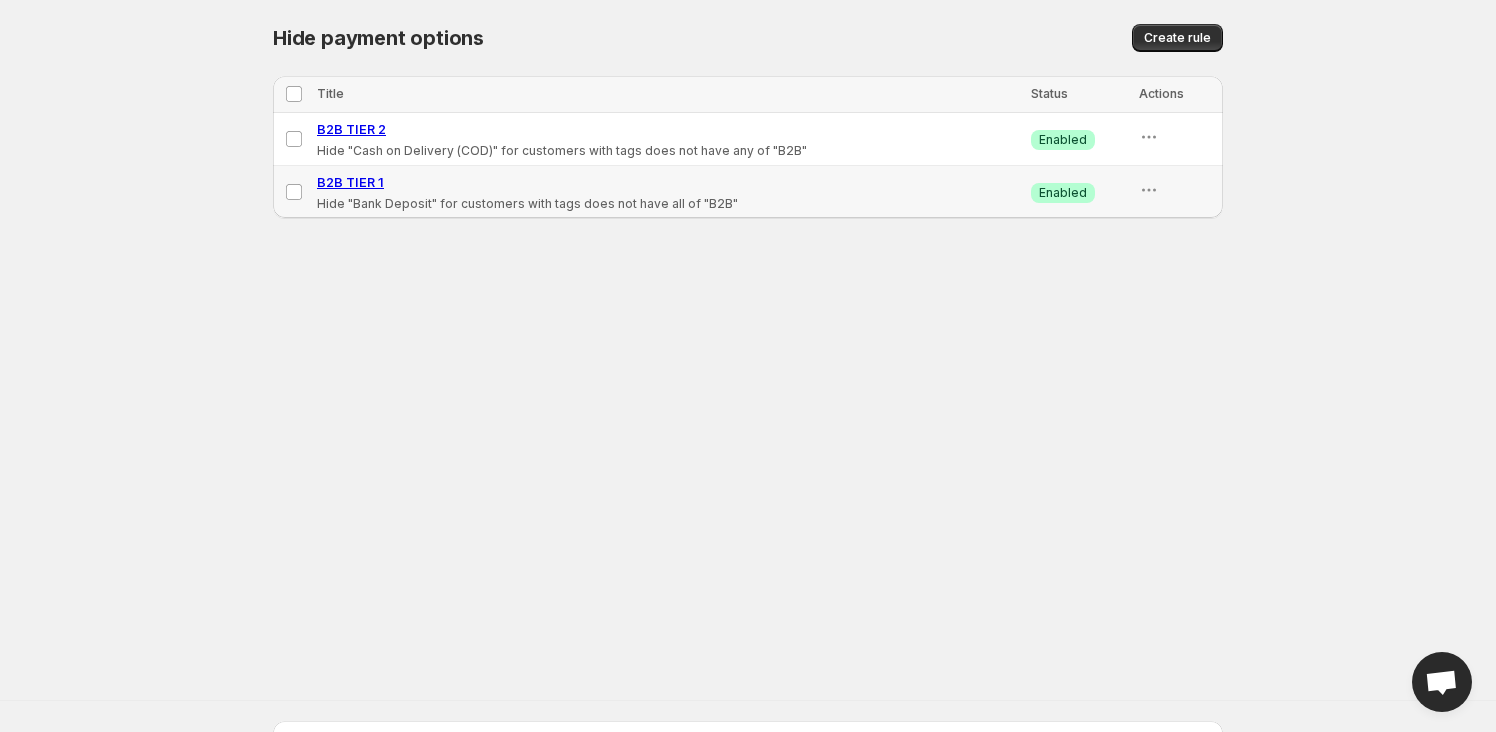 click on "B2B TIER 1" at bounding box center [350, 182] 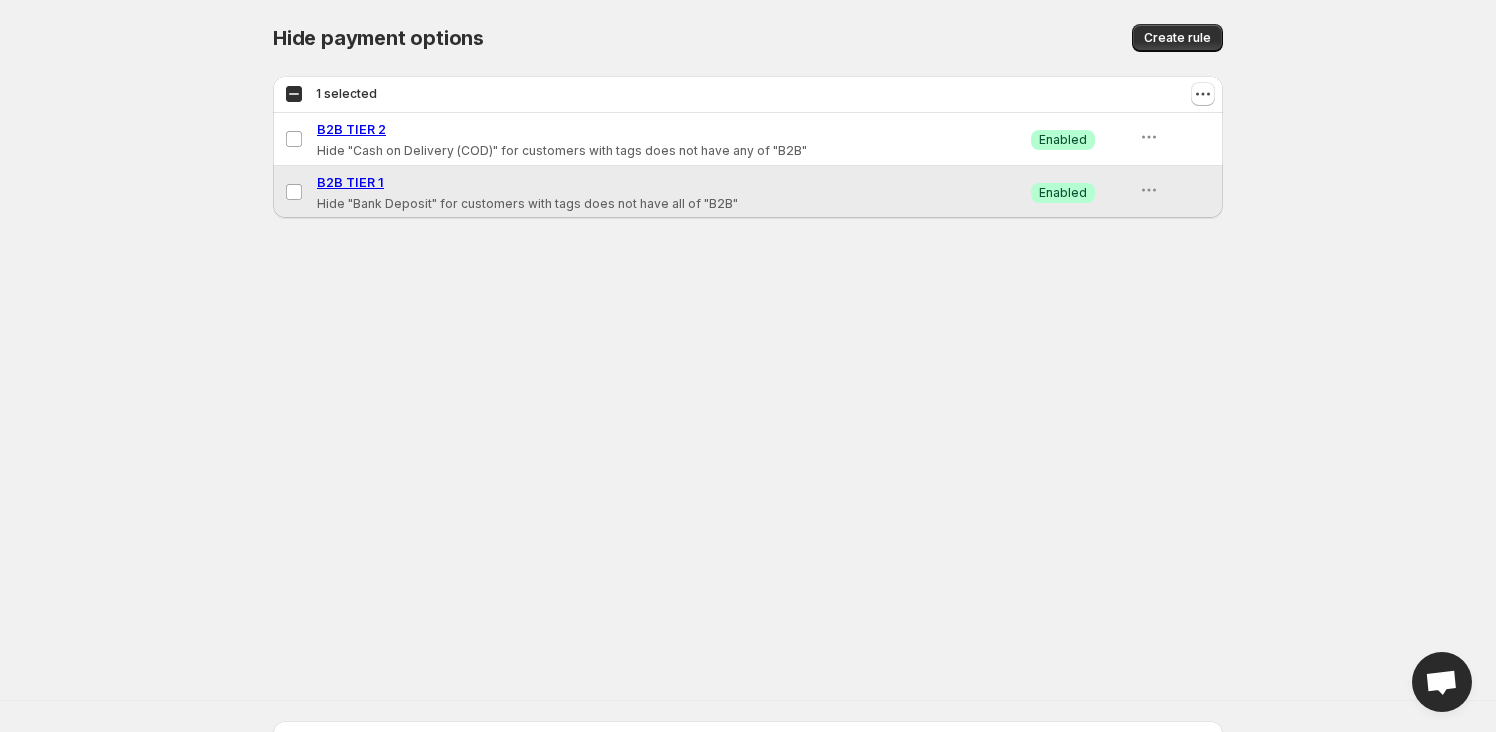 select on "**********" 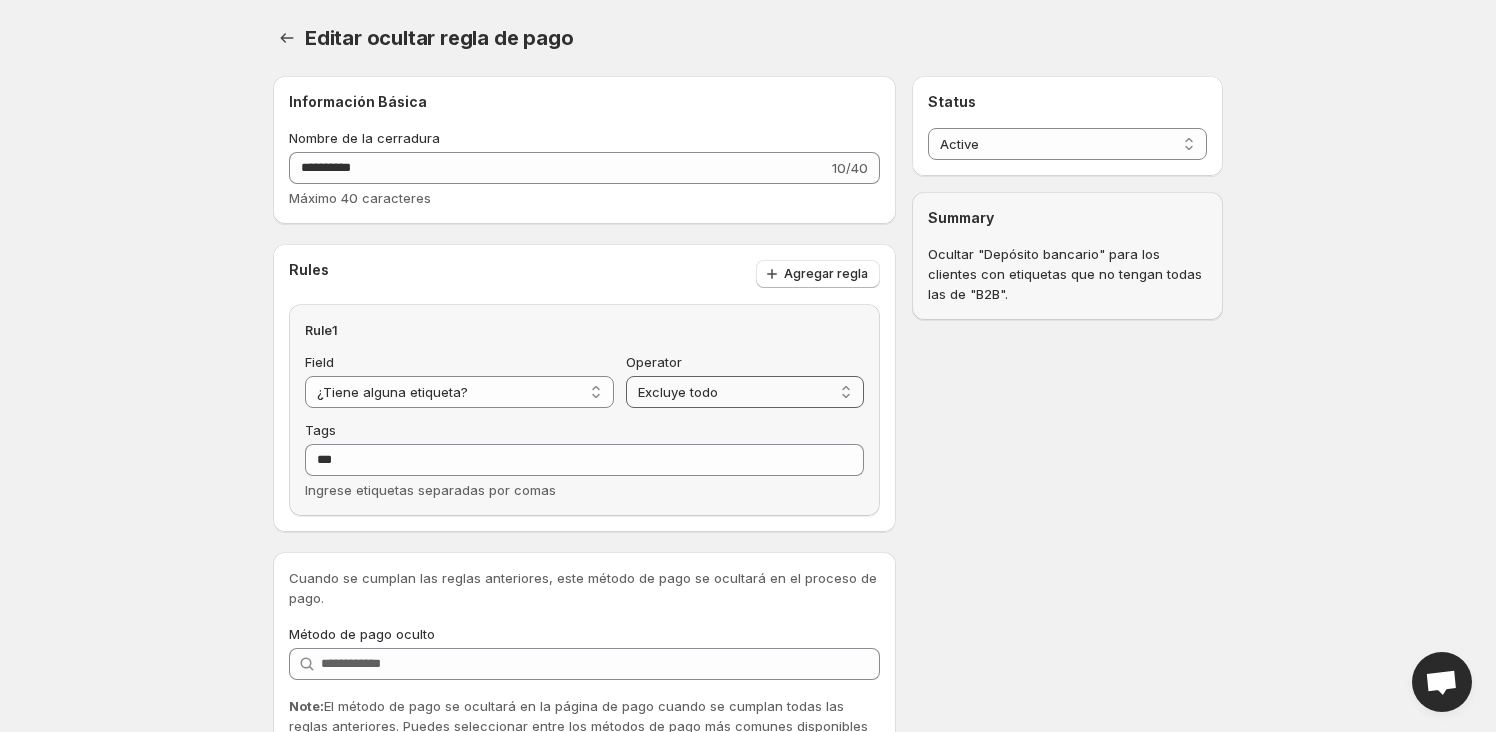 click on "**********" at bounding box center [745, 392] 